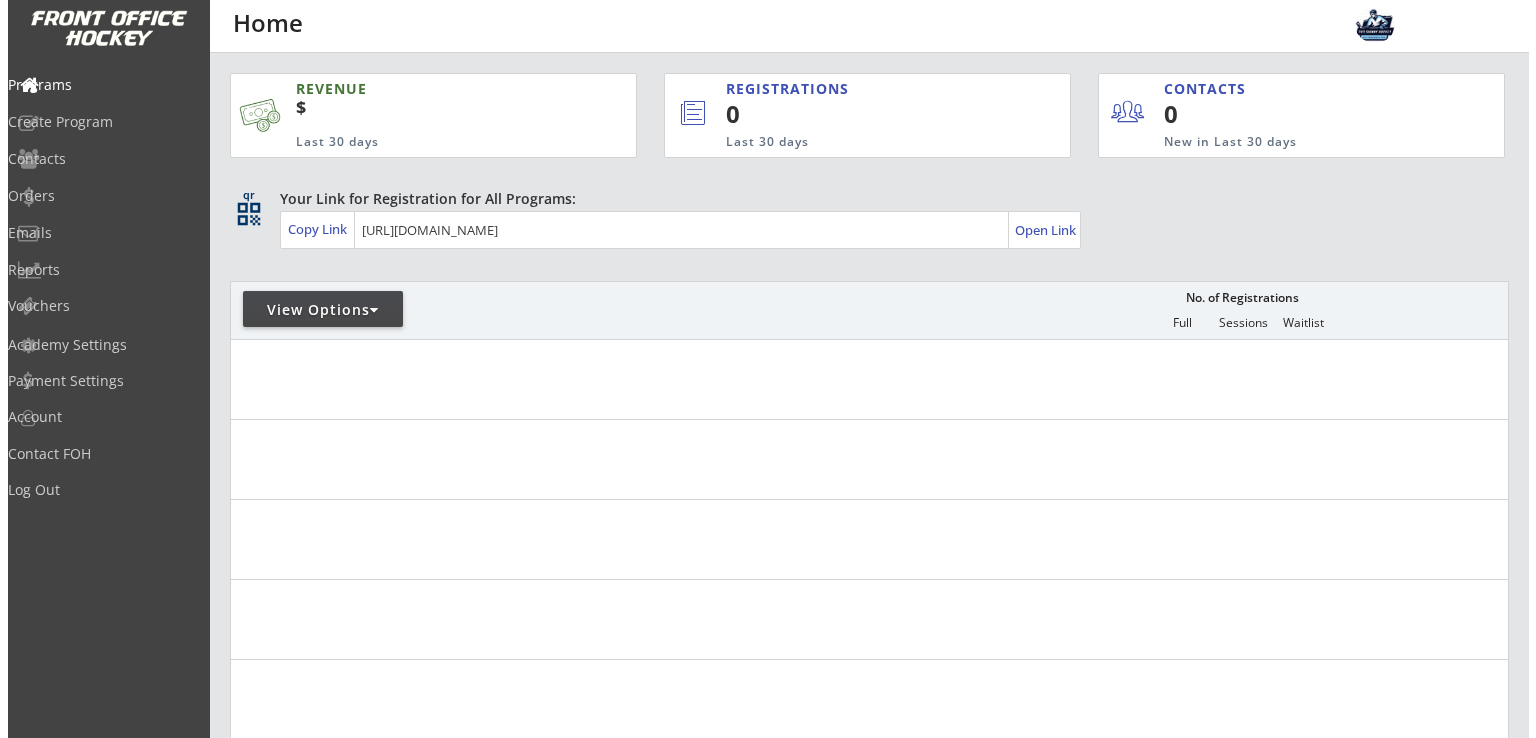 scroll, scrollTop: 0, scrollLeft: 0, axis: both 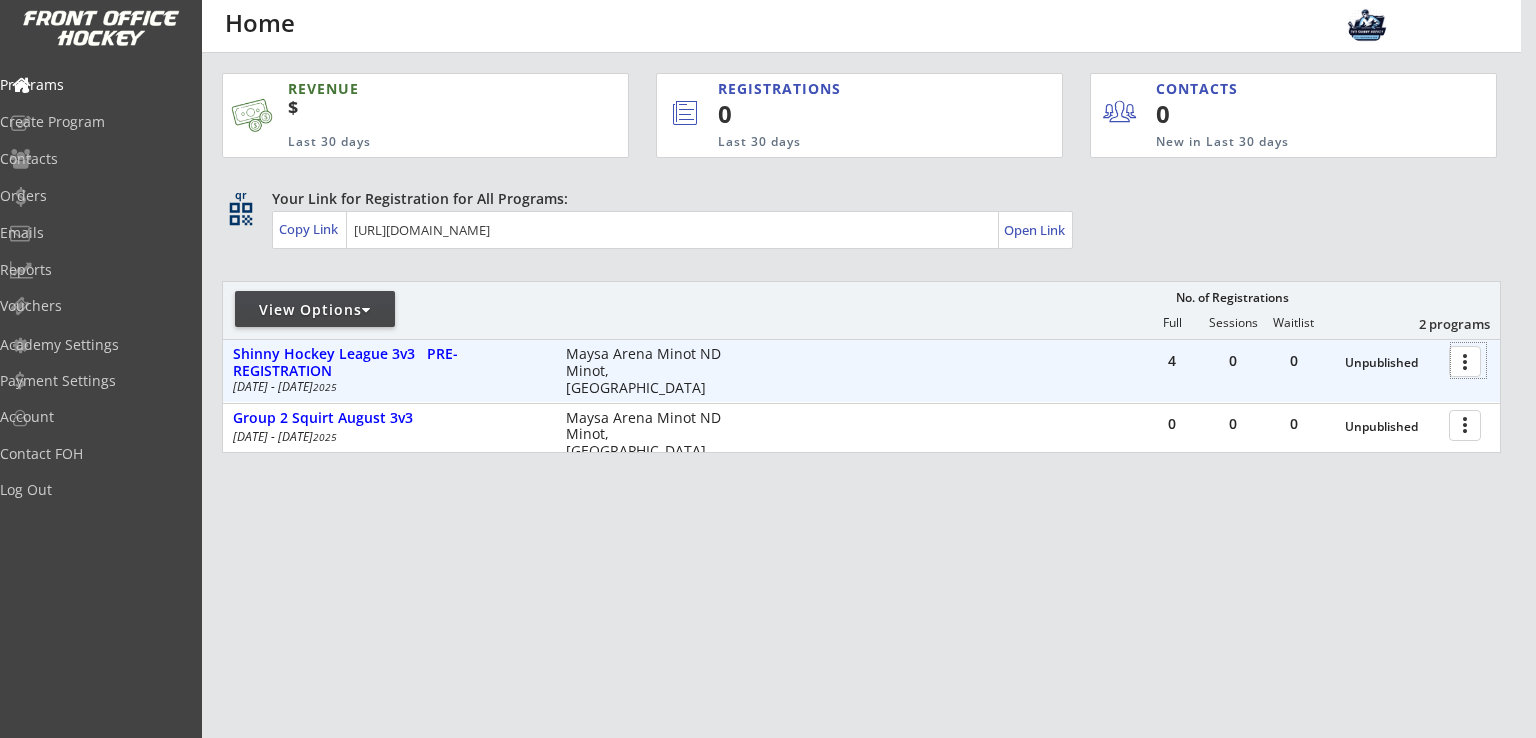 click at bounding box center [1468, 360] 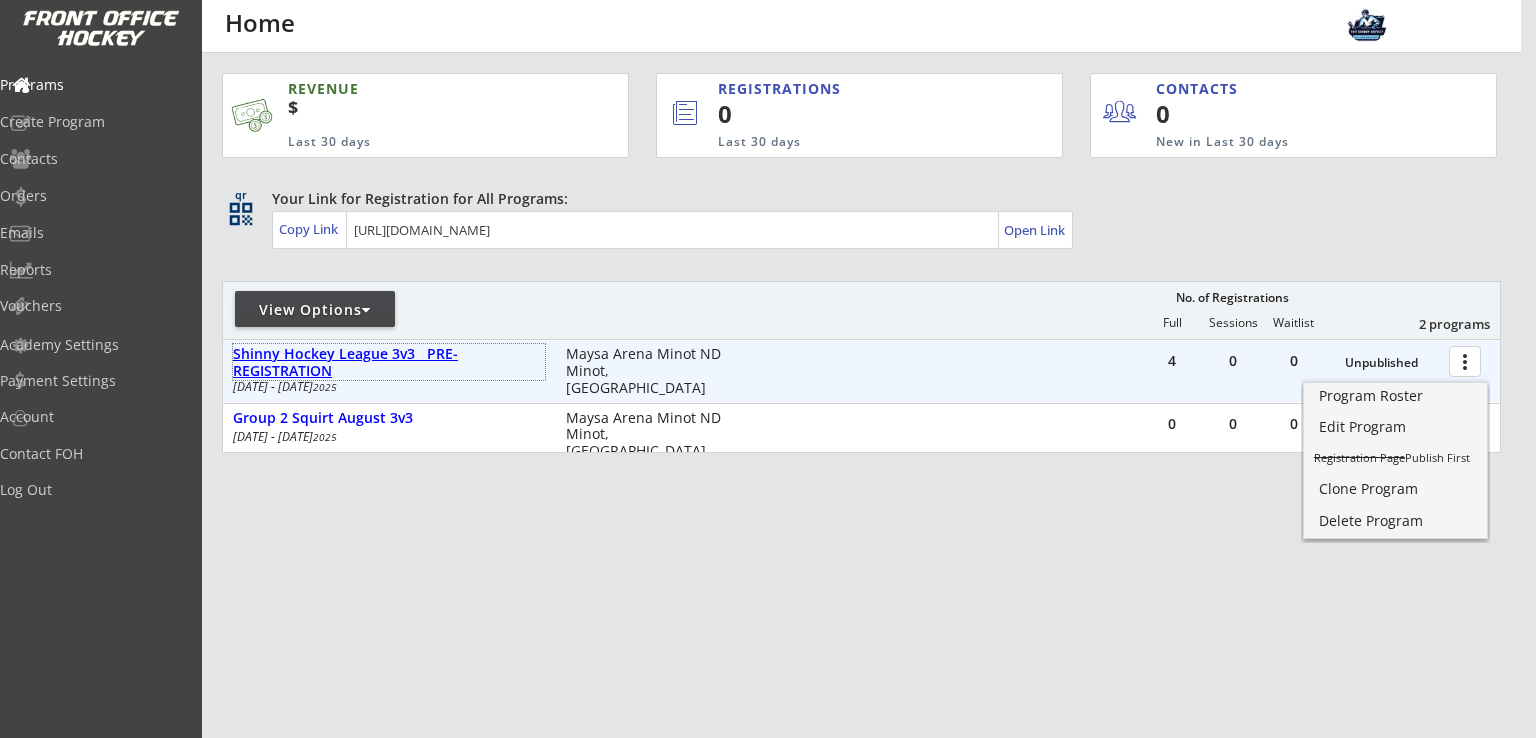 click on "Shinny Hockey League 3v3   PRE-REGISTRATION" at bounding box center (389, 363) 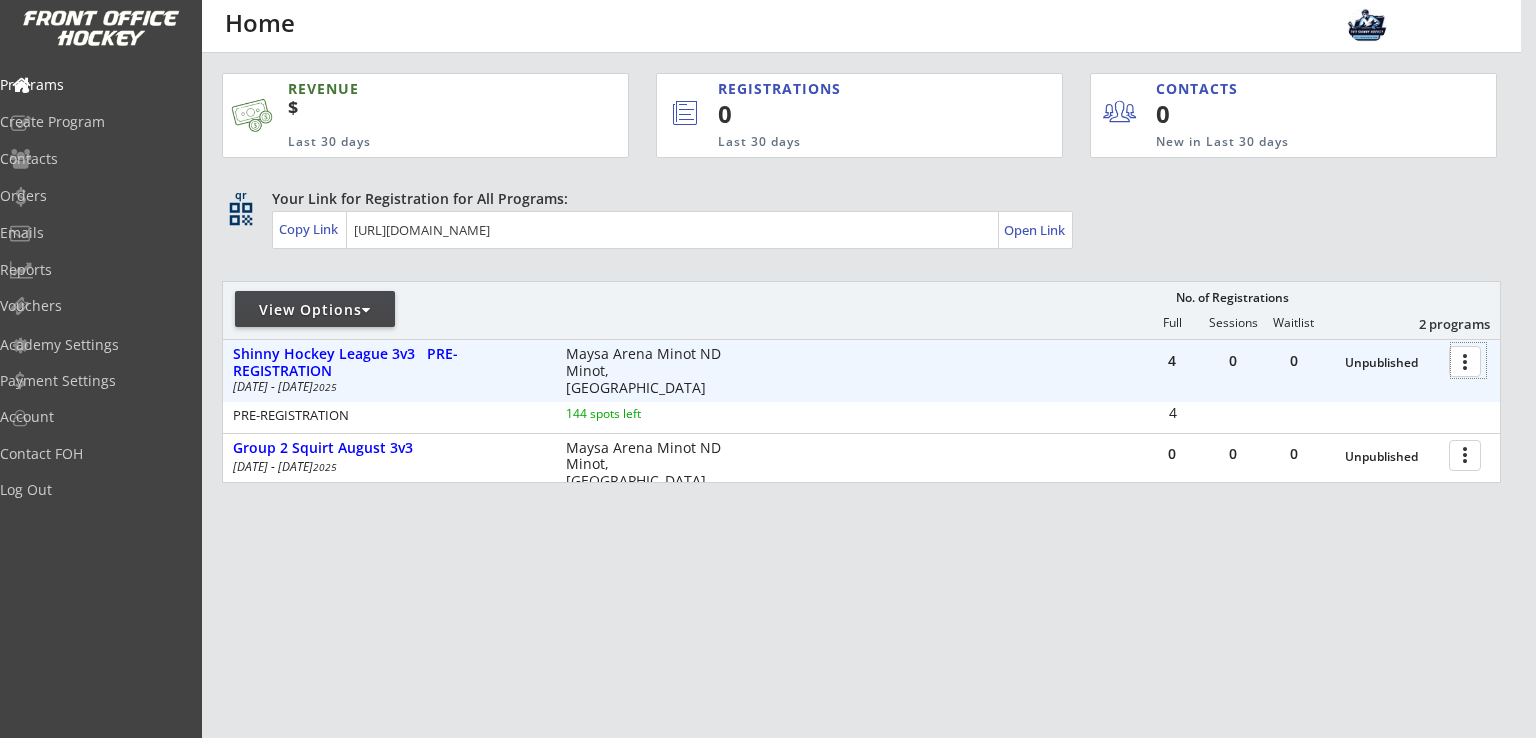 click at bounding box center (1468, 360) 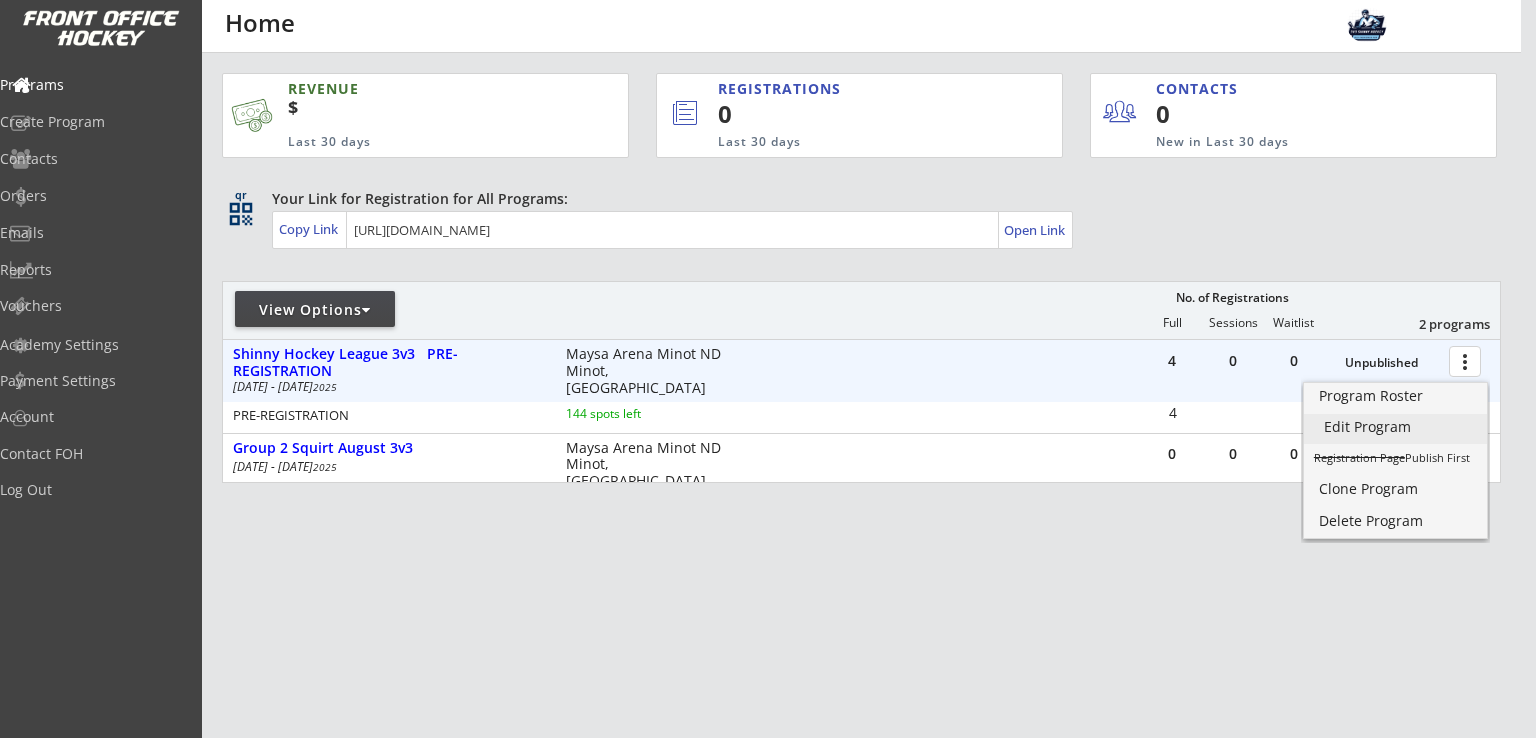 click on "Edit Program" at bounding box center (1395, 427) 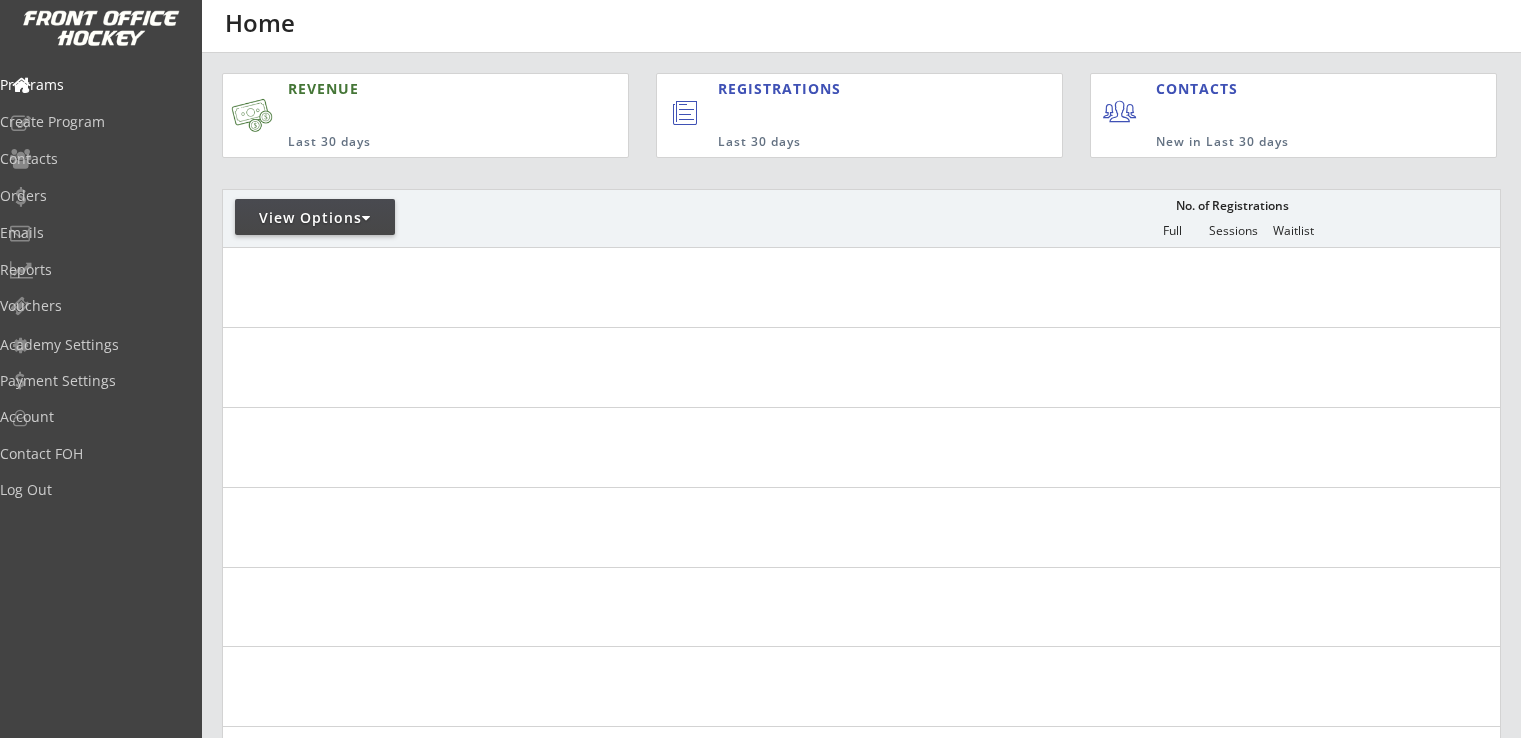 scroll, scrollTop: 0, scrollLeft: 0, axis: both 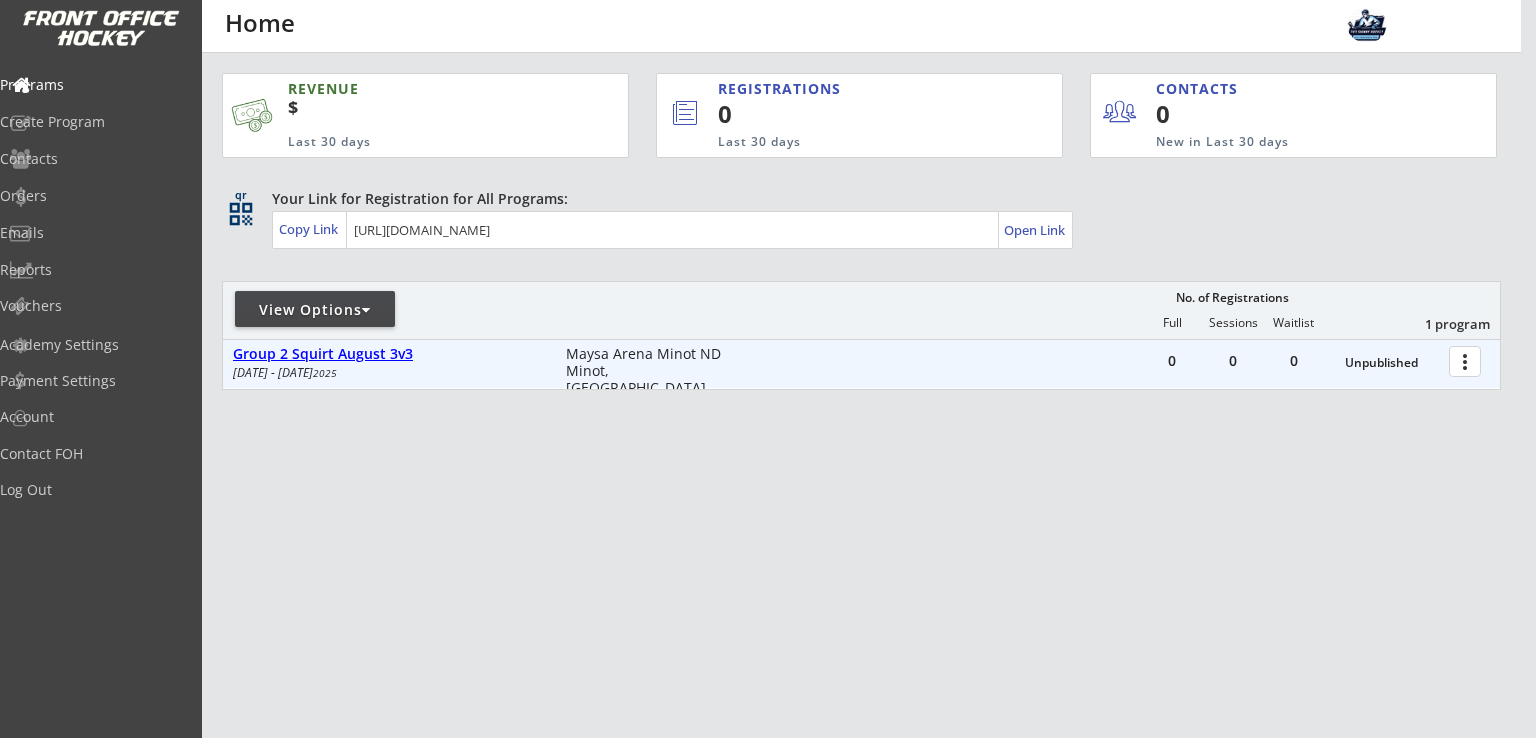 click on "Group 2 Squirt August 3v3" at bounding box center [389, 354] 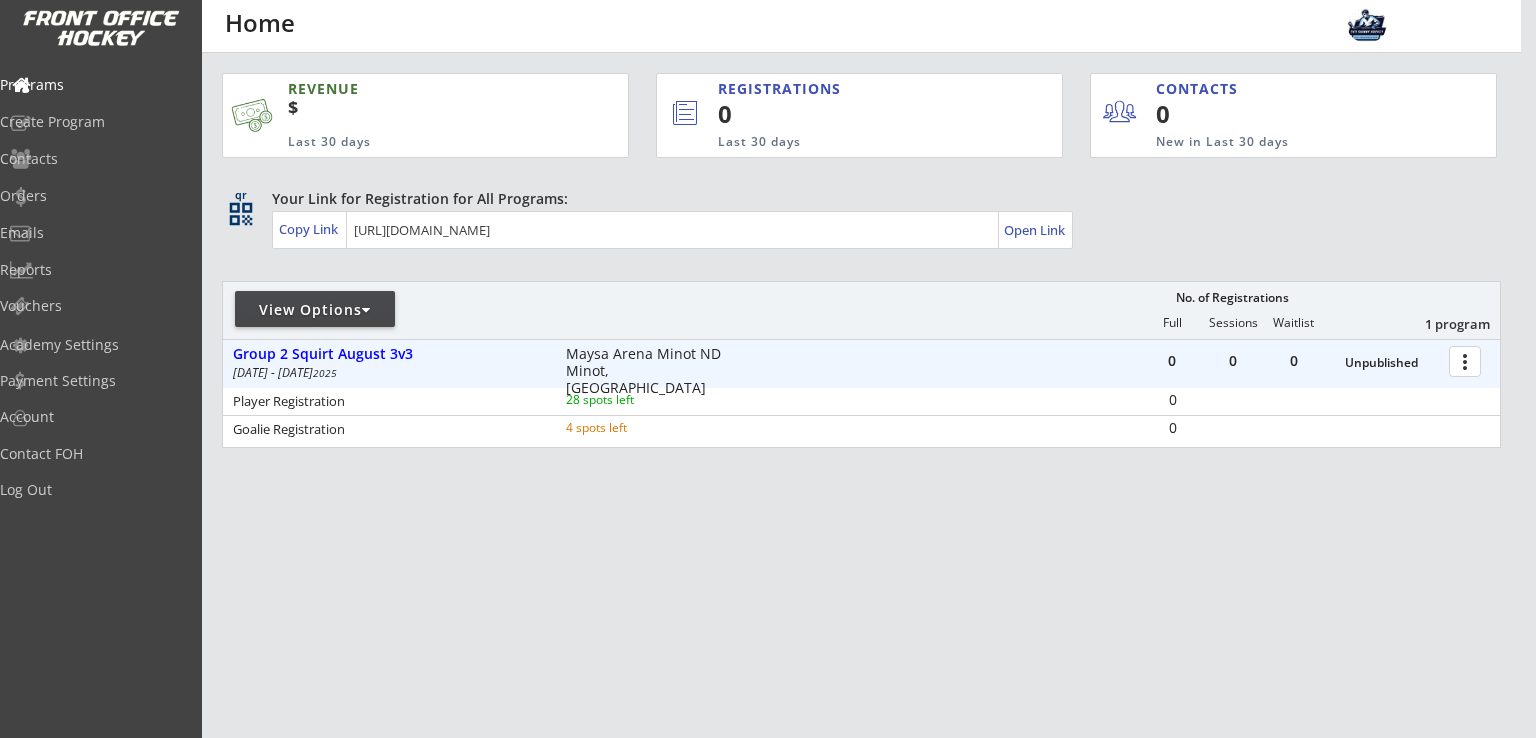 click on "REVENUE $   Last 30 days REGISTRATIONS 0 Last 30 days CONTACTS 0 New in Last 30 days qr qr_code Your Link for Registration for All Programs: Copy Link Open Link View Options   No. of Registrations Full Sessions Waitlist 1 program
0 0 0 Unpublished more_vert Group 2 Squirt August 3v3  Aug 6 - Aug 18    2025 Maysa Arena Minot ND
Minot, ND  Player Registration 28 spots left 0  Goalie Registration 4 spots left 0" at bounding box center (861, 365) 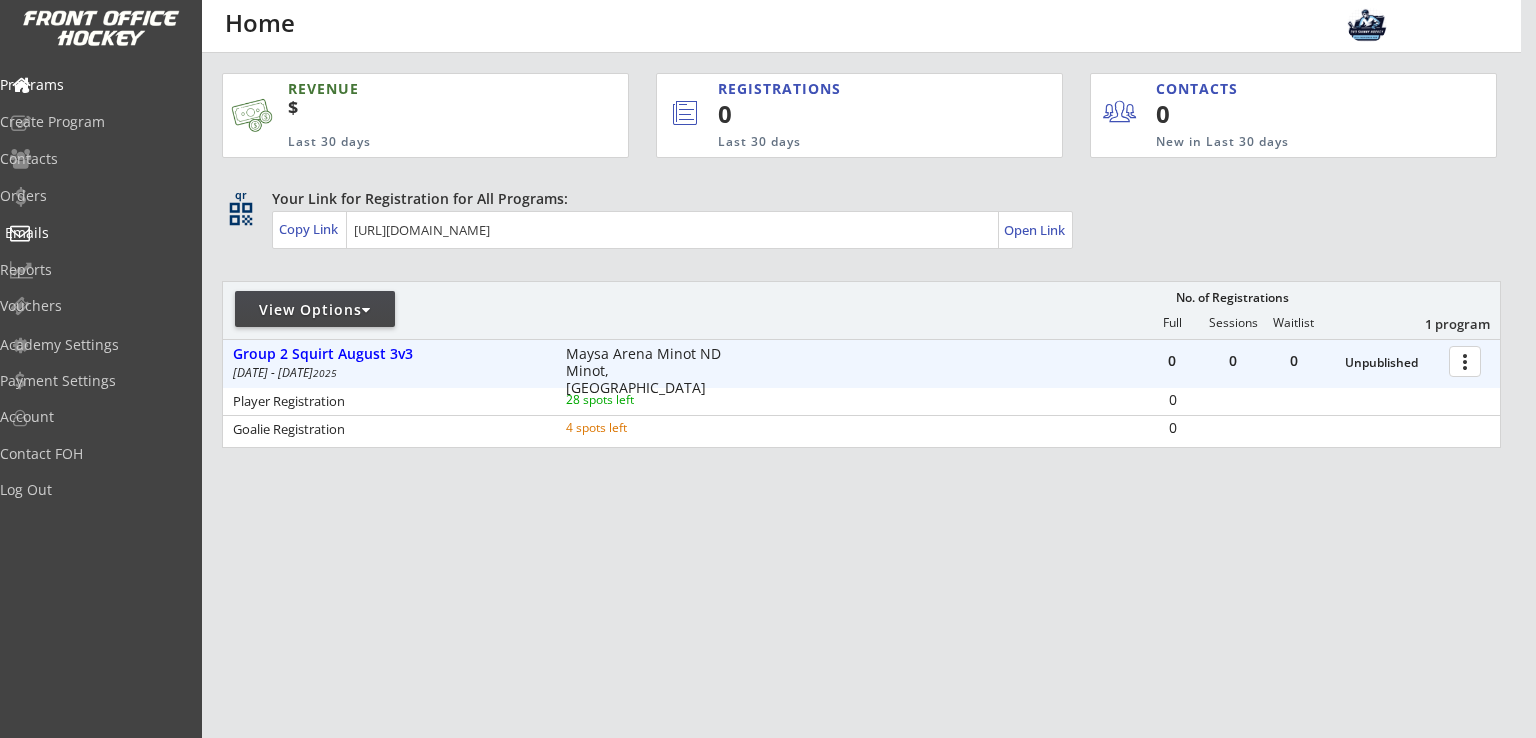 click on "Emails" at bounding box center (95, 233) 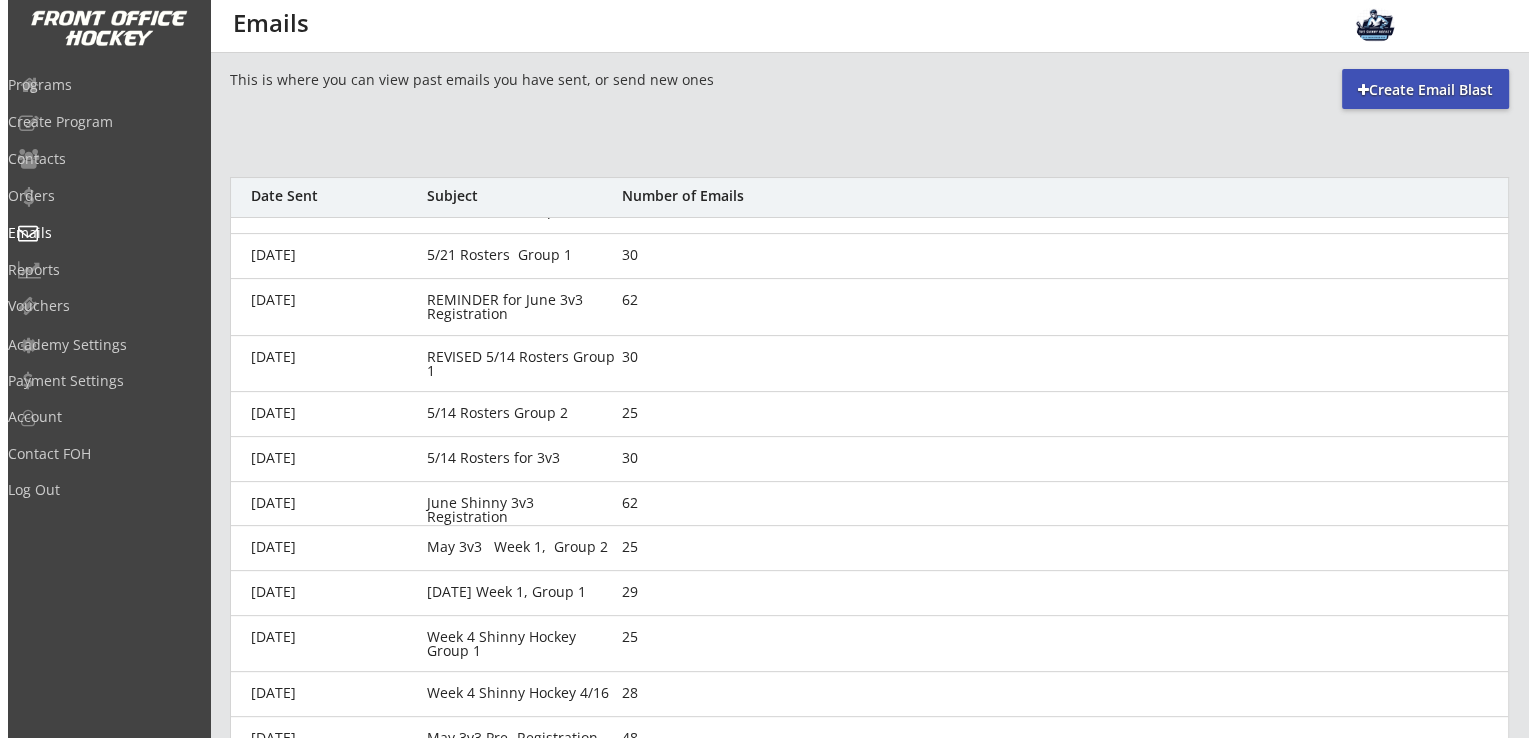 scroll, scrollTop: 729, scrollLeft: 0, axis: vertical 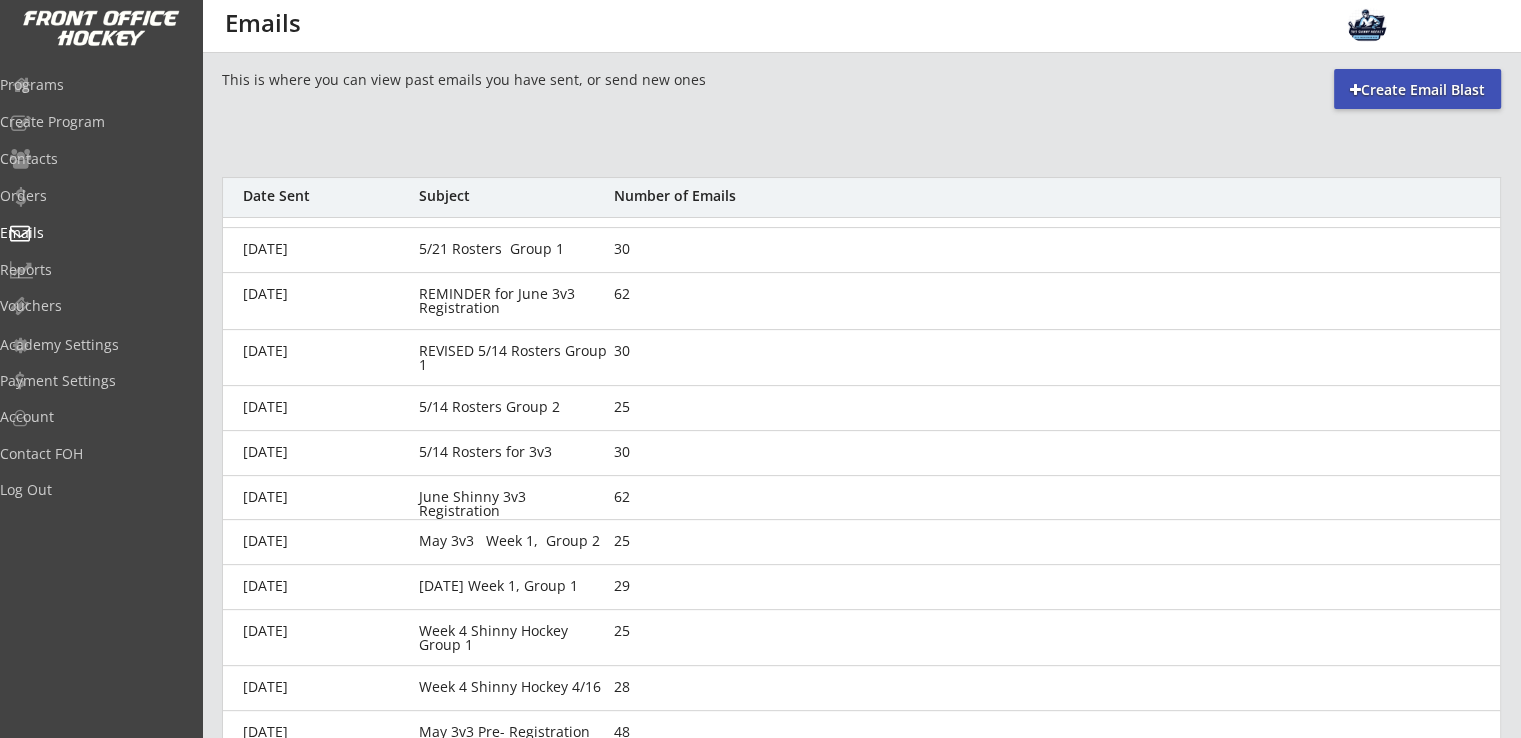 click on "May 13, 2025" at bounding box center [325, 497] 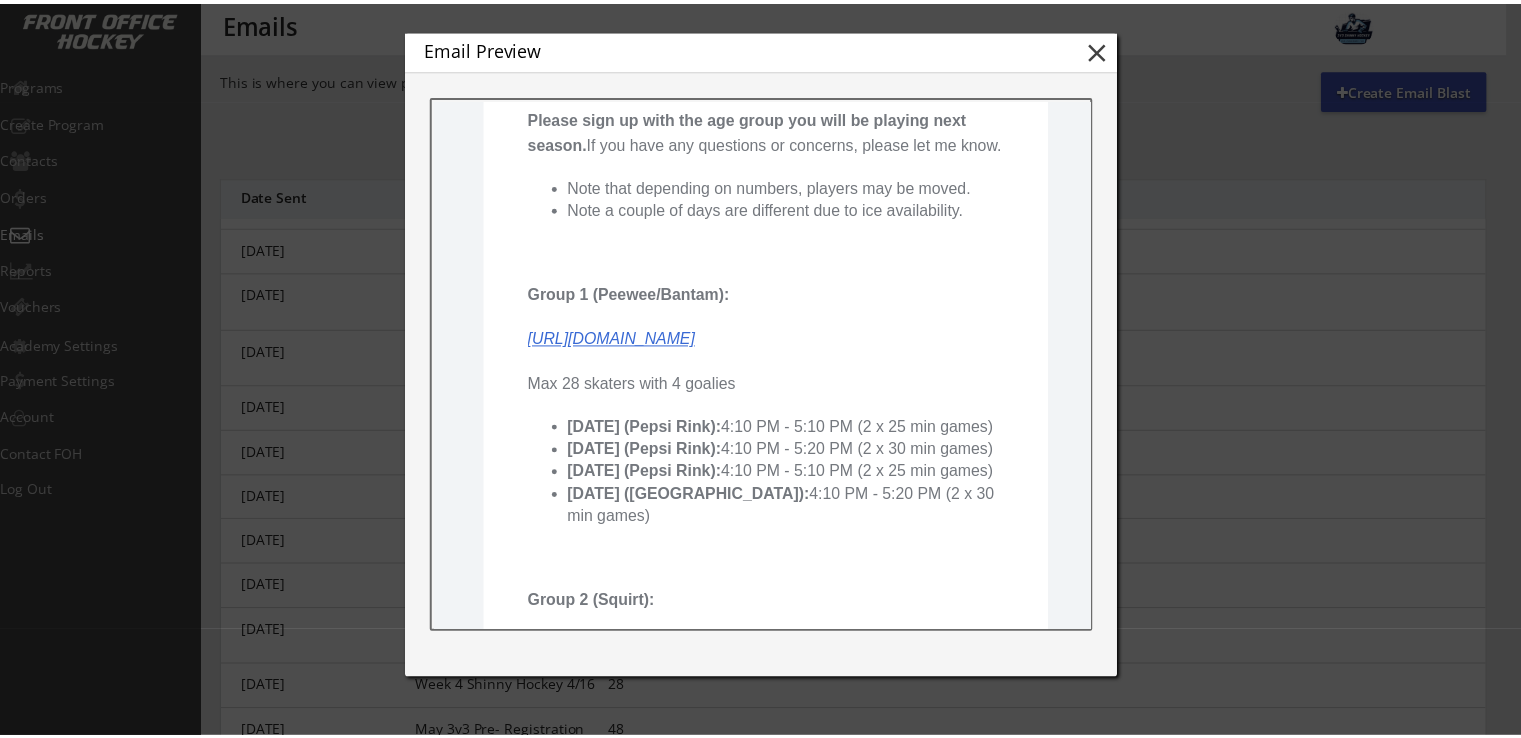 scroll, scrollTop: 427, scrollLeft: 0, axis: vertical 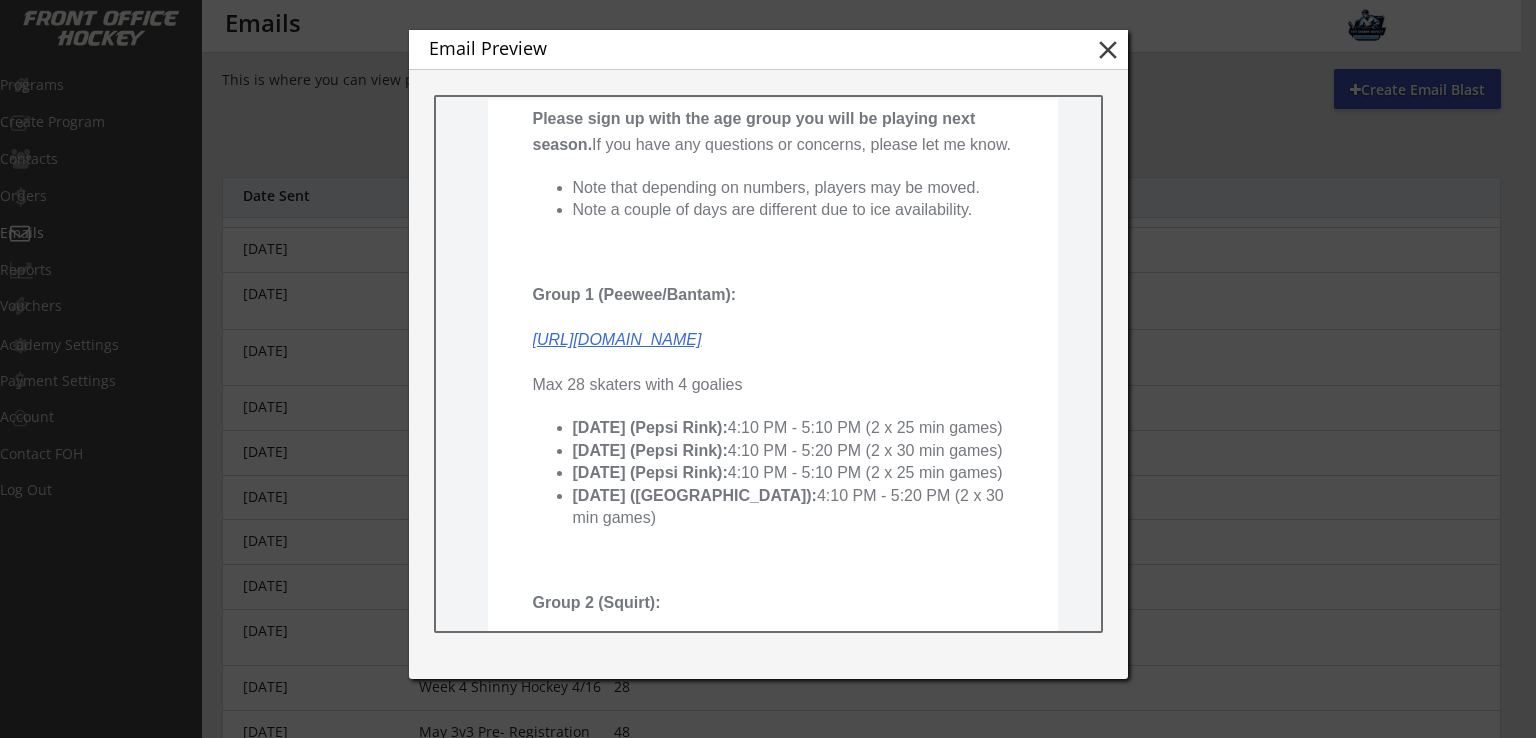 click on "close" at bounding box center [1108, 50] 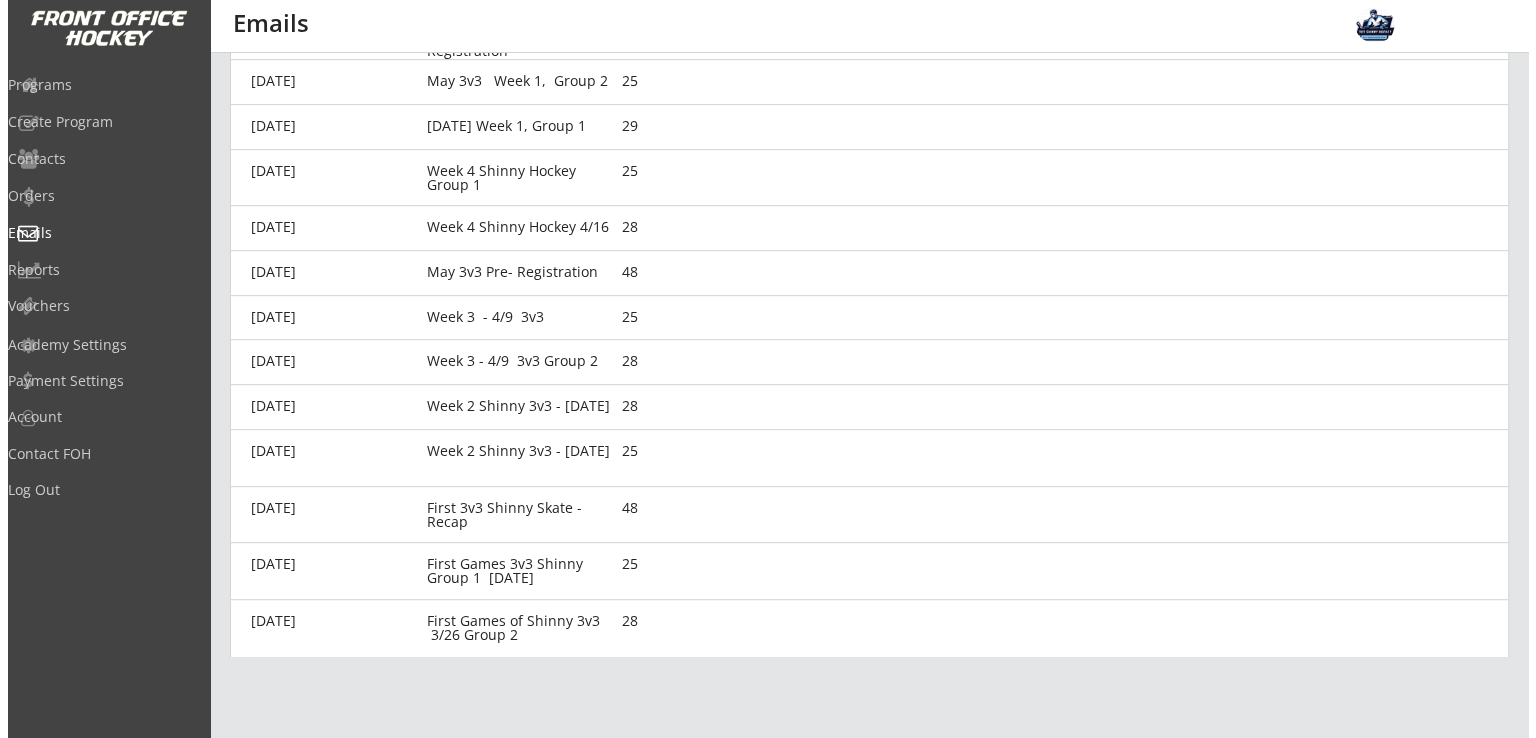 scroll, scrollTop: 515, scrollLeft: 0, axis: vertical 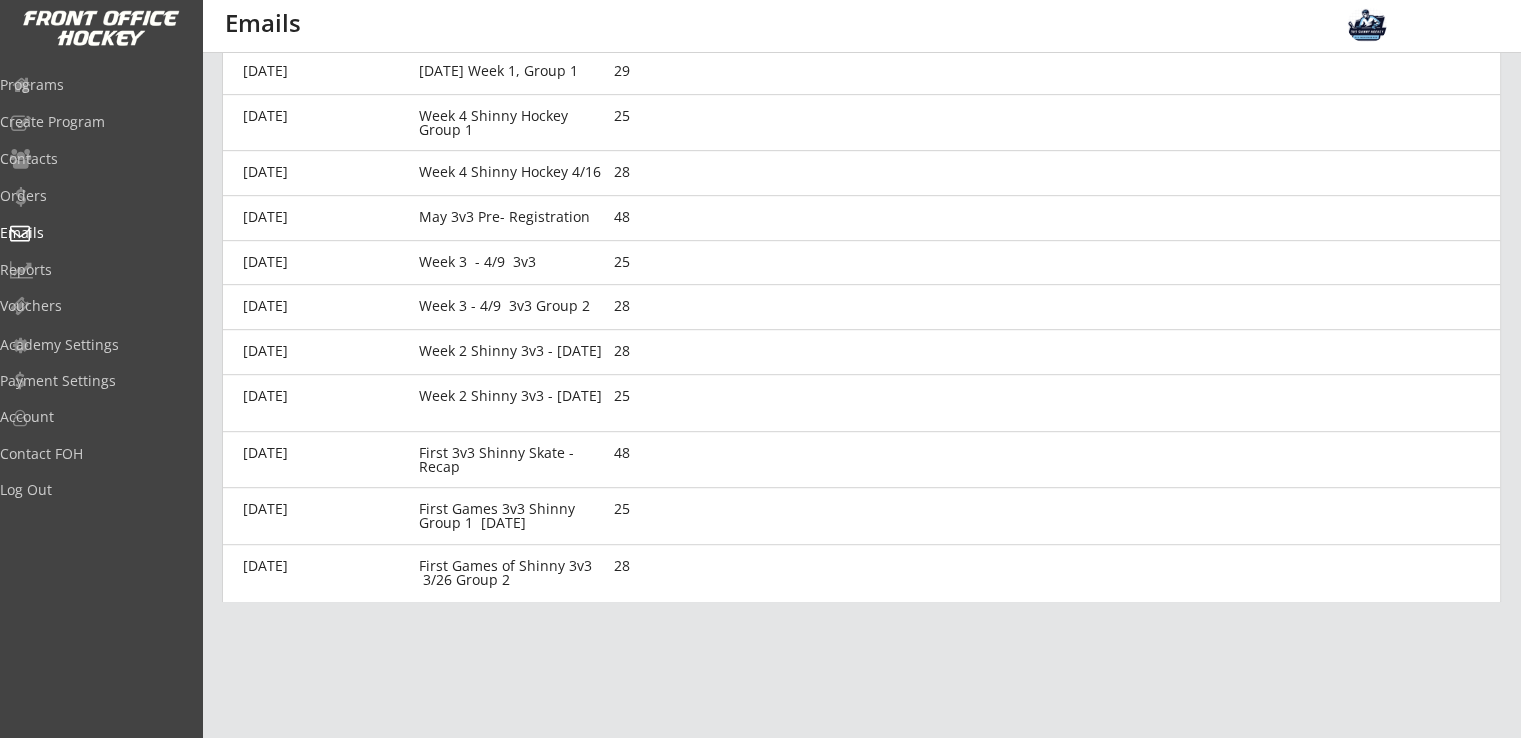 click on "Mar 27, 2025 First 3v3 Shinny Skate - Recap 48" at bounding box center (861, 460) 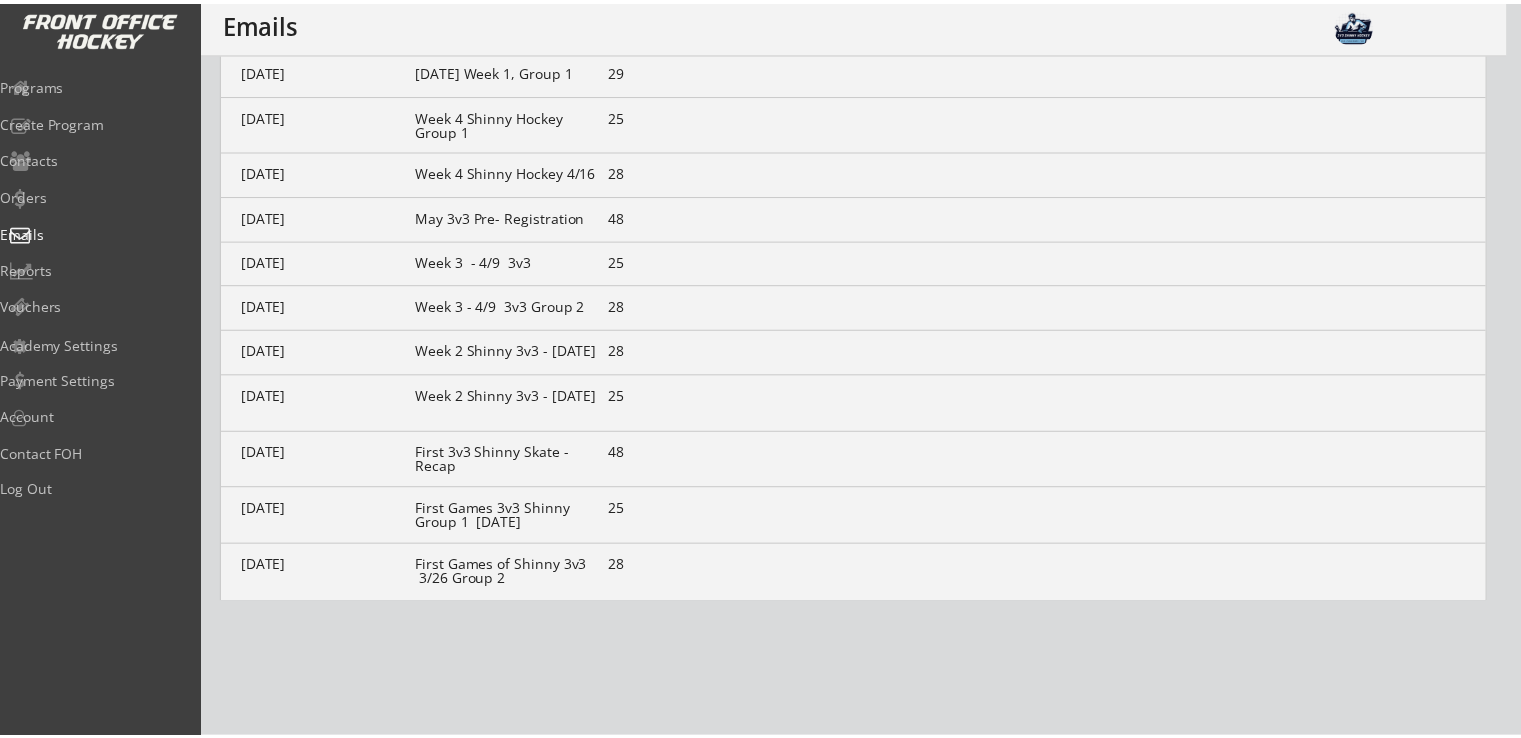 scroll, scrollTop: 0, scrollLeft: 0, axis: both 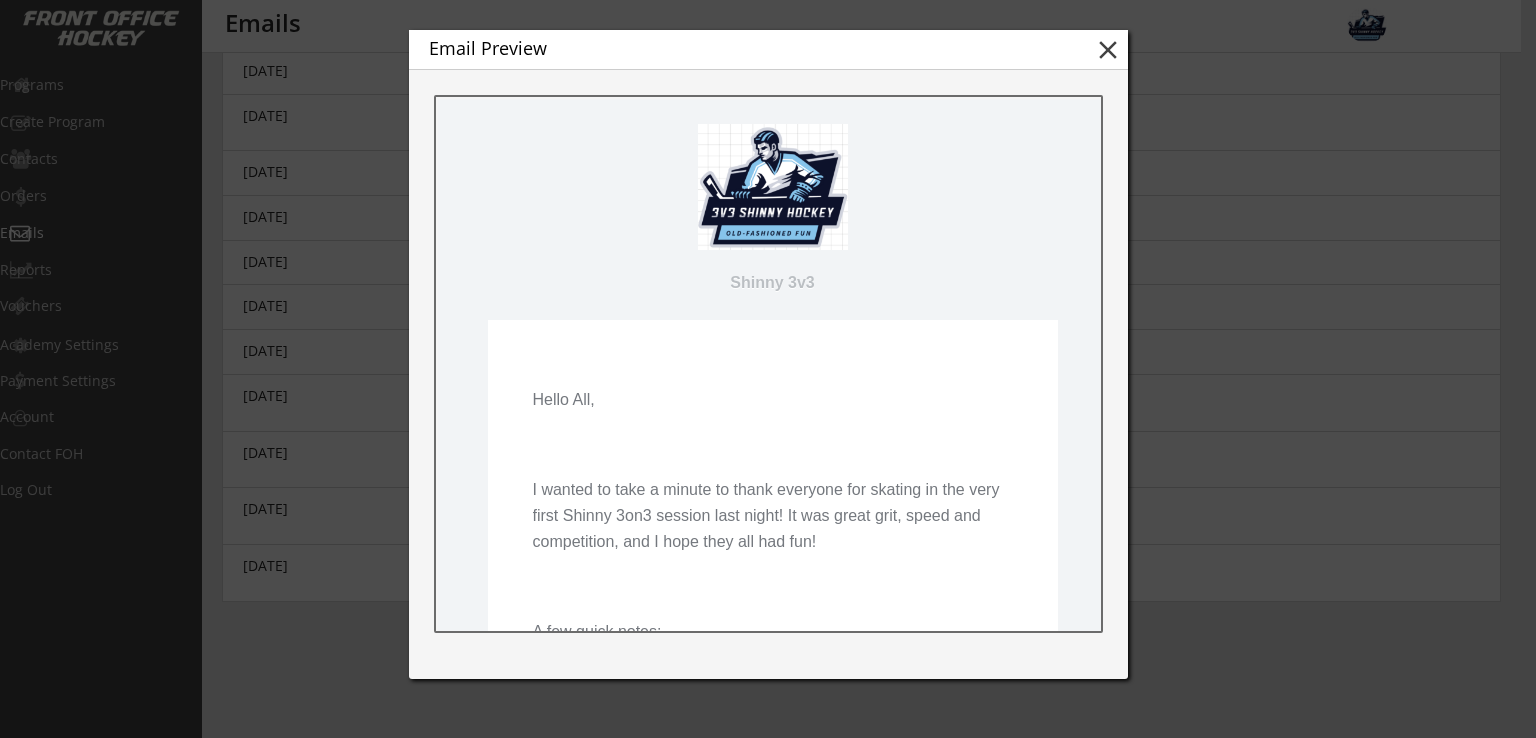 click on "close" at bounding box center [1108, 50] 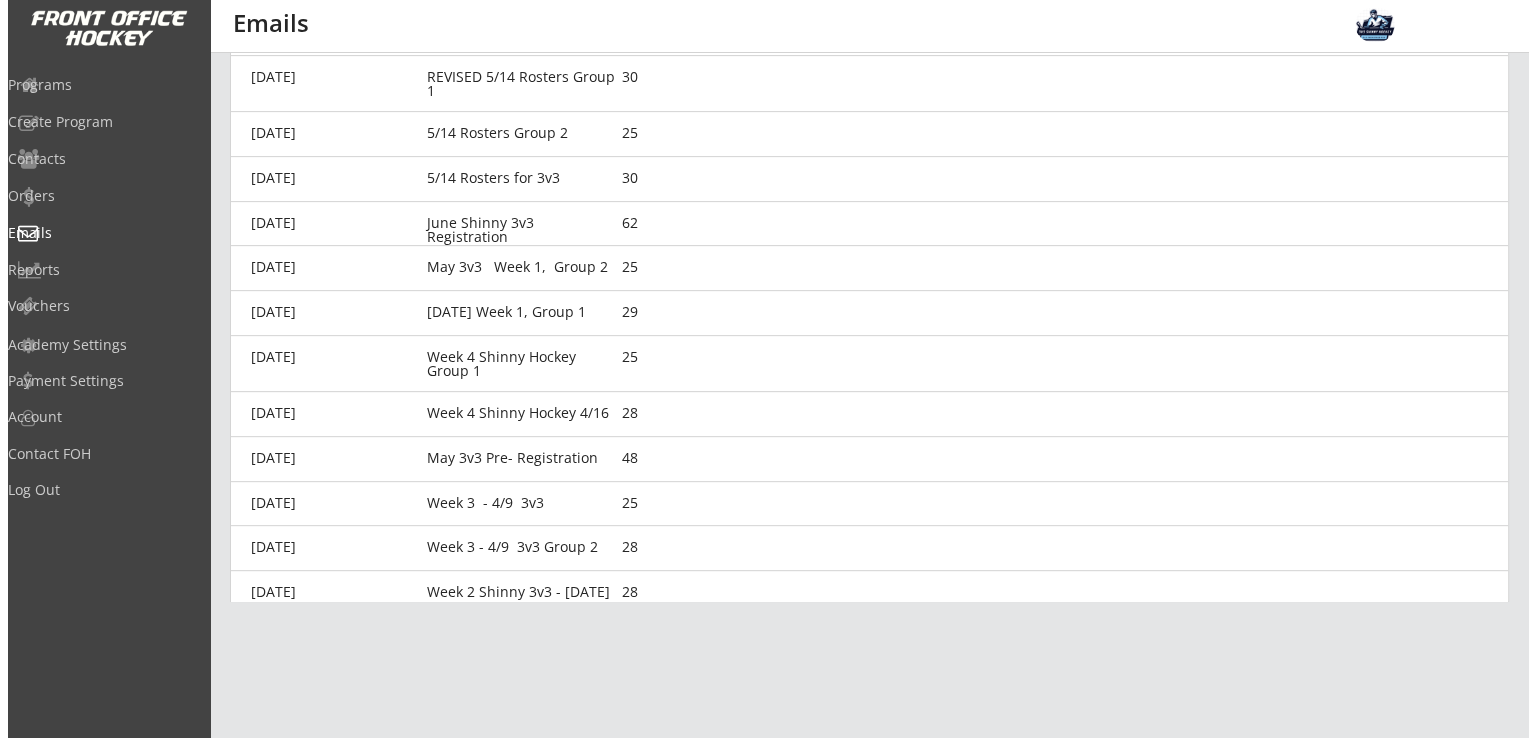 scroll, scrollTop: 476, scrollLeft: 0, axis: vertical 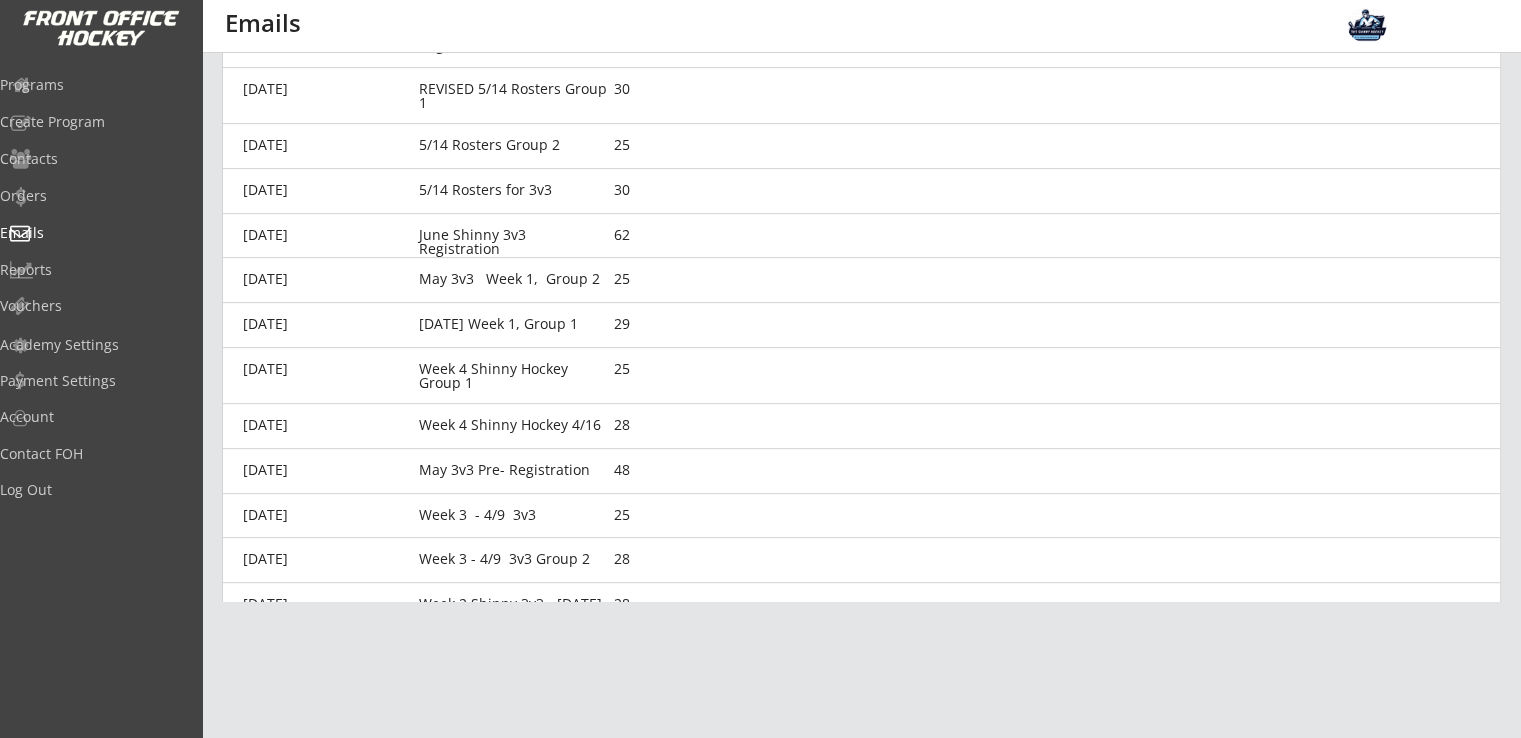 click on "June Shinny 3v3 Registration" at bounding box center [513, 242] 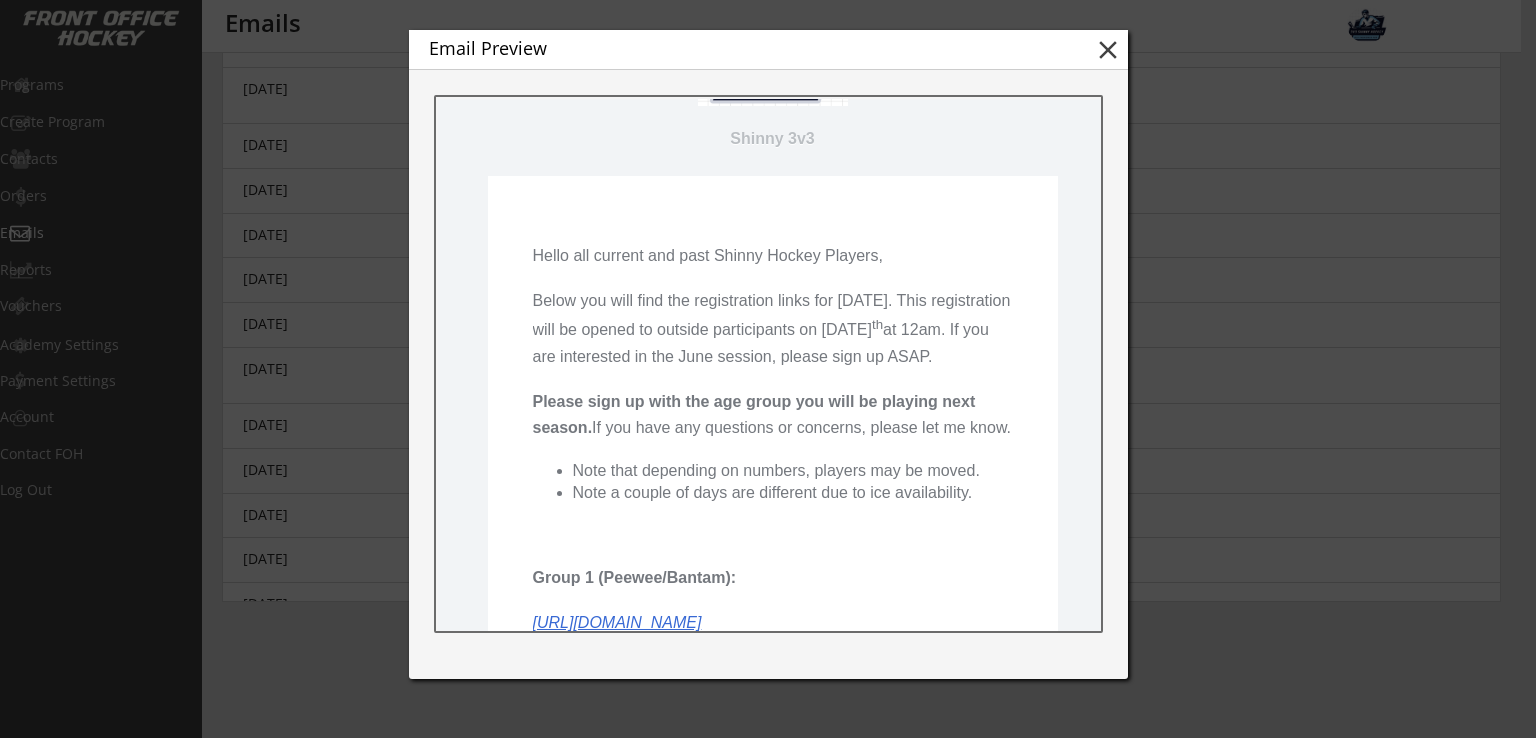 scroll, scrollTop: 162, scrollLeft: 0, axis: vertical 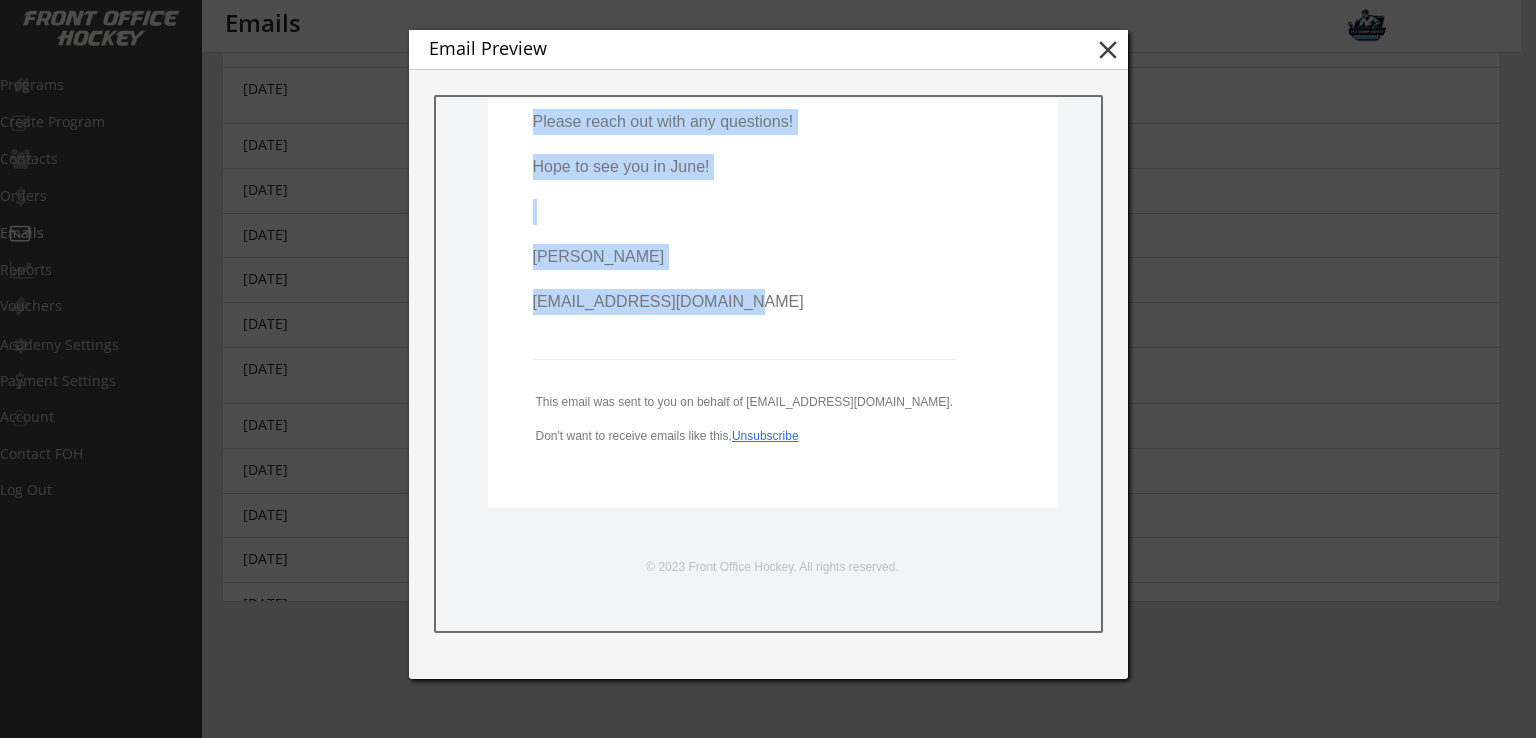 drag, startPoint x: 522, startPoint y: 234, endPoint x: 976, endPoint y: 569, distance: 564.21716 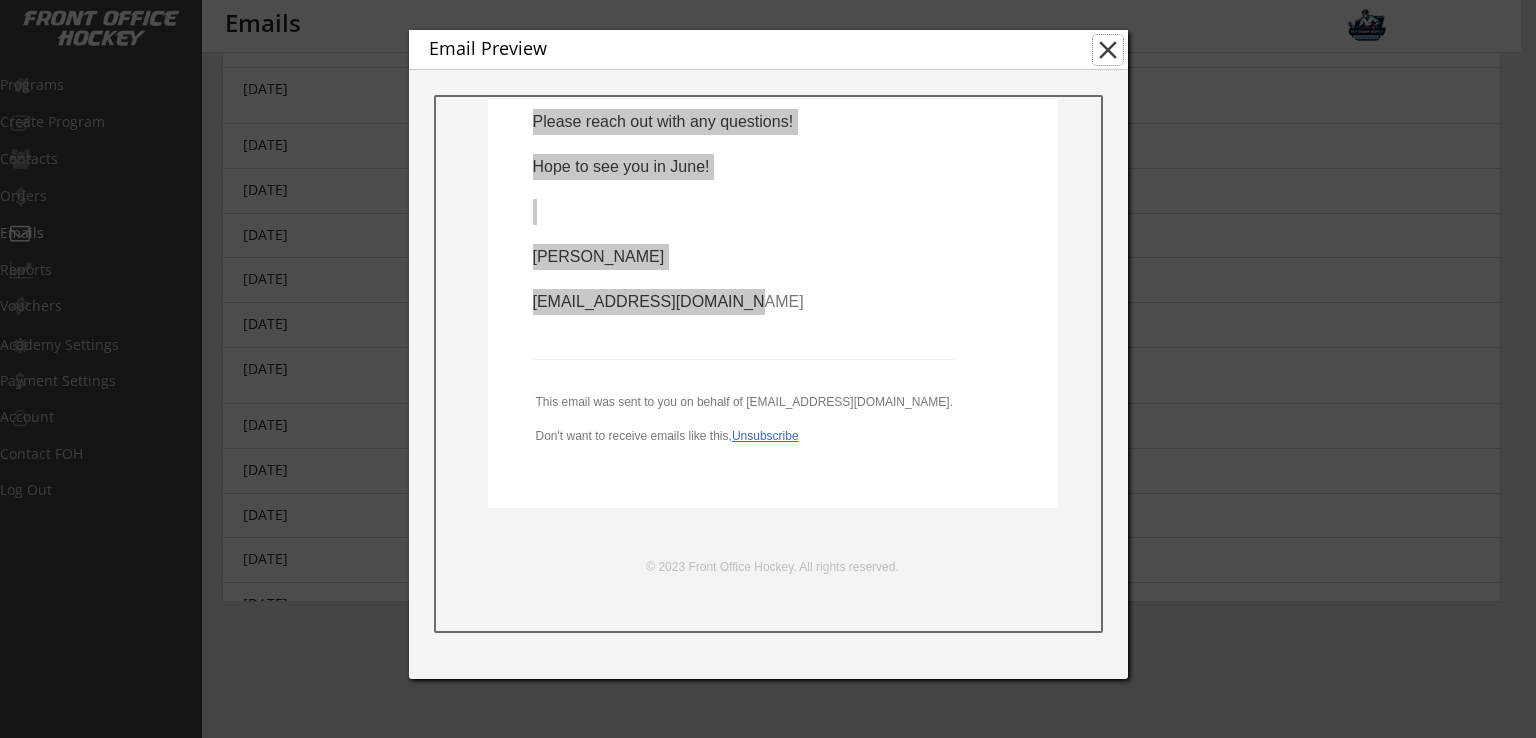 click on "close" at bounding box center [1108, 50] 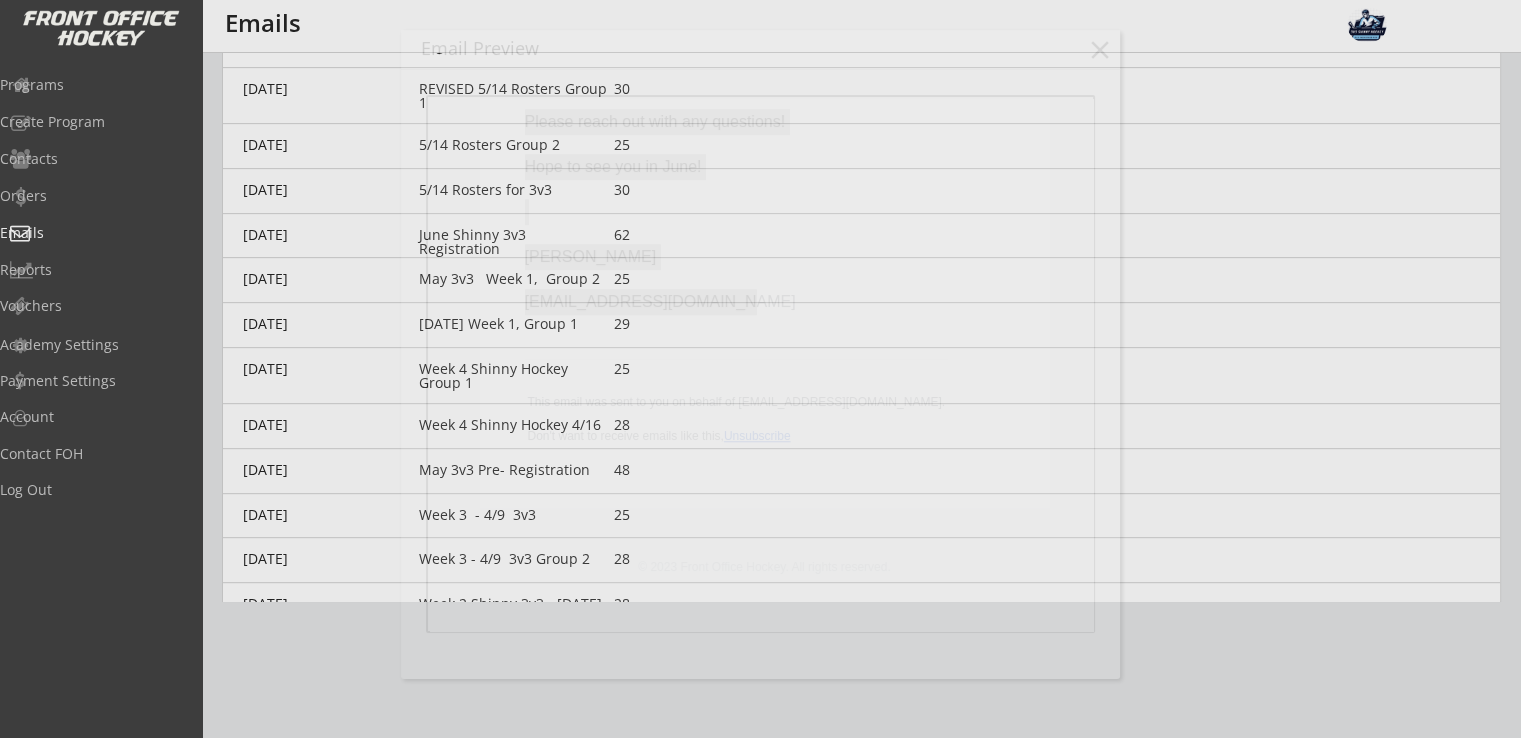 scroll, scrollTop: 0, scrollLeft: 0, axis: both 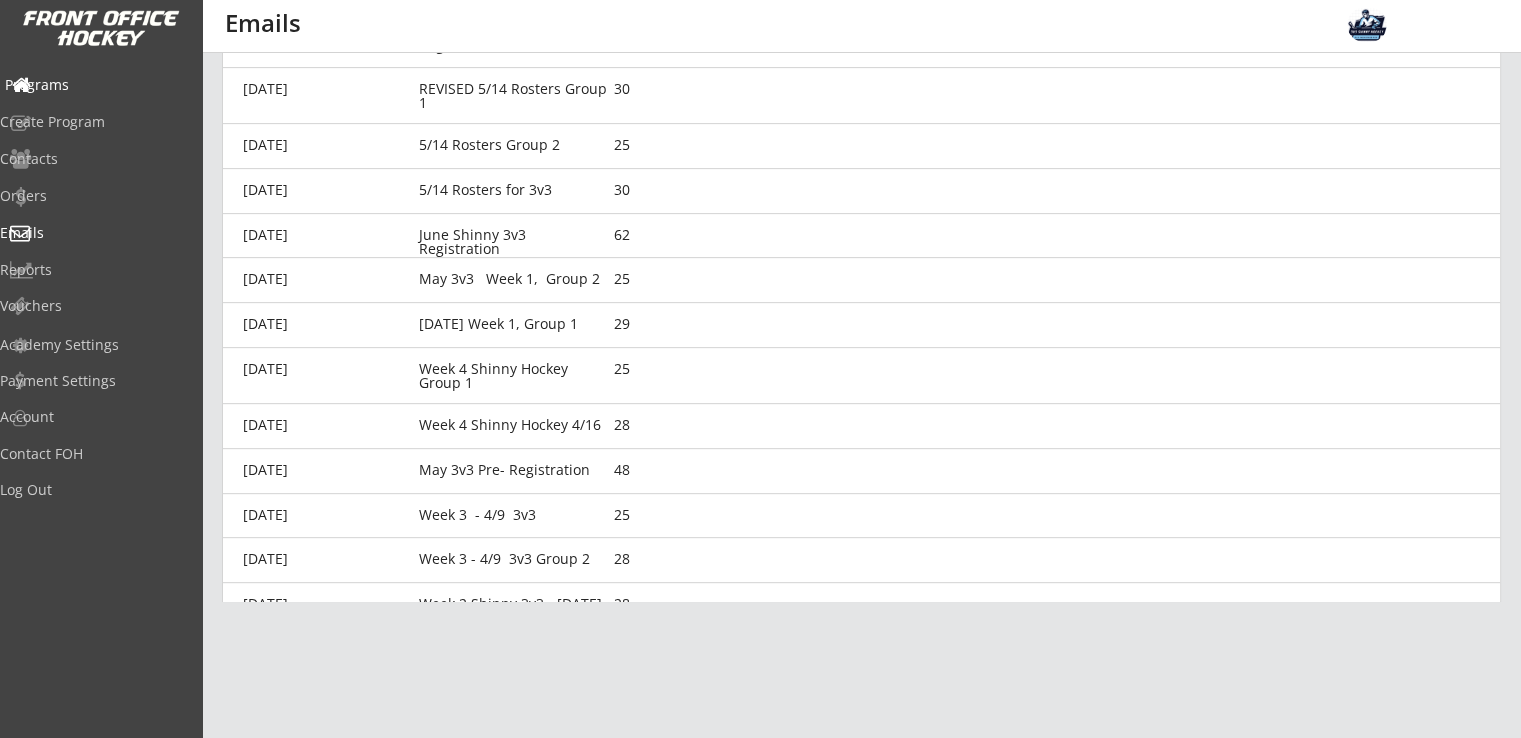 click on "Programs" at bounding box center (95, 85) 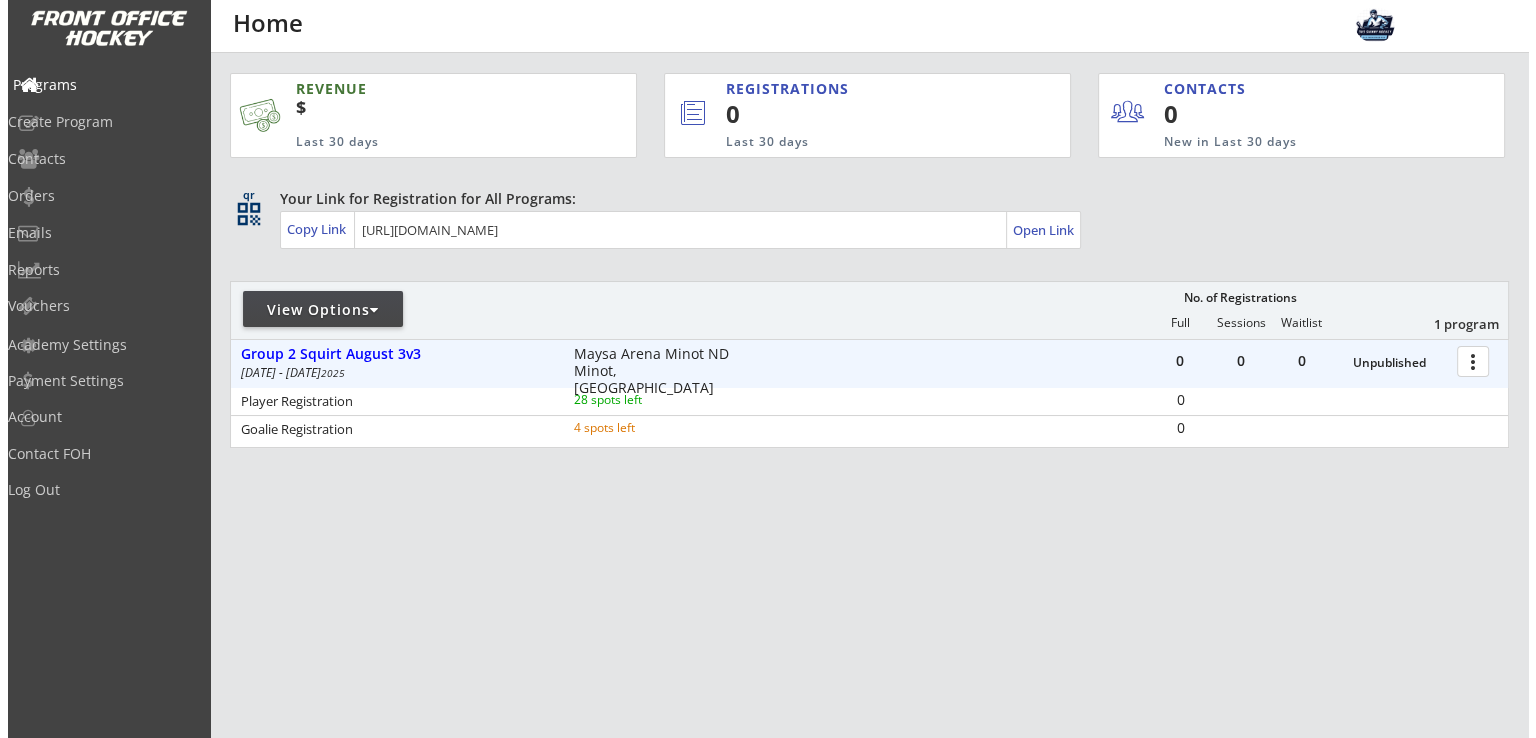 scroll, scrollTop: 0, scrollLeft: 0, axis: both 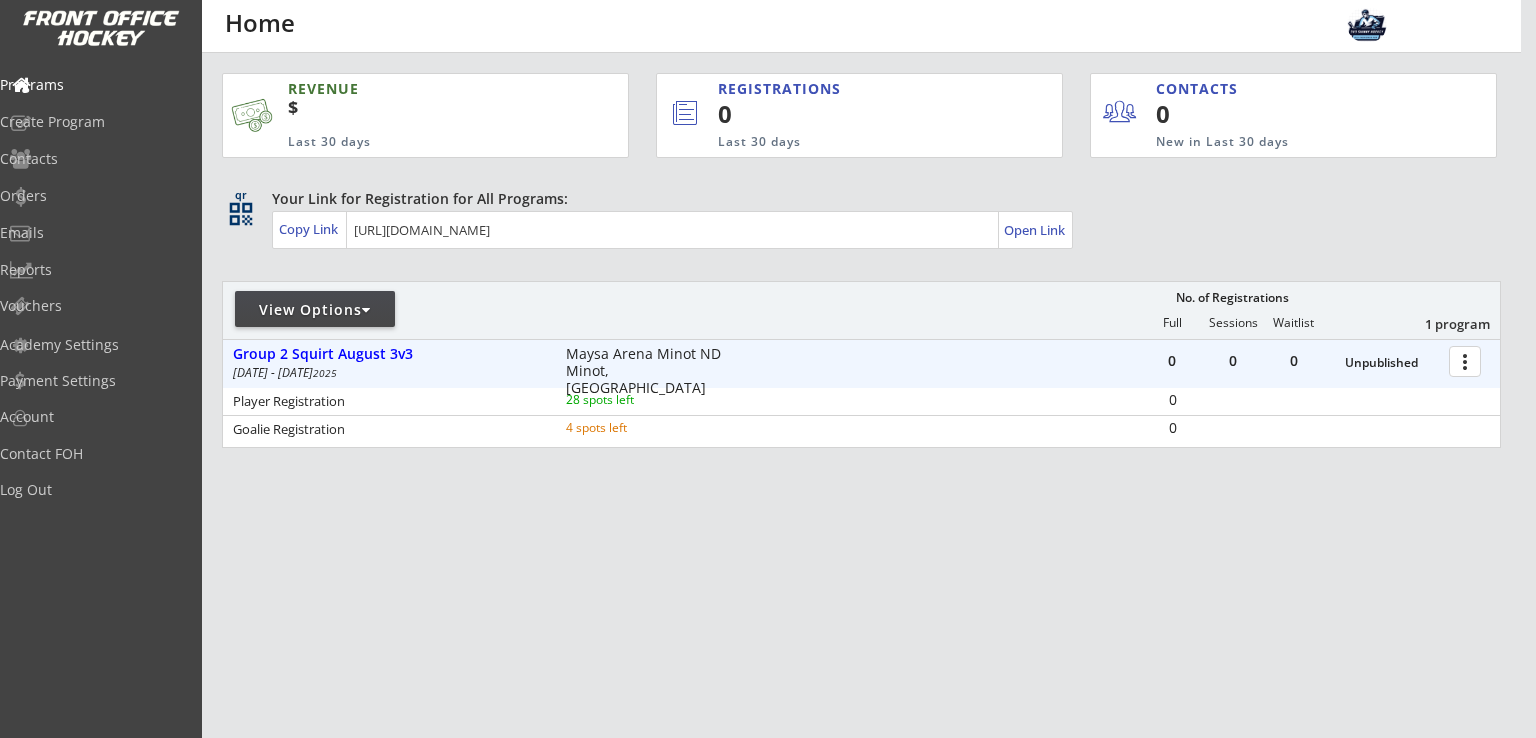 click at bounding box center [1468, 360] 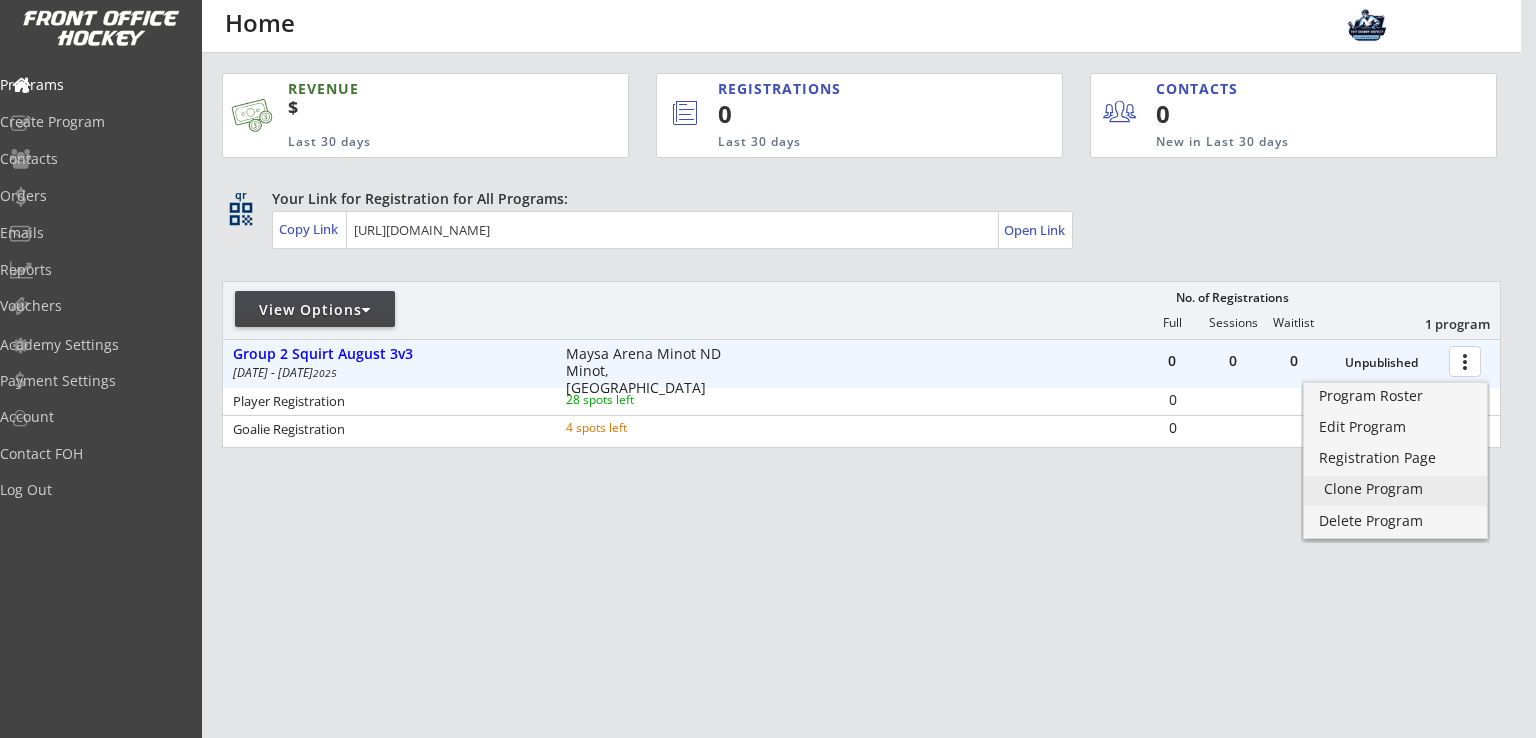 click on "Clone Program" at bounding box center [1395, 489] 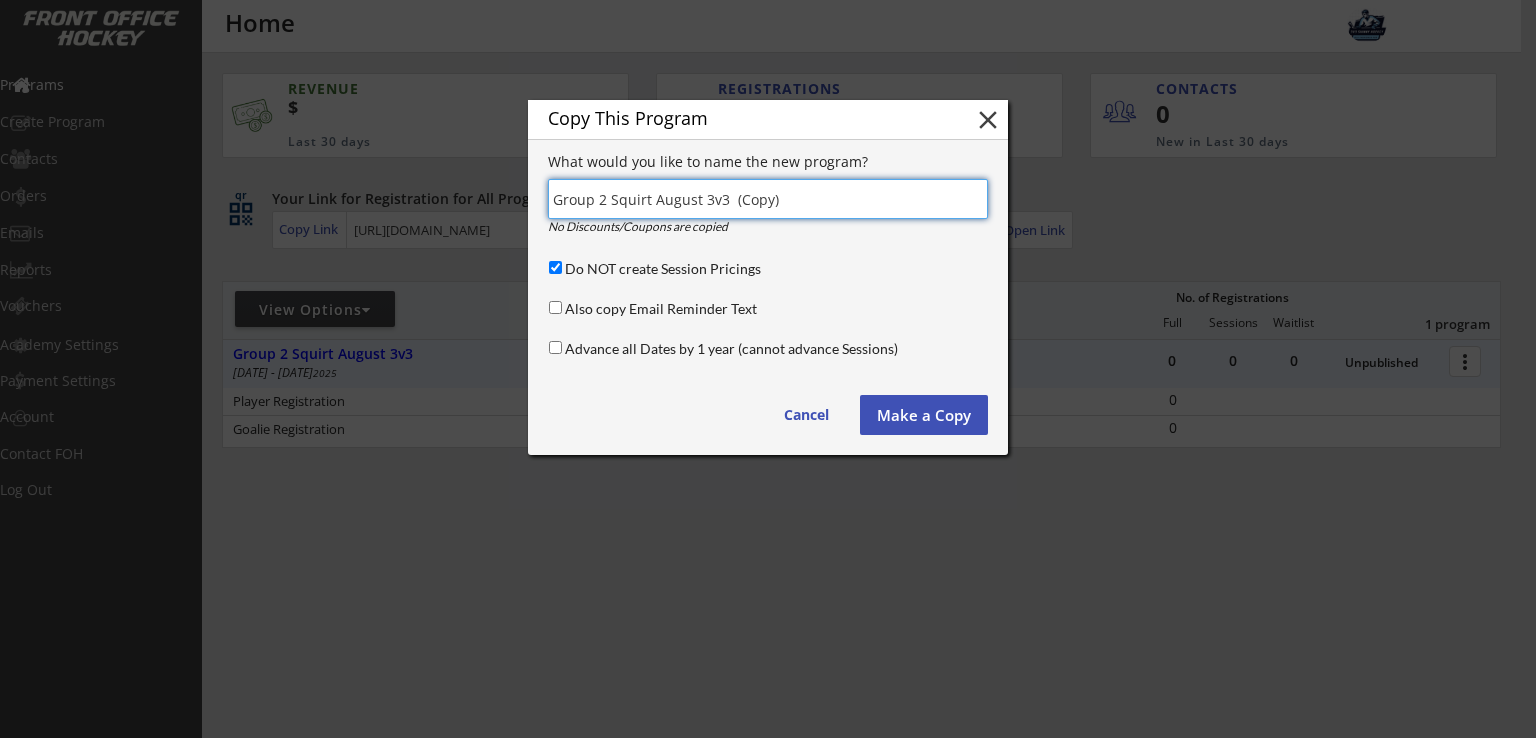 click at bounding box center (768, 199) 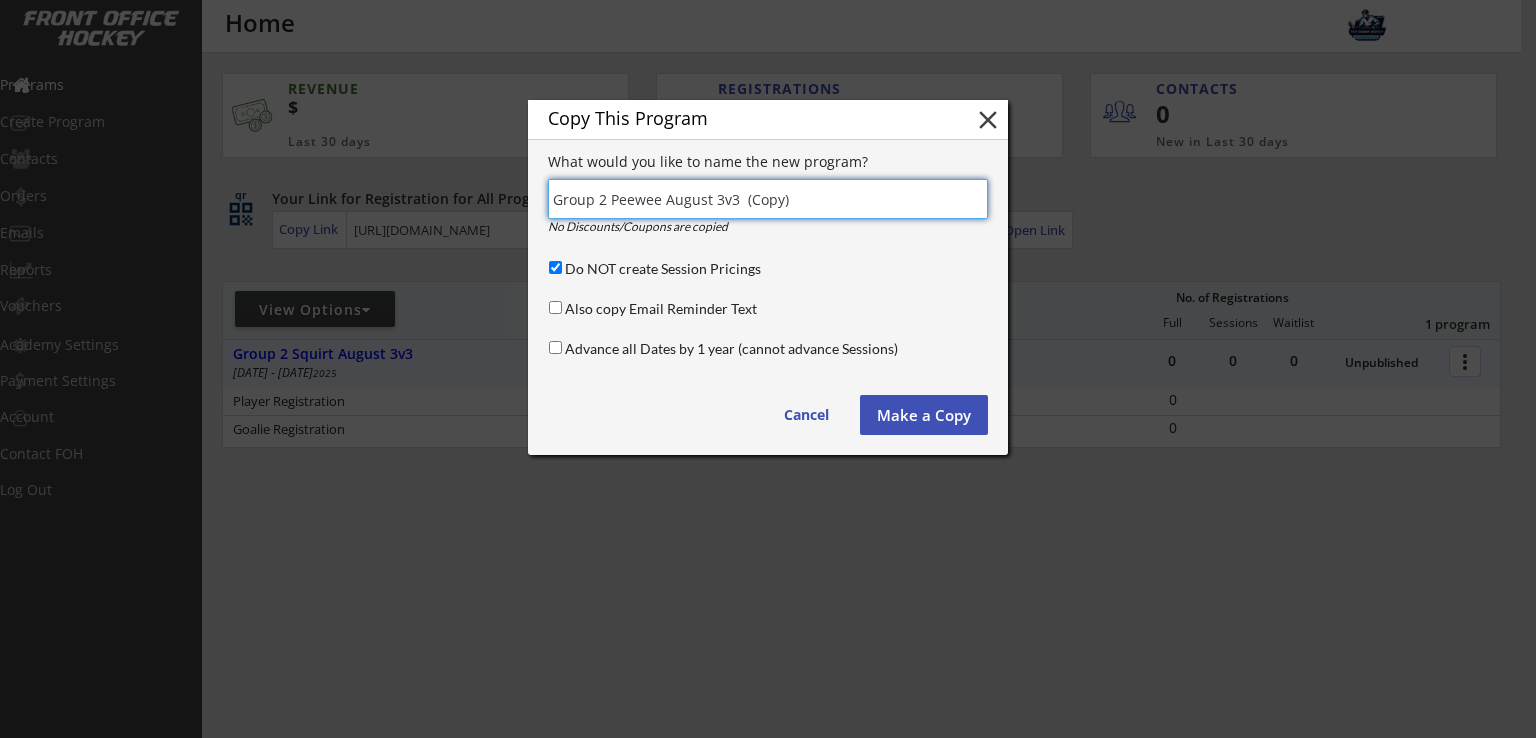 click at bounding box center (768, 199) 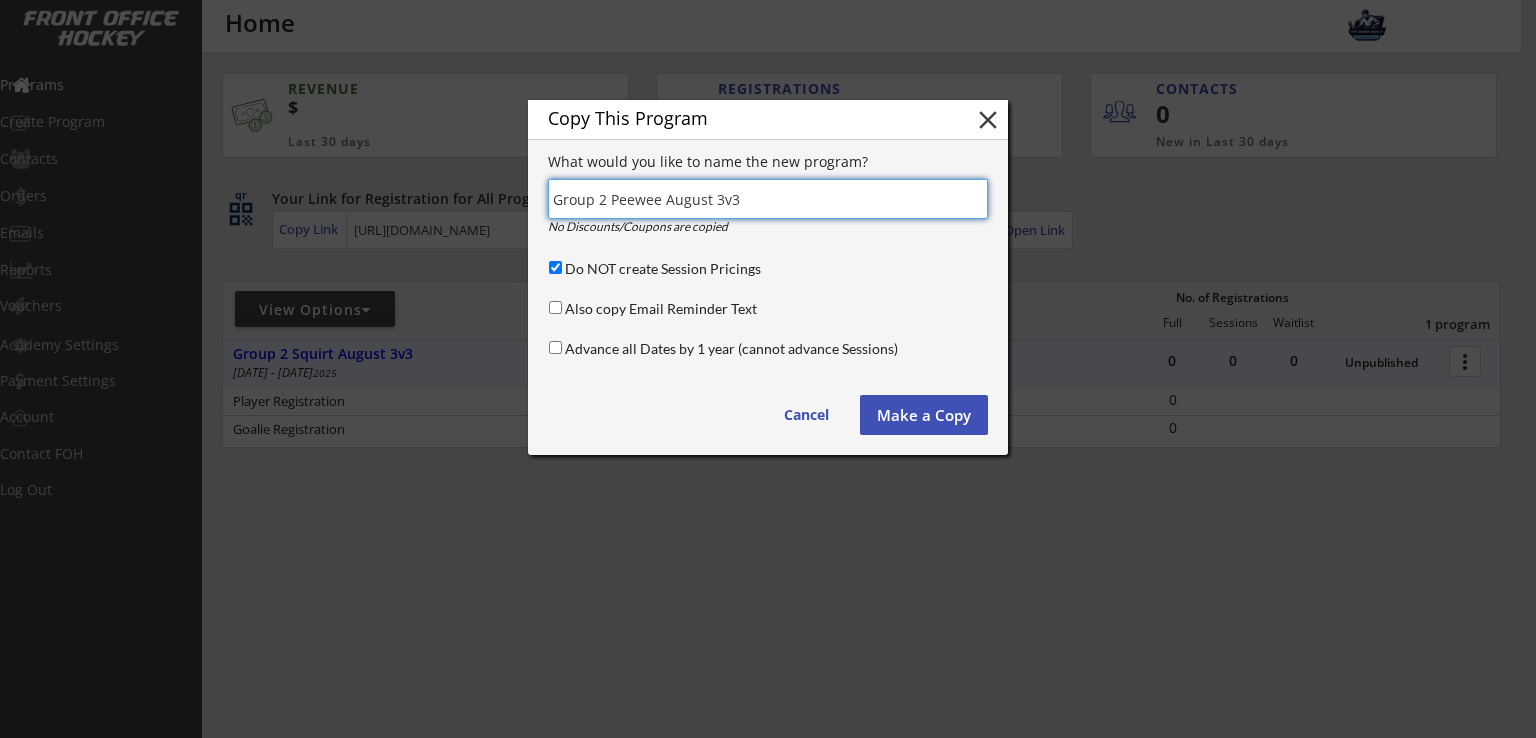 click at bounding box center (768, 199) 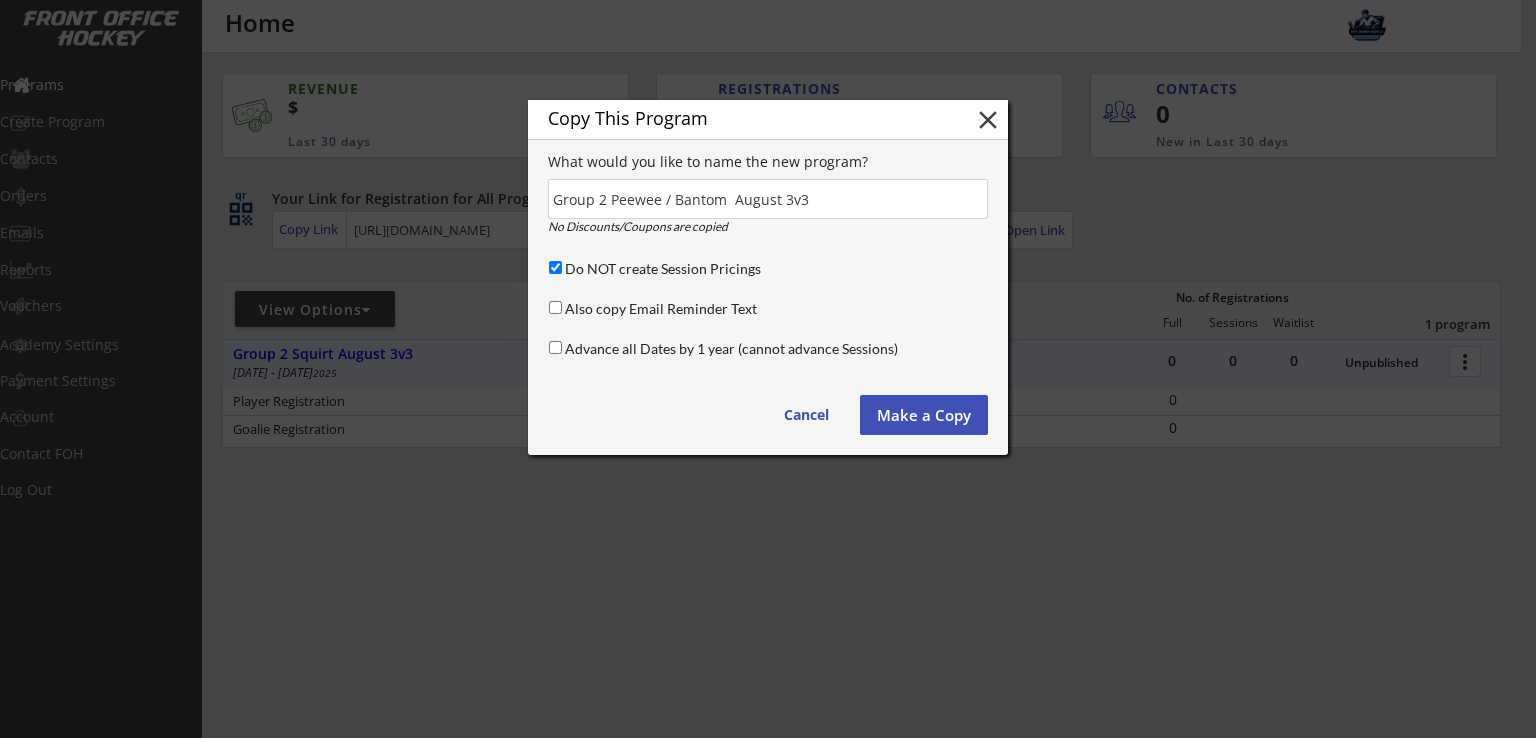 click at bounding box center [768, 199] 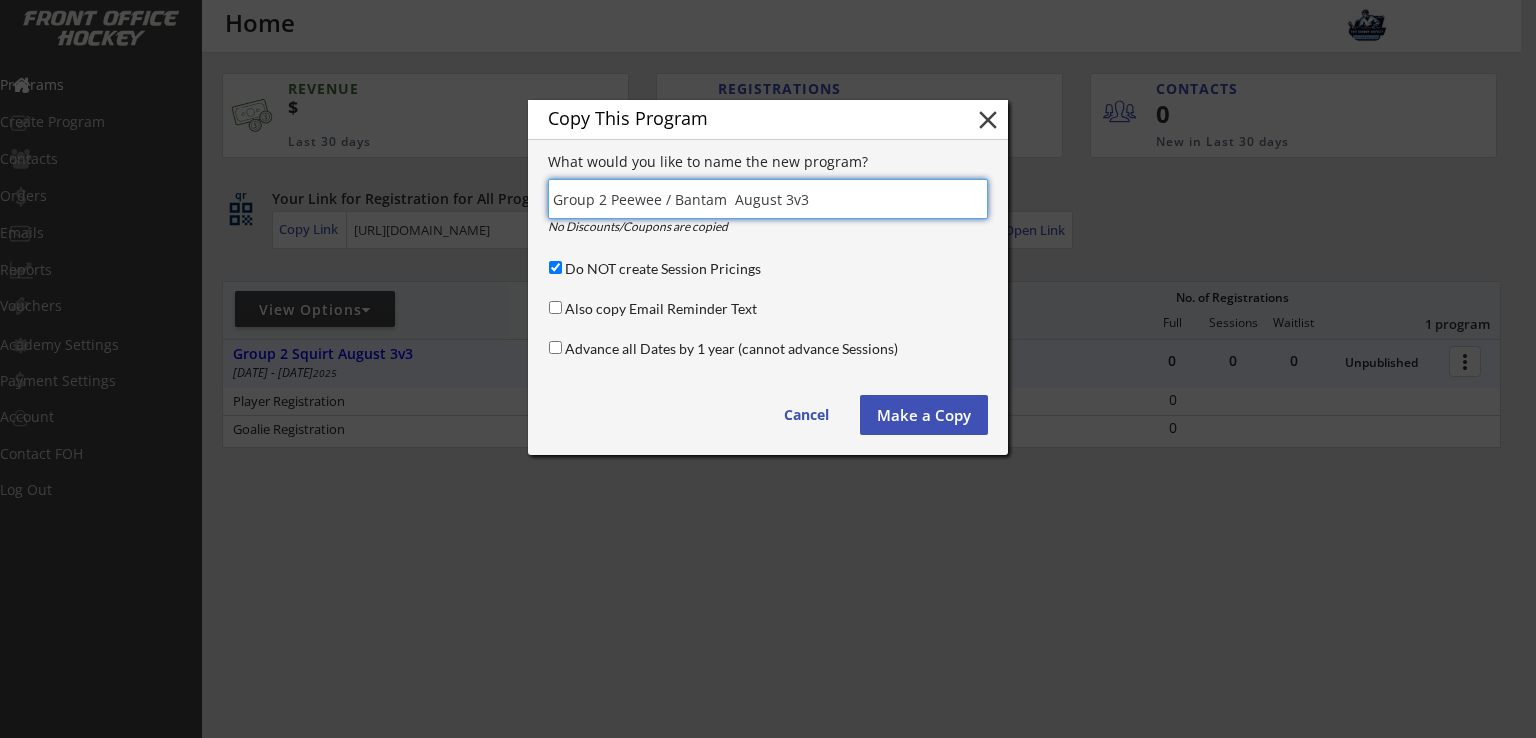 click at bounding box center (768, 199) 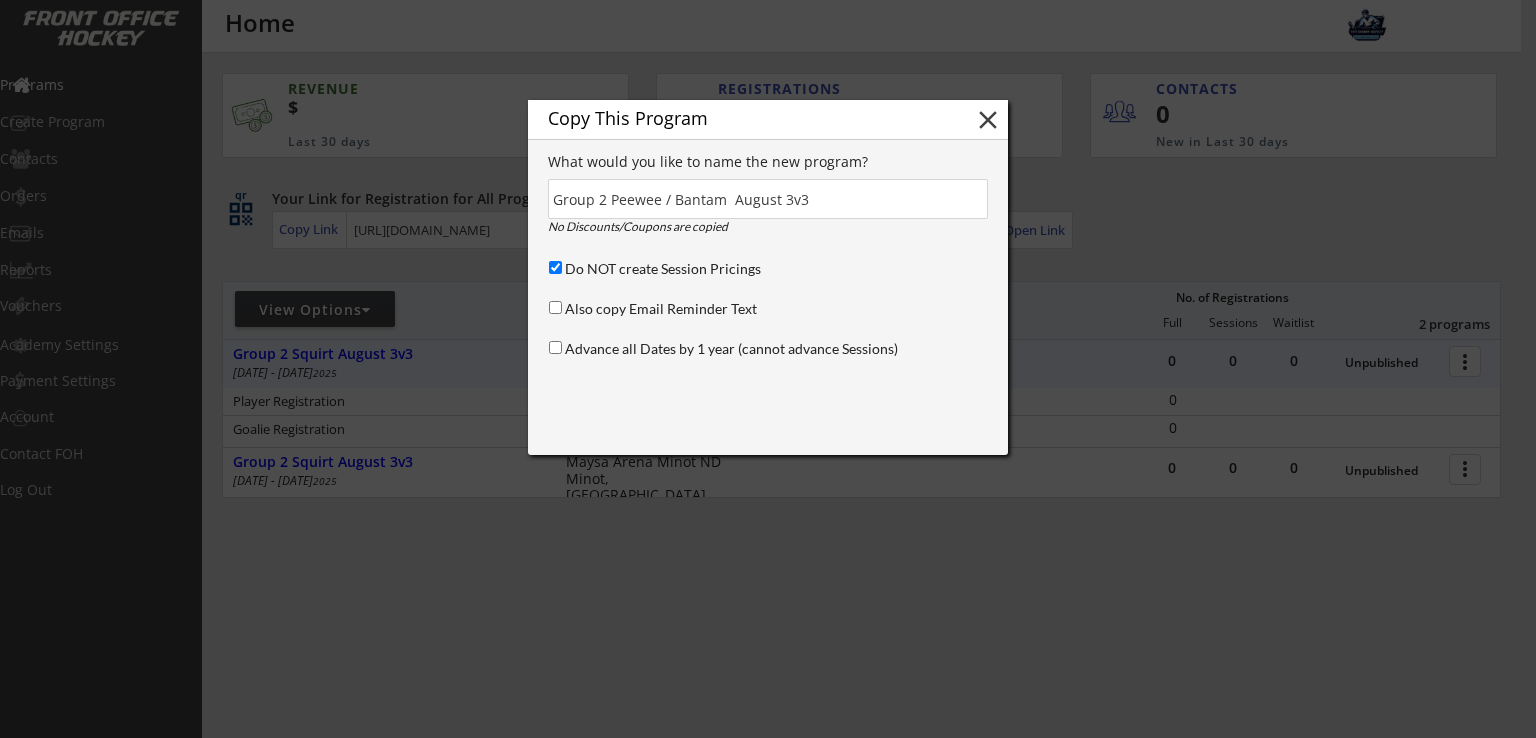 type on "(Copy)" 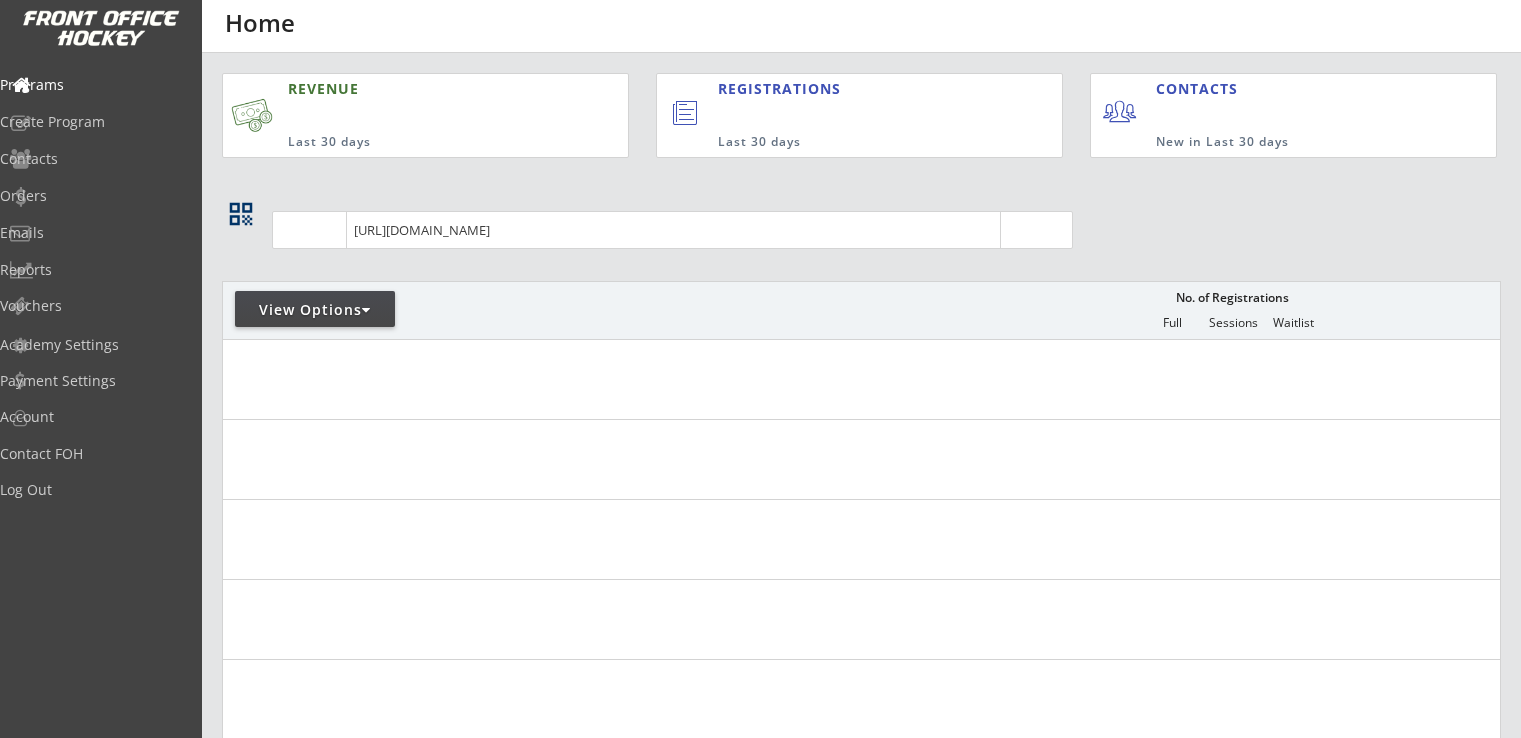 scroll, scrollTop: 0, scrollLeft: 0, axis: both 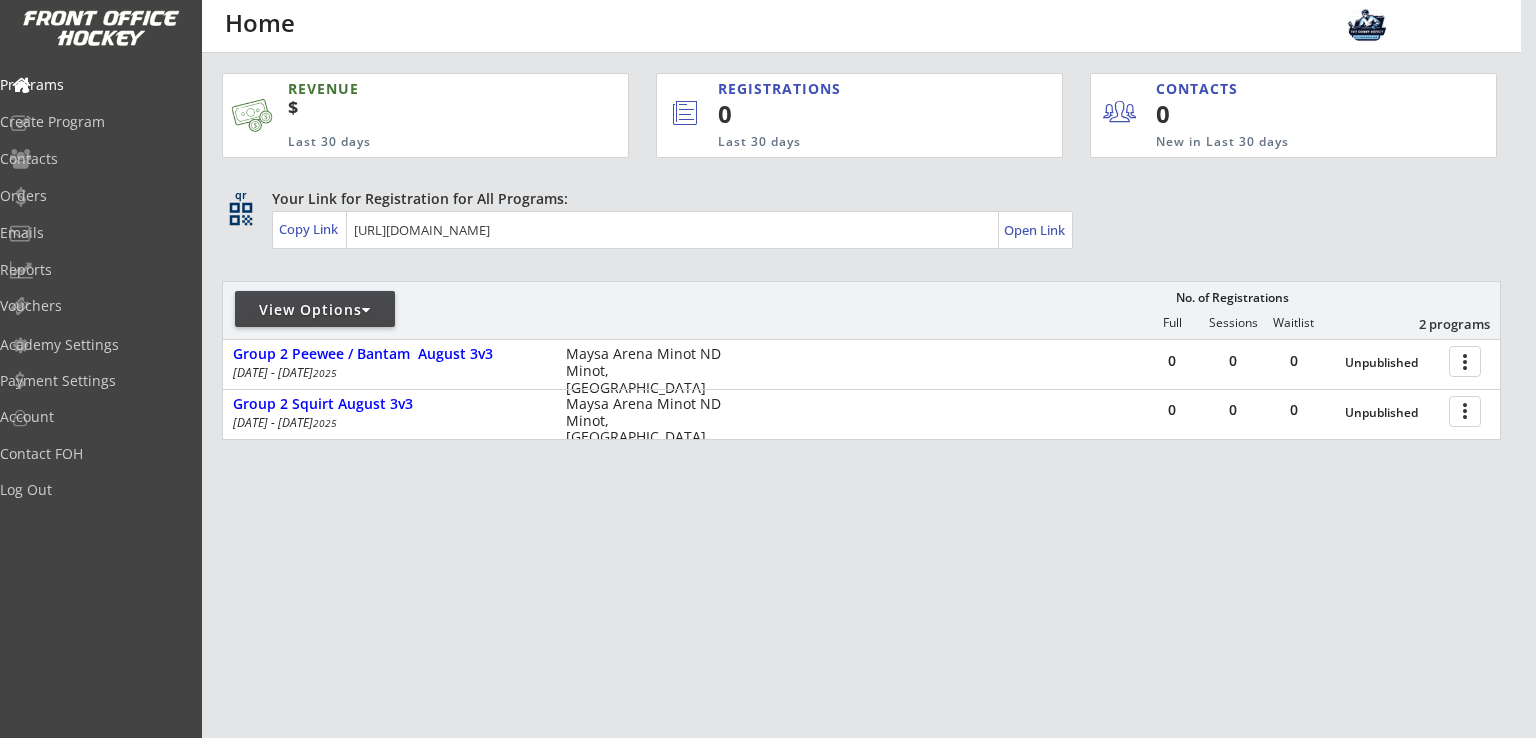 click on "REVENUE $   Last 30 days REGISTRATIONS 0 Last 30 days CONTACTS 0 New in Last 30 days qr qr_code Your Link for Registration for All Programs: Copy Link Open Link View Options   No. of Registrations Full Sessions Waitlist 2 programs
0 0 0 Unpublished more_vert Group 2 Peewee / Bantam  August 3v3  [DATE] - [DATE] Maysa Arena Minot ND
Minot, [GEOGRAPHIC_DATA]
0 0 0 Unpublished more_vert Group 2 Squirt August 3v3  [DATE] - [DATE] [GEOGRAPHIC_DATA] [GEOGRAPHIC_DATA] ND
[GEOGRAPHIC_DATA], [GEOGRAPHIC_DATA]" at bounding box center [861, 361] 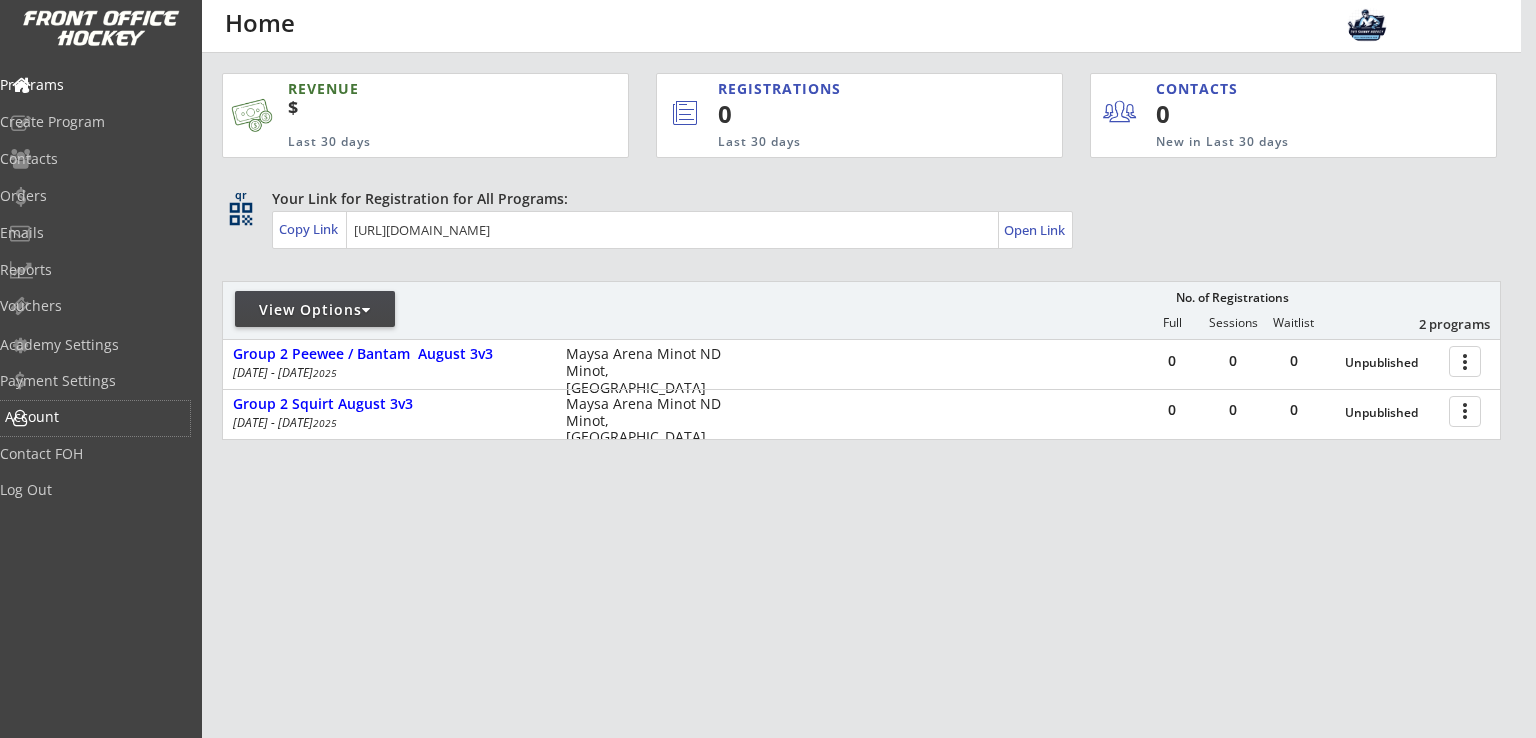 click on "Account" at bounding box center (95, 417) 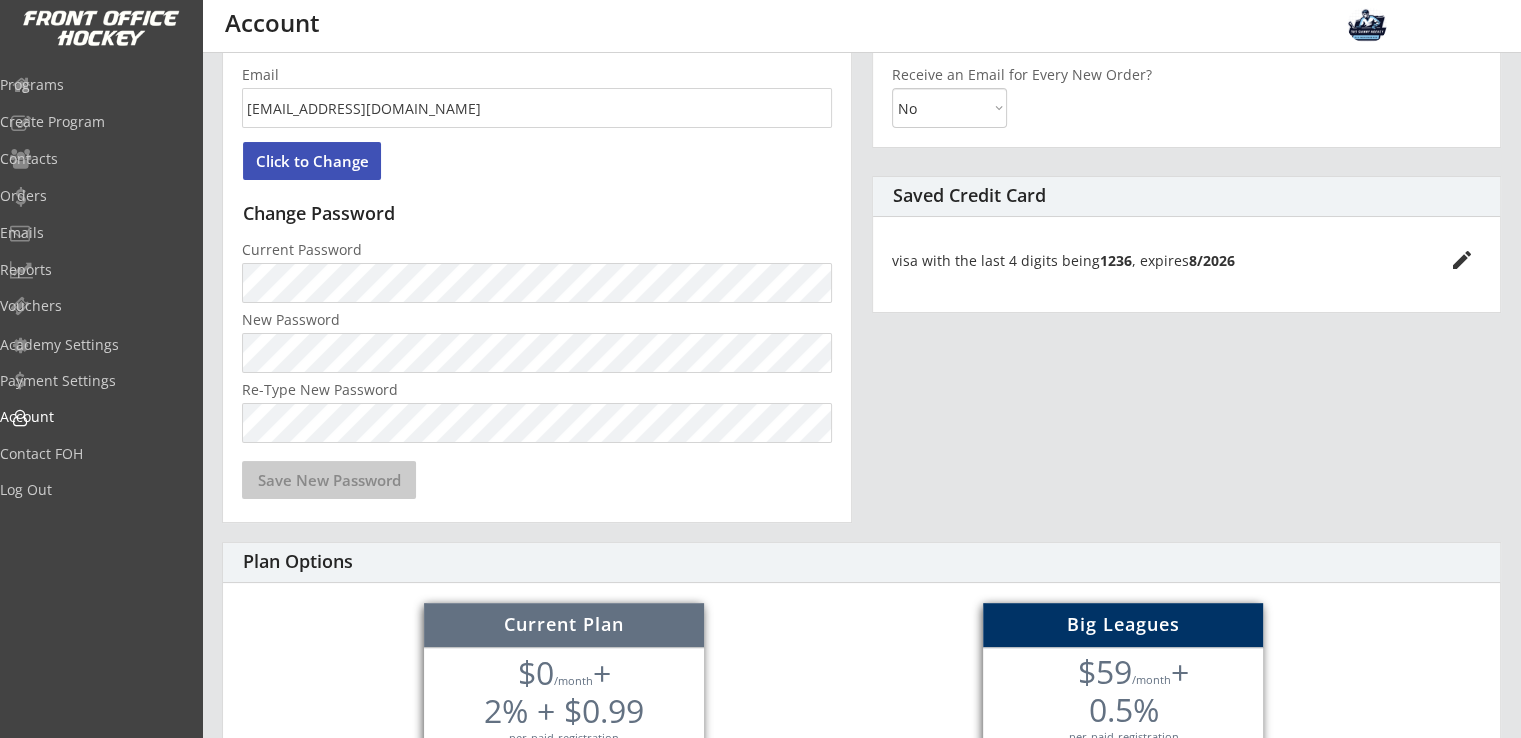 scroll, scrollTop: 0, scrollLeft: 0, axis: both 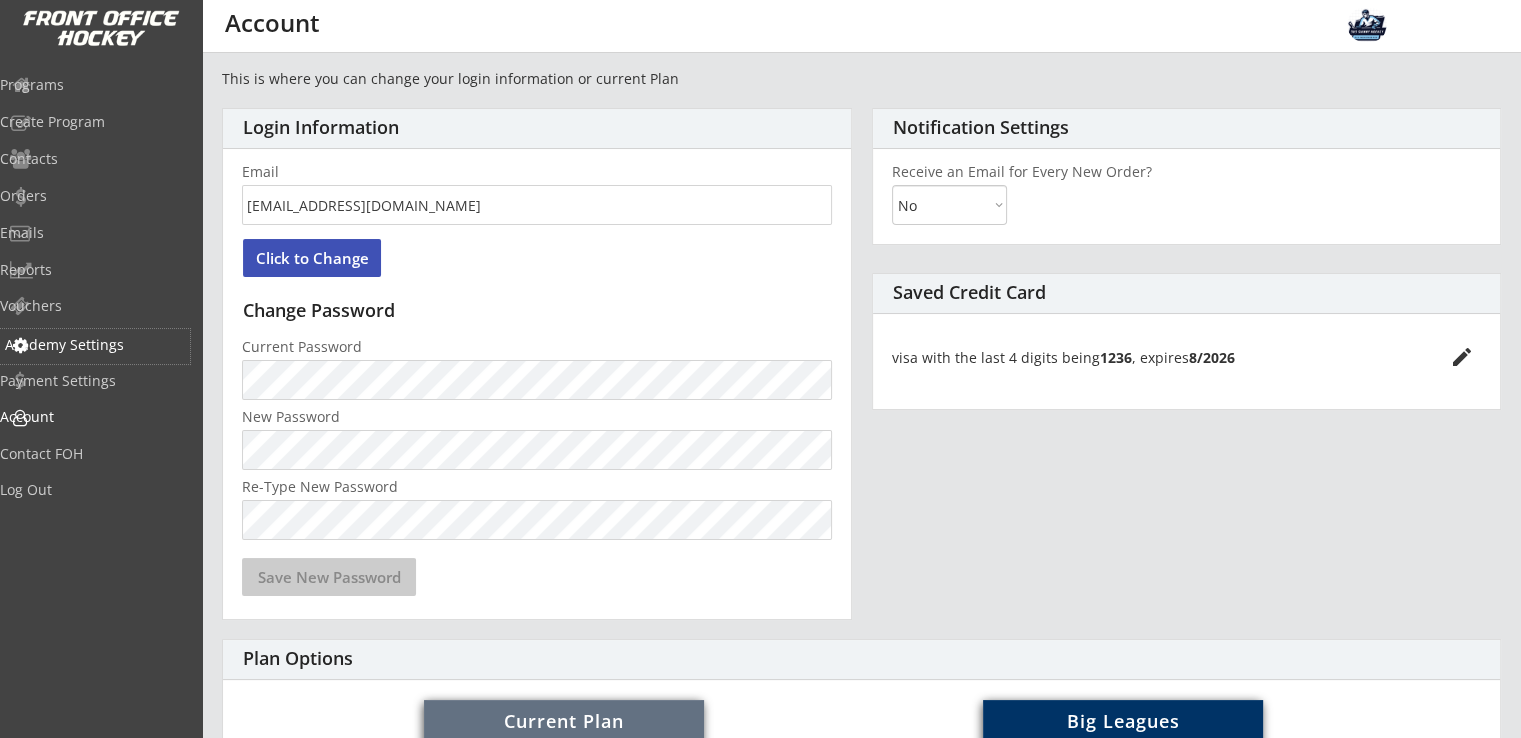 click on "Academy Settings" at bounding box center [95, 345] 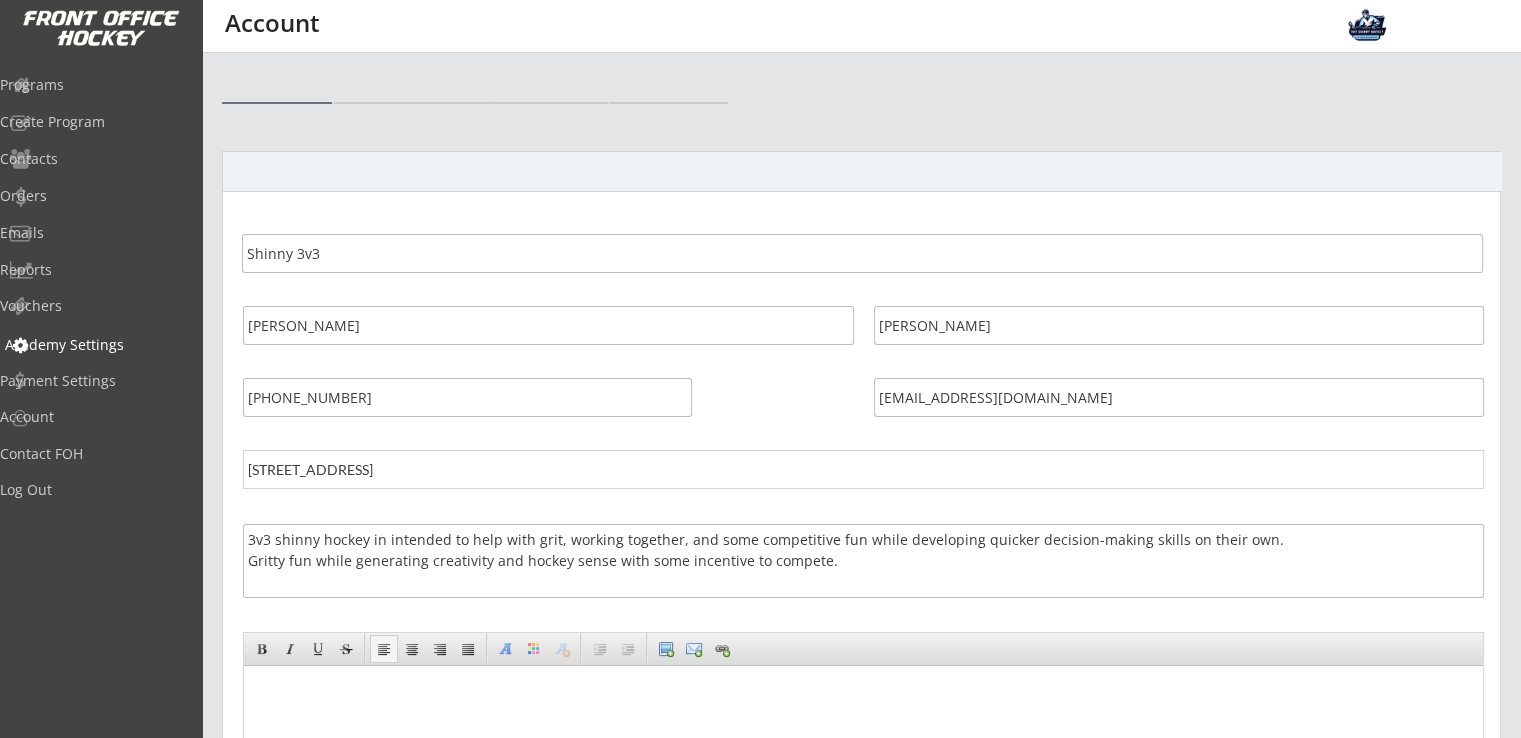 select on ""USD"" 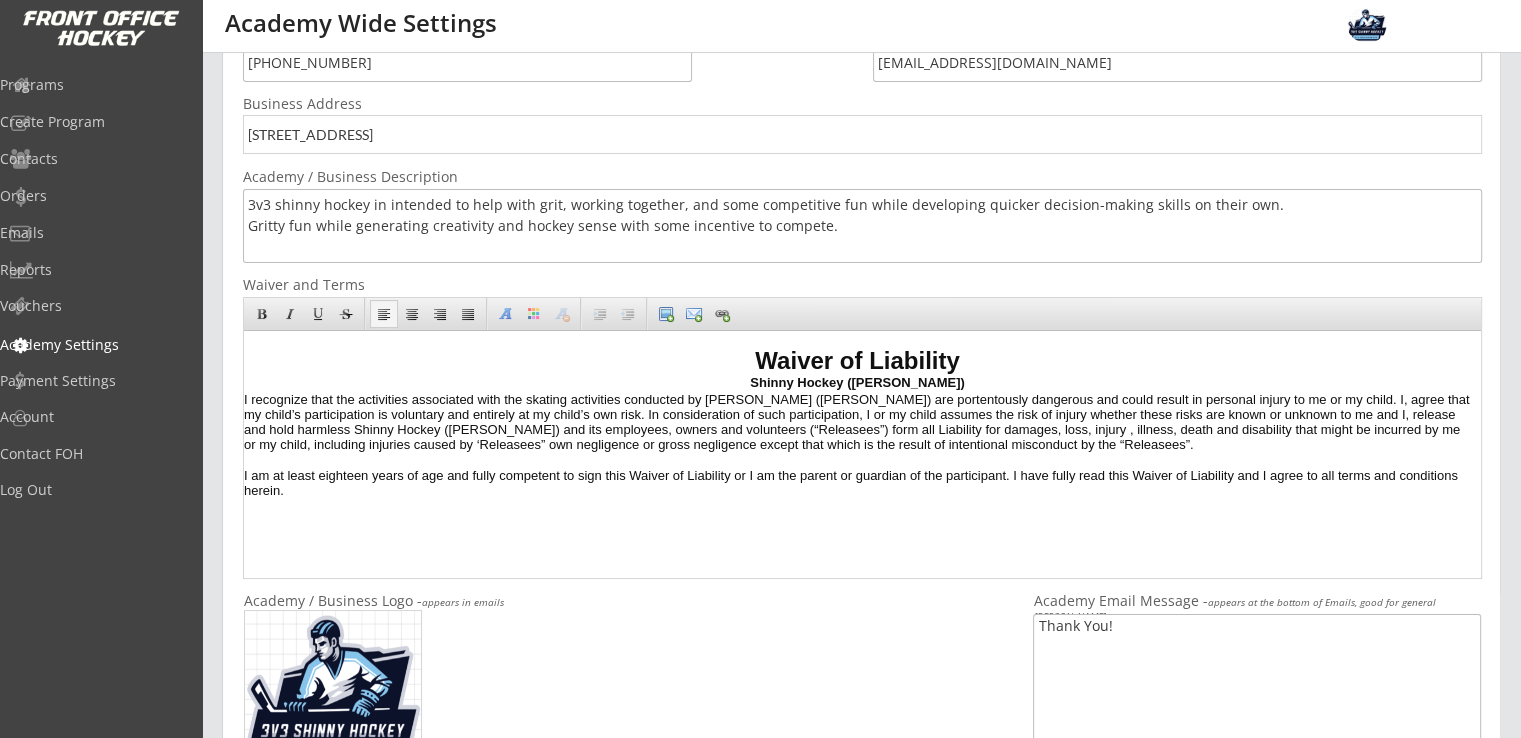 scroll, scrollTop: 336, scrollLeft: 0, axis: vertical 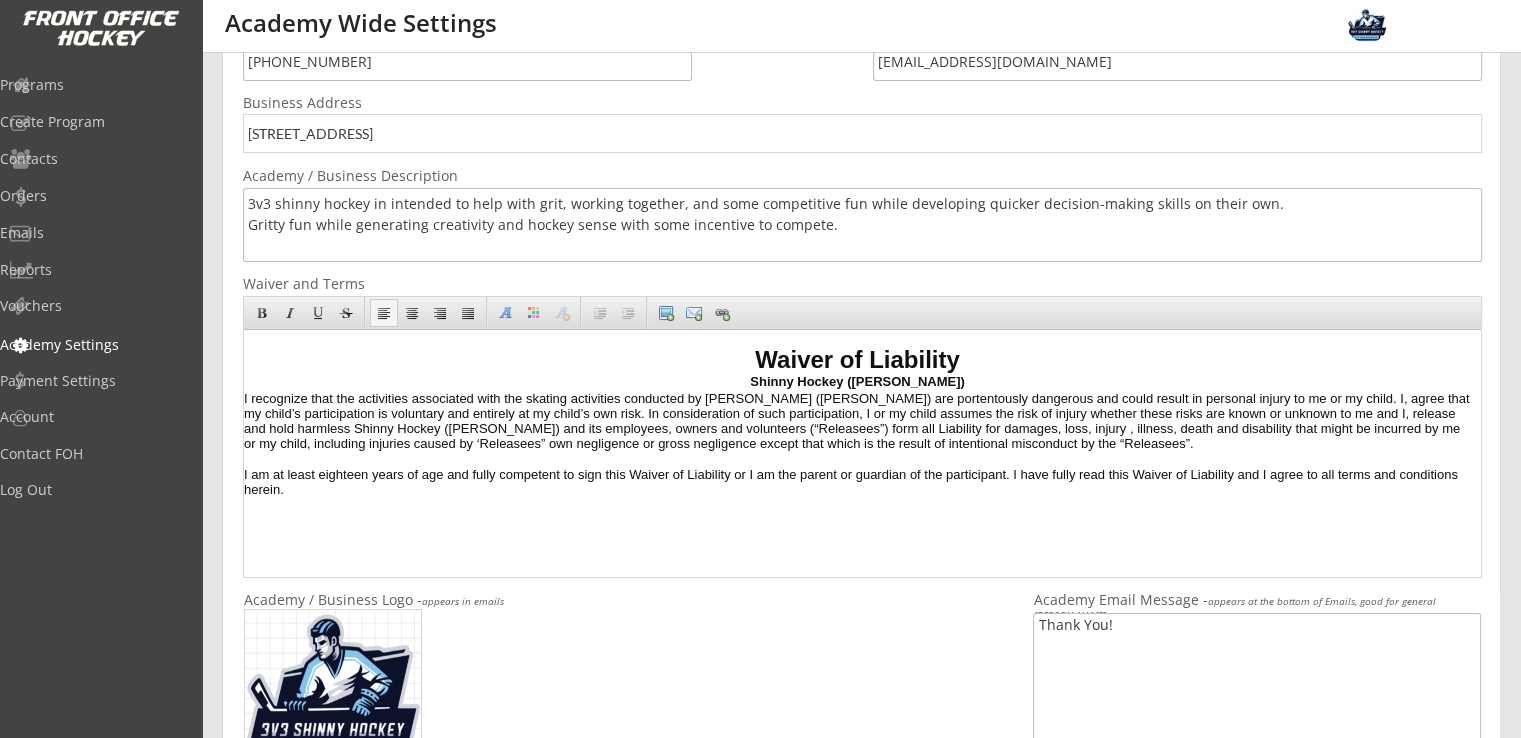 click on "I recognize that the activities associated with the skating activities conducted by Shinny Hockey (Dane Bekkedahl) are portentously dangerous and could result in personal injury to me or my child. I, agree that my child’s participation is voluntary and entirely at my child’s own risk. In consideration of such participation, I or my child assumes the risk of injury whether these risks are known or unknown to me and I, release and hold harmless Shinny Hockey (Dane Bekkedahl) and its employees, owners and volunteers (“Releasees”) form all Liability for damages, loss, injury , illness, death and disability that might be incurred by me or my child, including injuries caused by ‘Releasees” own negligence or gross negligence except that which is the result of intentional misconduct by the “Releasees”." at bounding box center (857, 421) 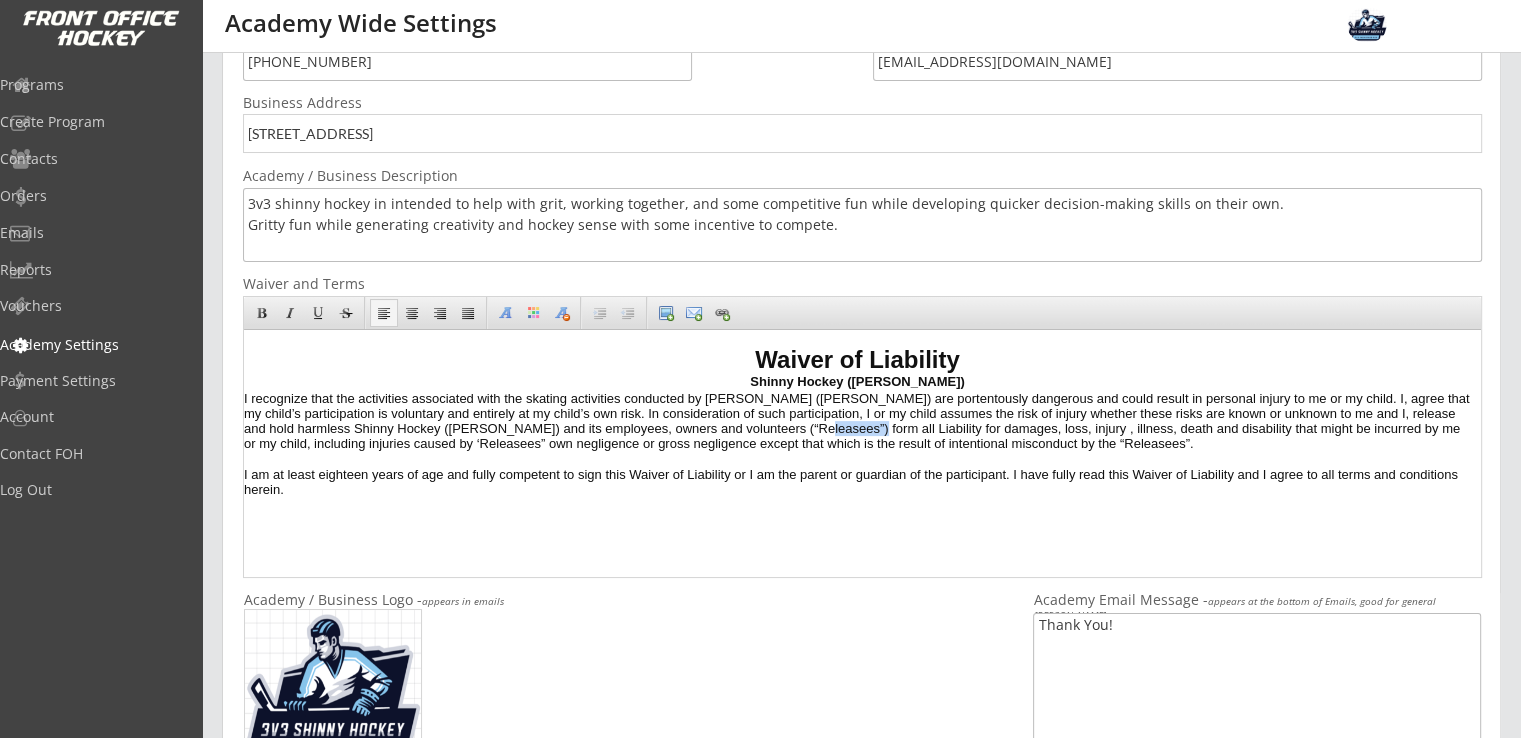 drag, startPoint x: 1298, startPoint y: 435, endPoint x: 1199, endPoint y: 451, distance: 100.28459 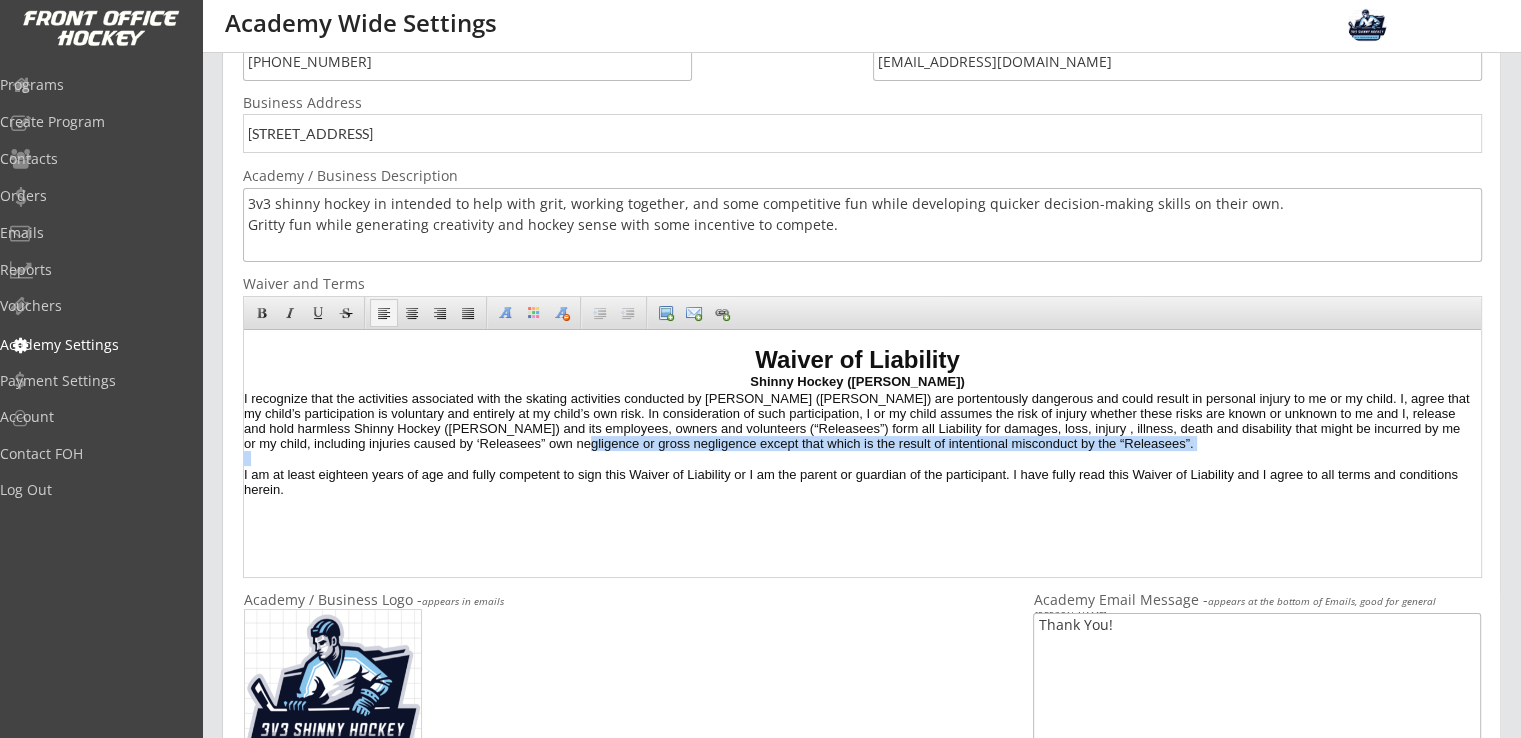 drag, startPoint x: 1199, startPoint y: 451, endPoint x: 1126, endPoint y: 473, distance: 76.243034 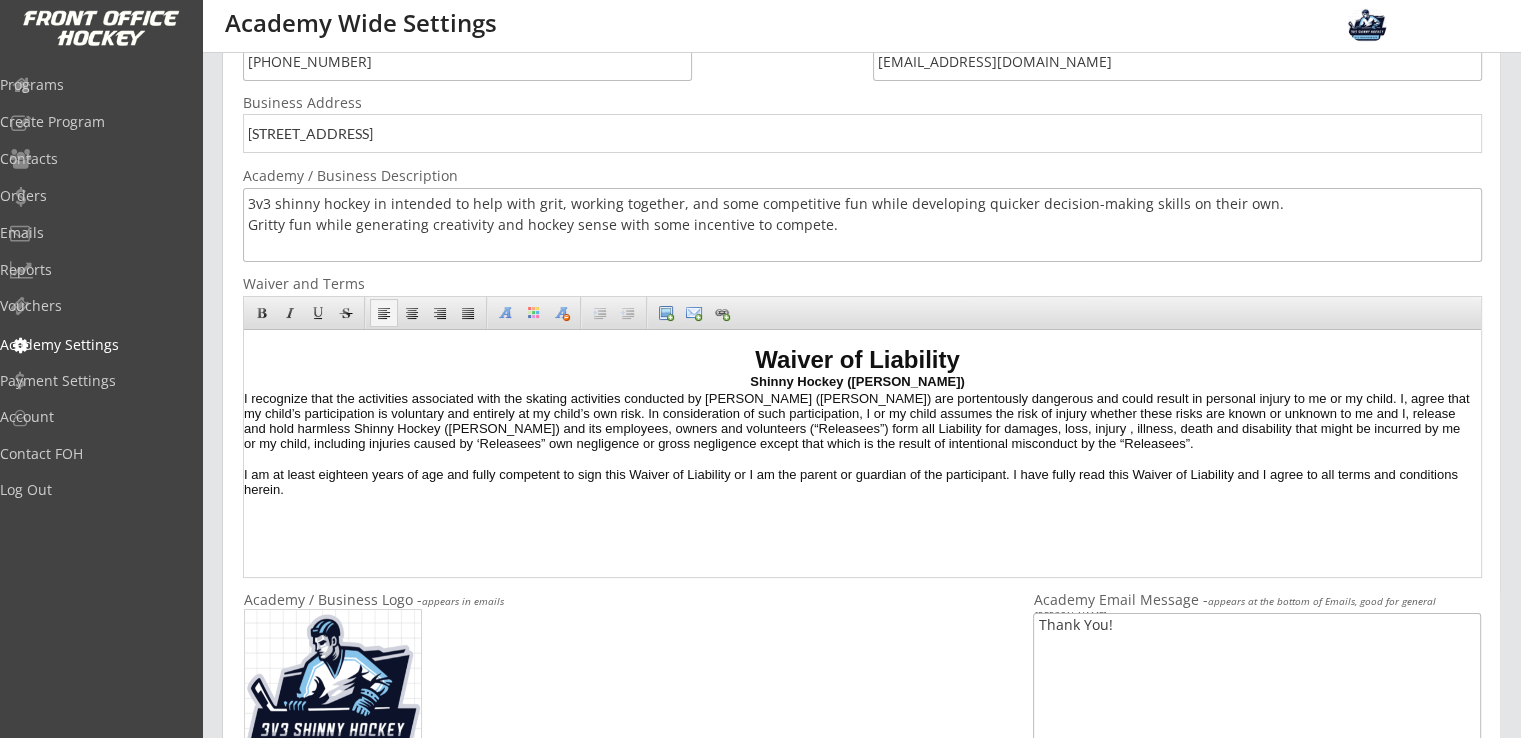 click on "I recognize that the activities associated with the skating activities conducted by Shinny Hockey (Dane Bekkedahl) are portentously dangerous and could result in personal injury to me or my child. I, agree that my child’s participation is voluntary and entirely at my child’s own risk. In consideration of such participation, I or my child assumes the risk of injury whether these risks are known or unknown to me and I, release and hold harmless Shinny Hockey (Dane Bekkedahl) and its employees, owners and volunteers (“Releasees”) form all Liability for damages, loss, injury , illness, death and disability that might be incurred by me or my child, including injuries caused by ‘Releasees” own negligence or gross negligence except that which is the result of intentional misconduct by the “Releasees”." at bounding box center (857, 421) 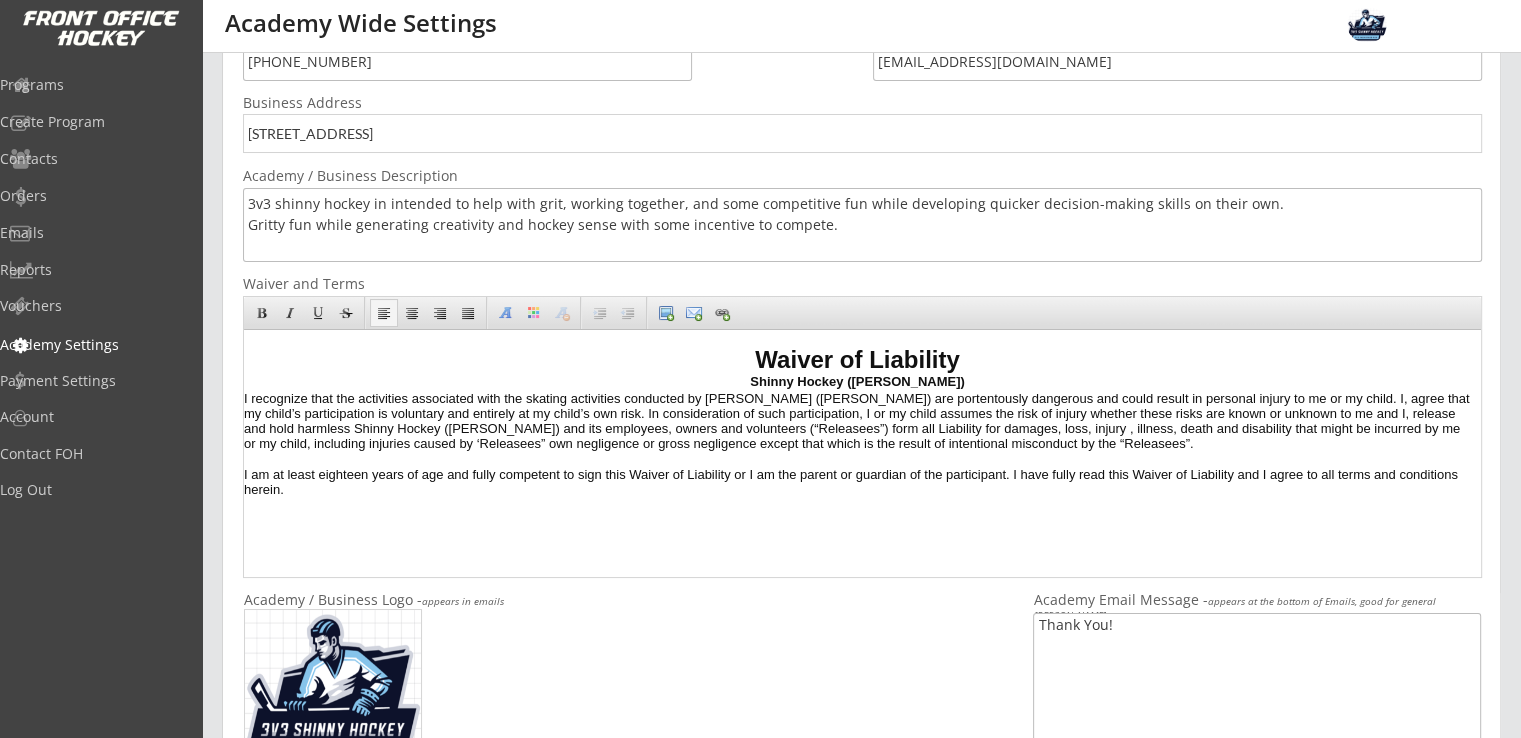 click on "I recognize that the activities associated with the skating activities conducted by Shinny Hockey (Dane Bekkedahl) are portentously dangerous and could result in personal injury to me or my child. I, agree that my child’s participation is voluntary and entirely at my child’s own risk. In consideration of such participation, I or my child assumes the risk of injury whether these risks are known or unknown to me and I, release and hold harmless Shinny Hockey (Dane Bekkedahl) and its employees, owners and volunteers (“Releasees”) form all Liability for damages, loss, injury , illness, death and disability that might be incurred by me or my child, including injuries caused by ‘Releasees” own negligence or gross negligence except that which is the result of intentional misconduct by the “Releasees”." at bounding box center (857, 421) 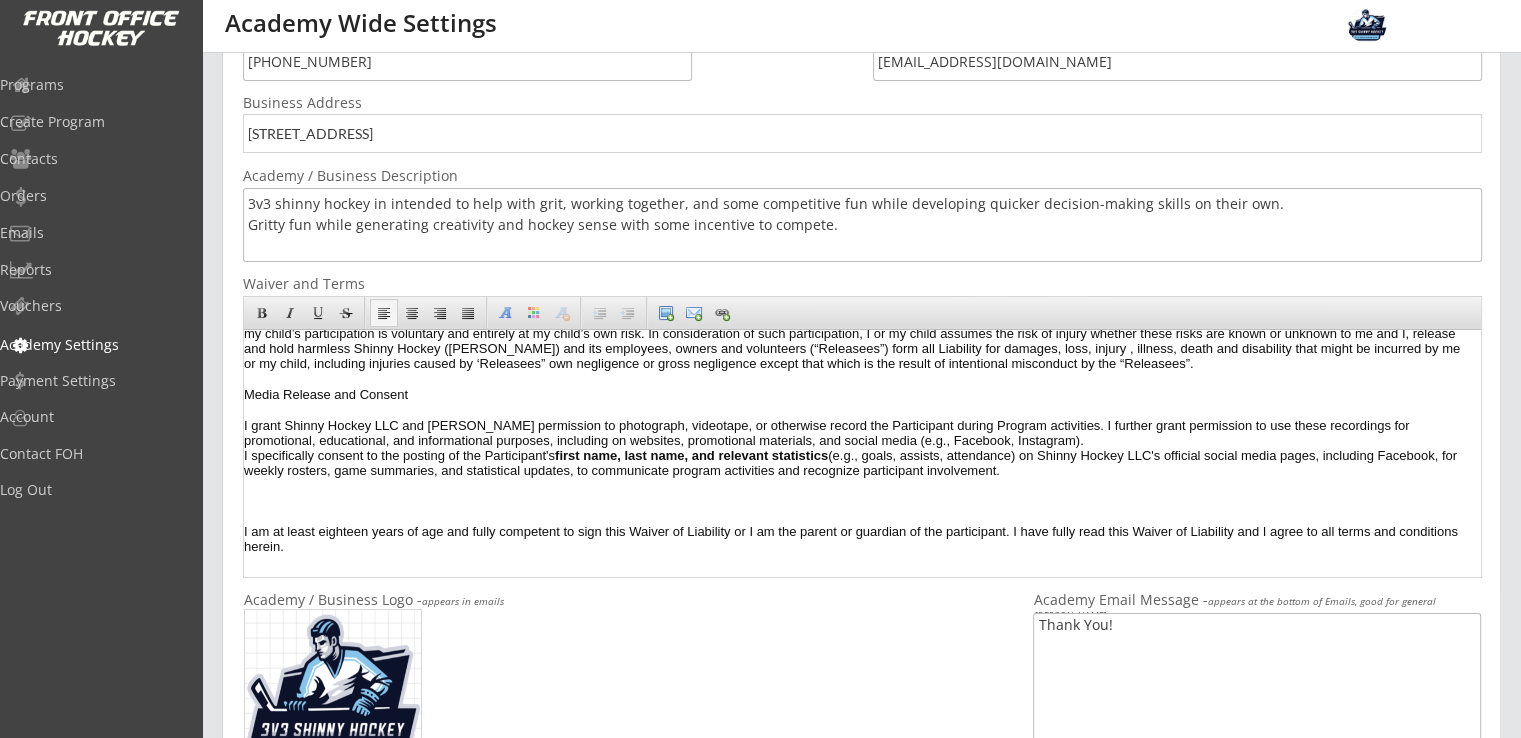 scroll, scrollTop: 82, scrollLeft: 0, axis: vertical 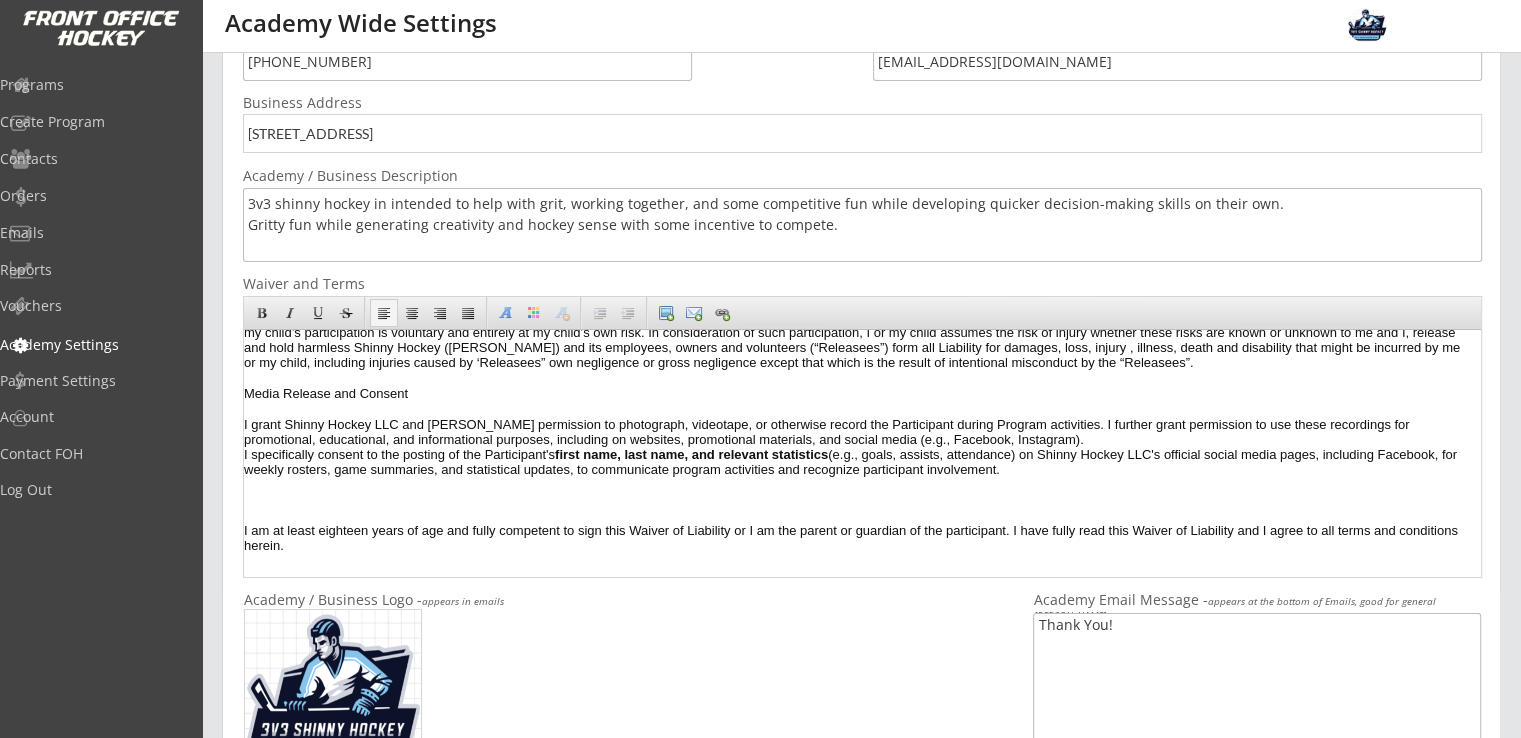 click at bounding box center (857, 409) 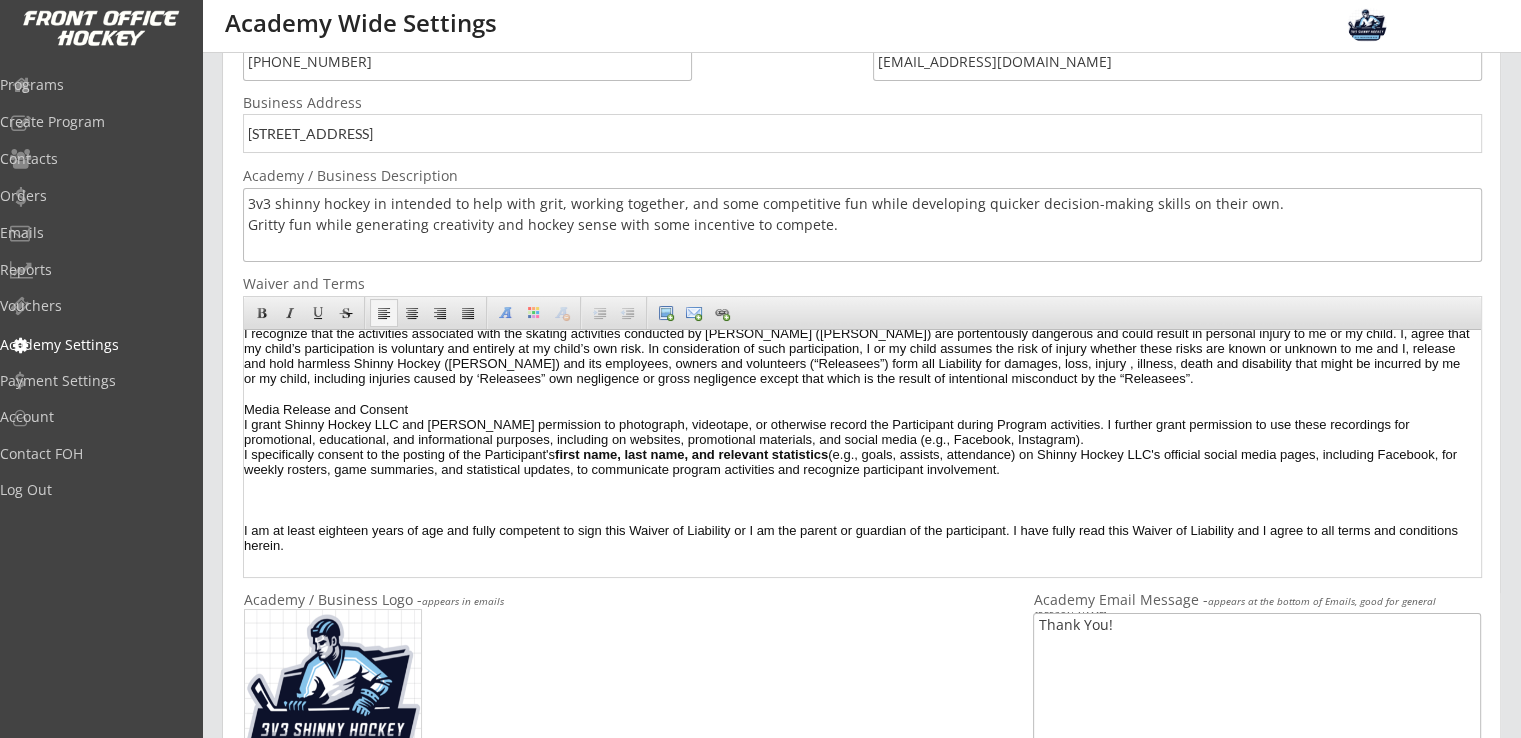 scroll, scrollTop: 68, scrollLeft: 0, axis: vertical 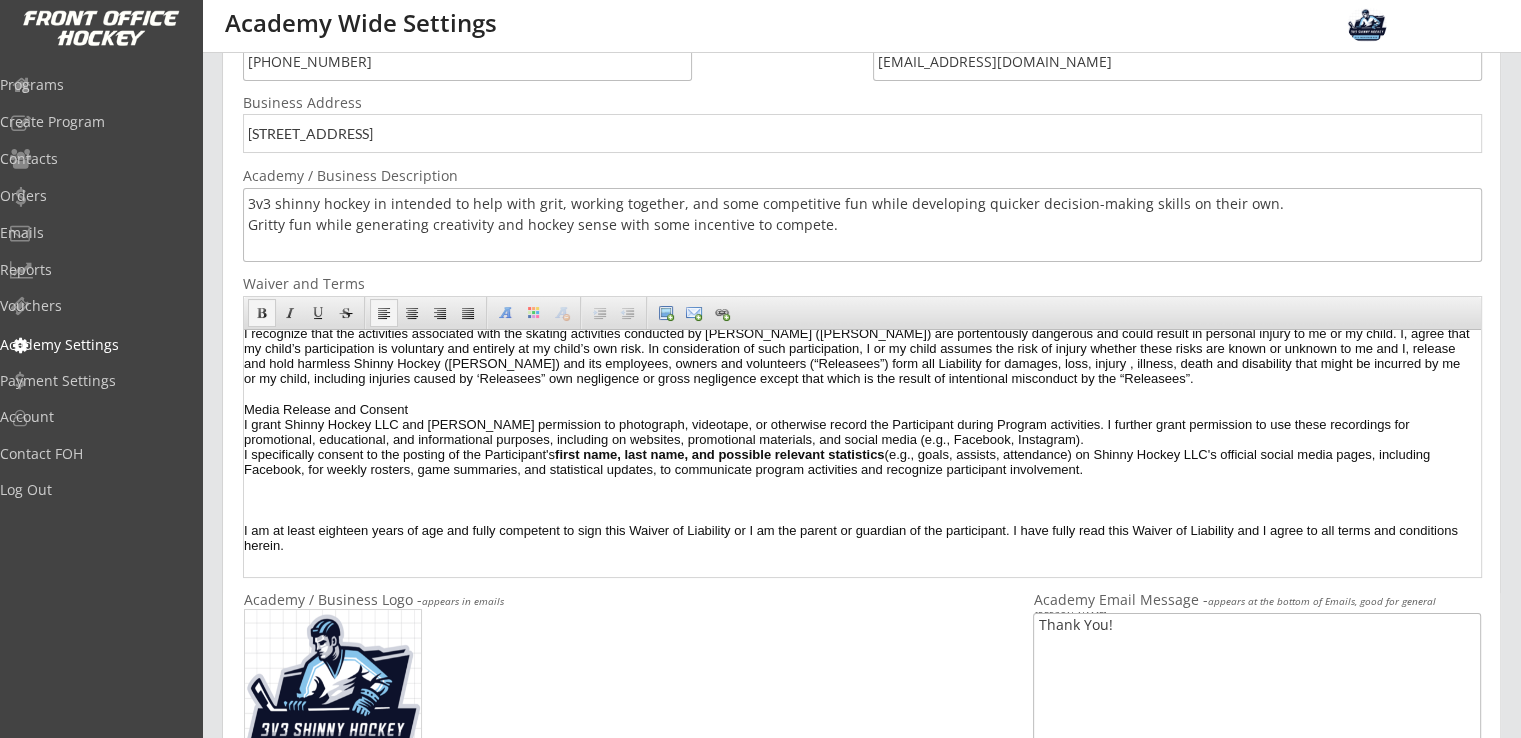 click on "Media Release and Consent I grant Shinny Hockey LLC and Dane Bekkedahl permission to photograph, videotape, or otherwise record the Participant during Program activities. I further grant permission to use these recordings for promotional, educational, and informational purposes, including on websites, promotional materials, and social media (e.g., Facebook, Instagram). I specifically consent to the posting of the Participant's  first name, last name, and possible relevant statistics  (e.g., goals, assists, attendance) on Shinny Hockey LLC's official social media pages, including Facebook, for weekly rosters, game summaries, and statistical updates, to communicate program activities and recognize participant involvement." at bounding box center [857, 454] 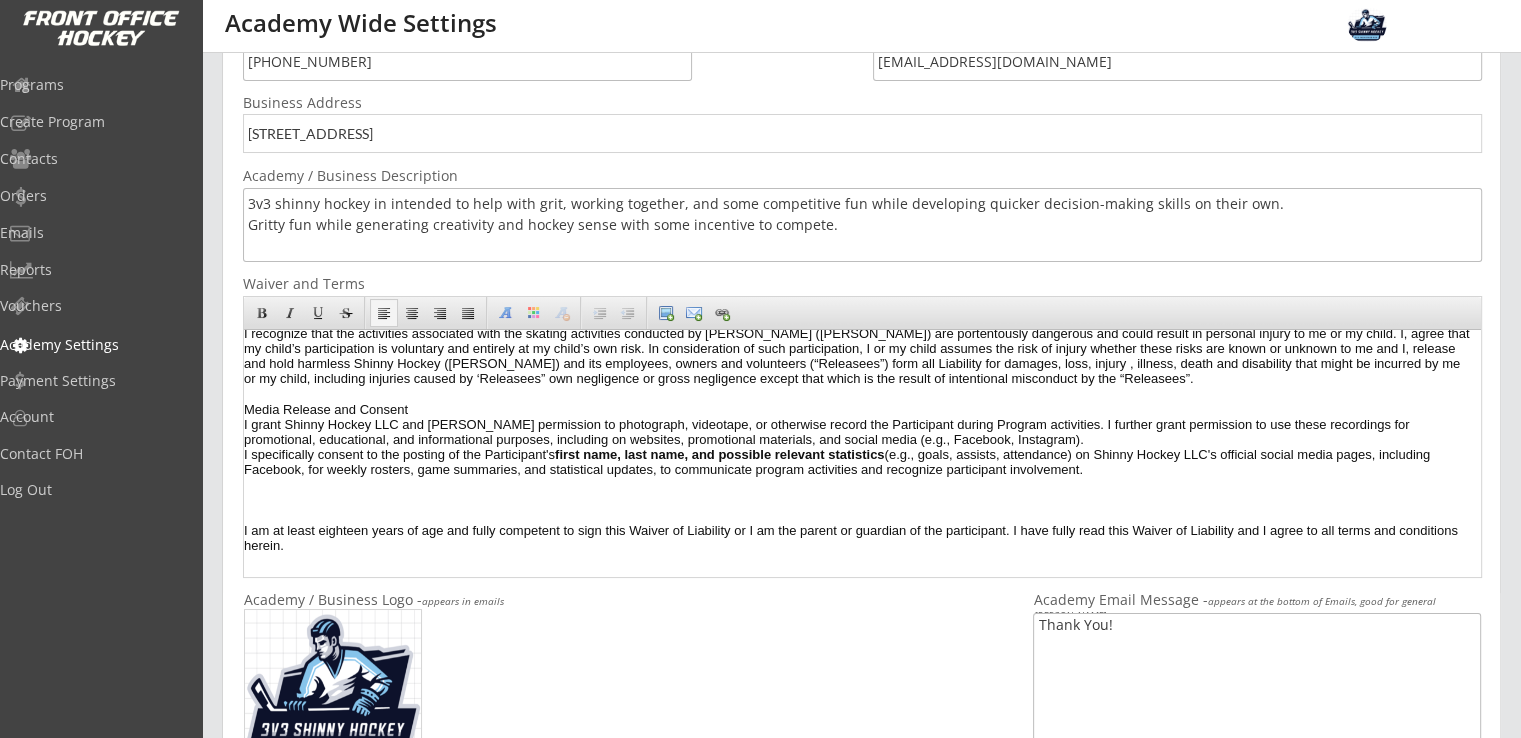 click on "I am at least eighteen years of age and fully competent to sign this Waiver of Liability or I am the parent or guardian of the participant. I have fully read this Waiver of Liability and I agree to all terms and conditions herein." at bounding box center [857, 545] 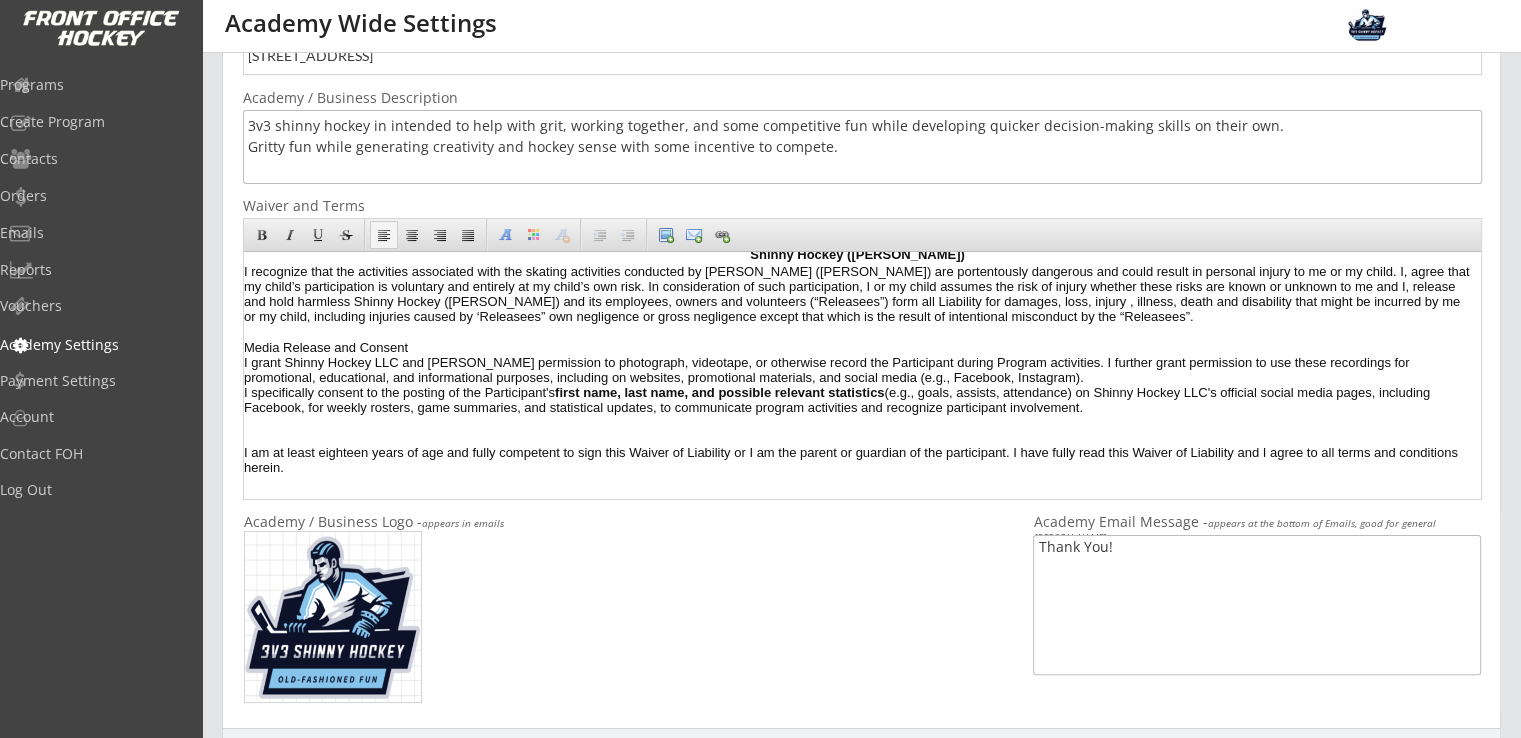 scroll, scrollTop: 412, scrollLeft: 0, axis: vertical 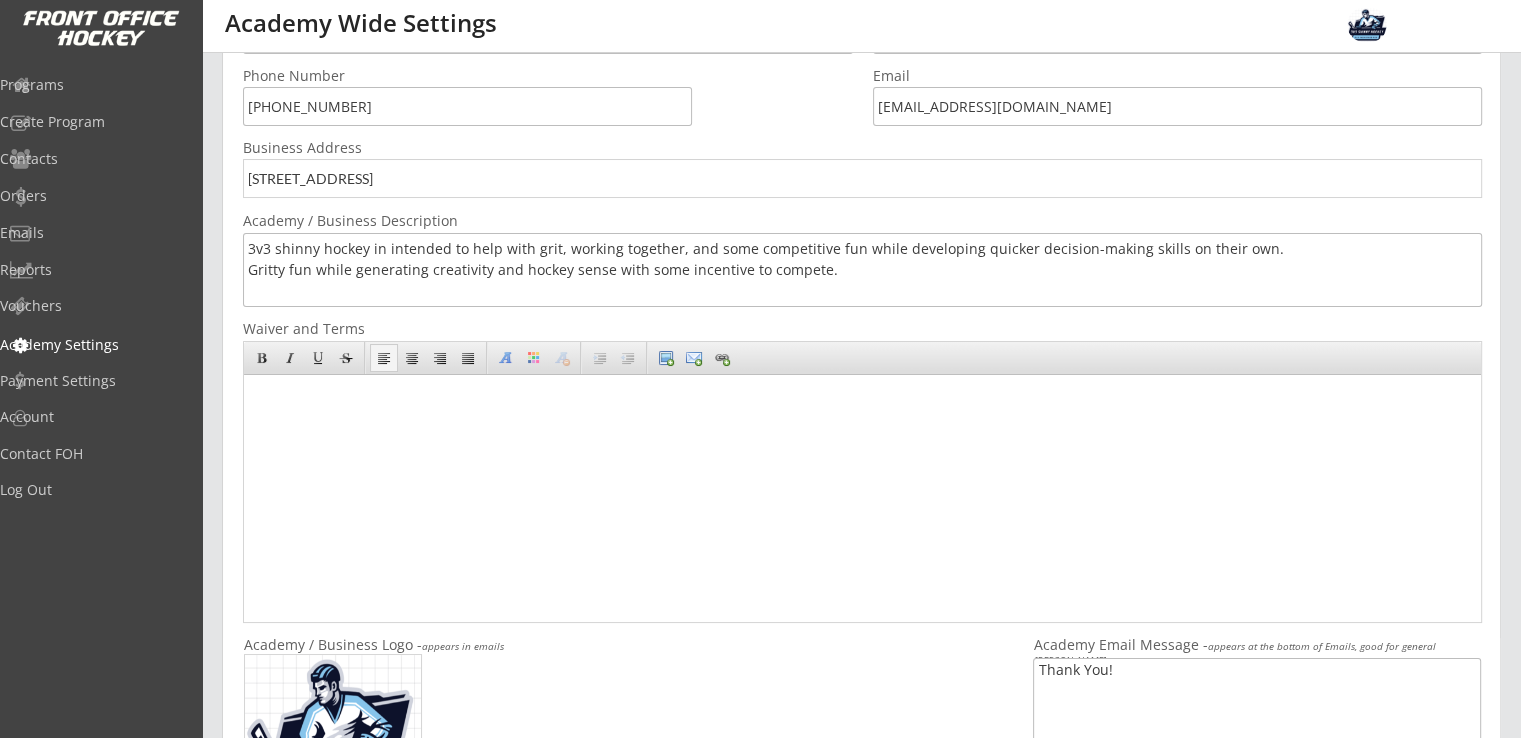 click at bounding box center [857, 494] 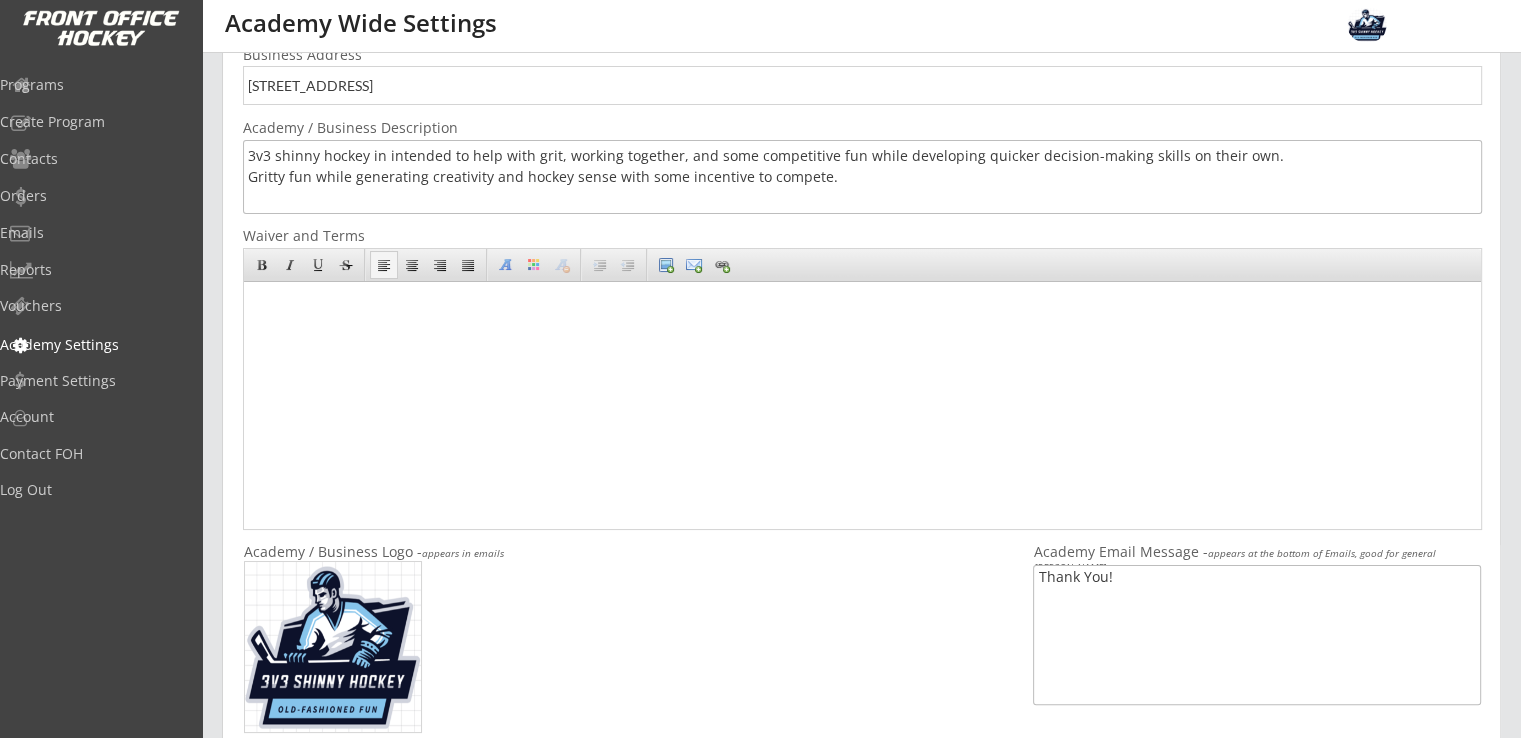 scroll, scrollTop: 388, scrollLeft: 0, axis: vertical 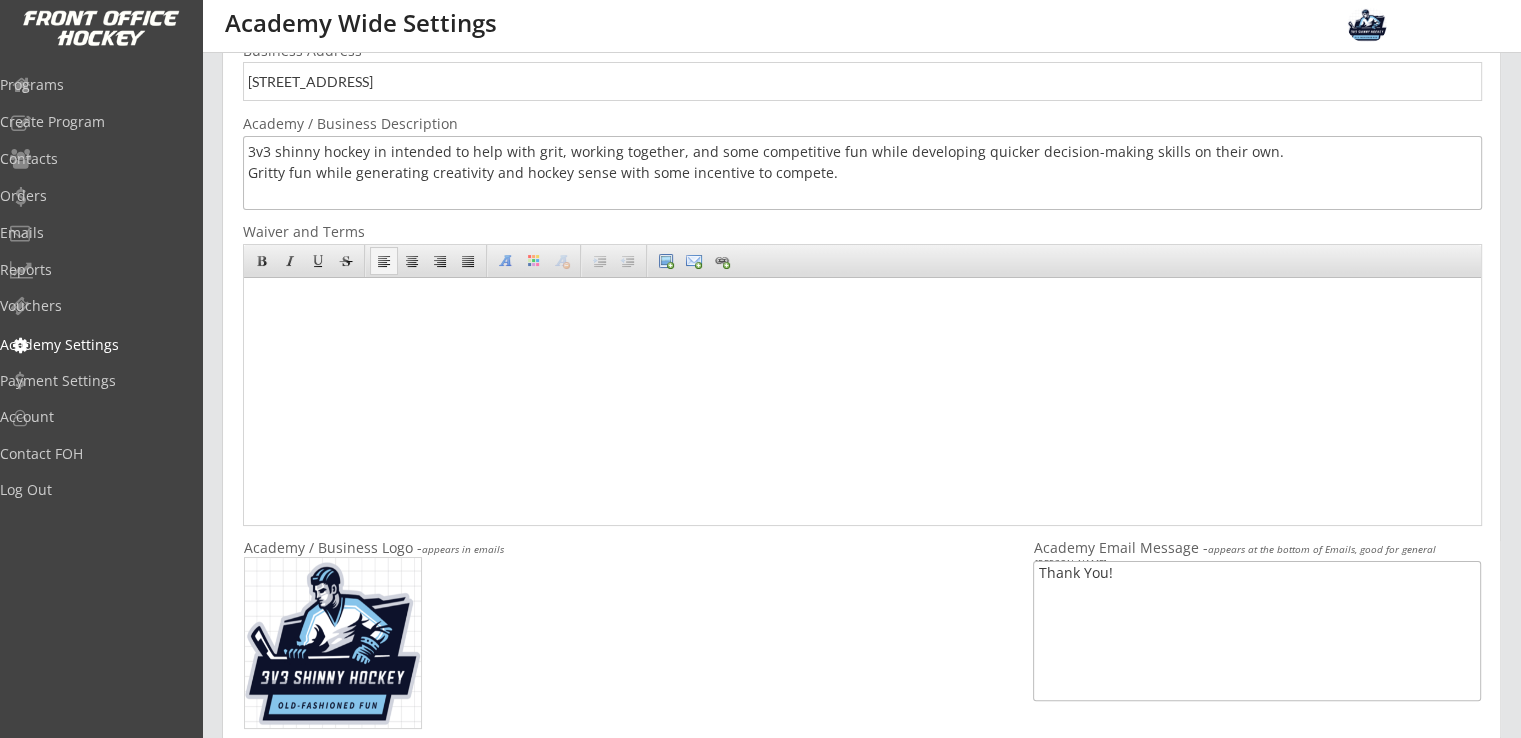 click at bounding box center [857, 397] 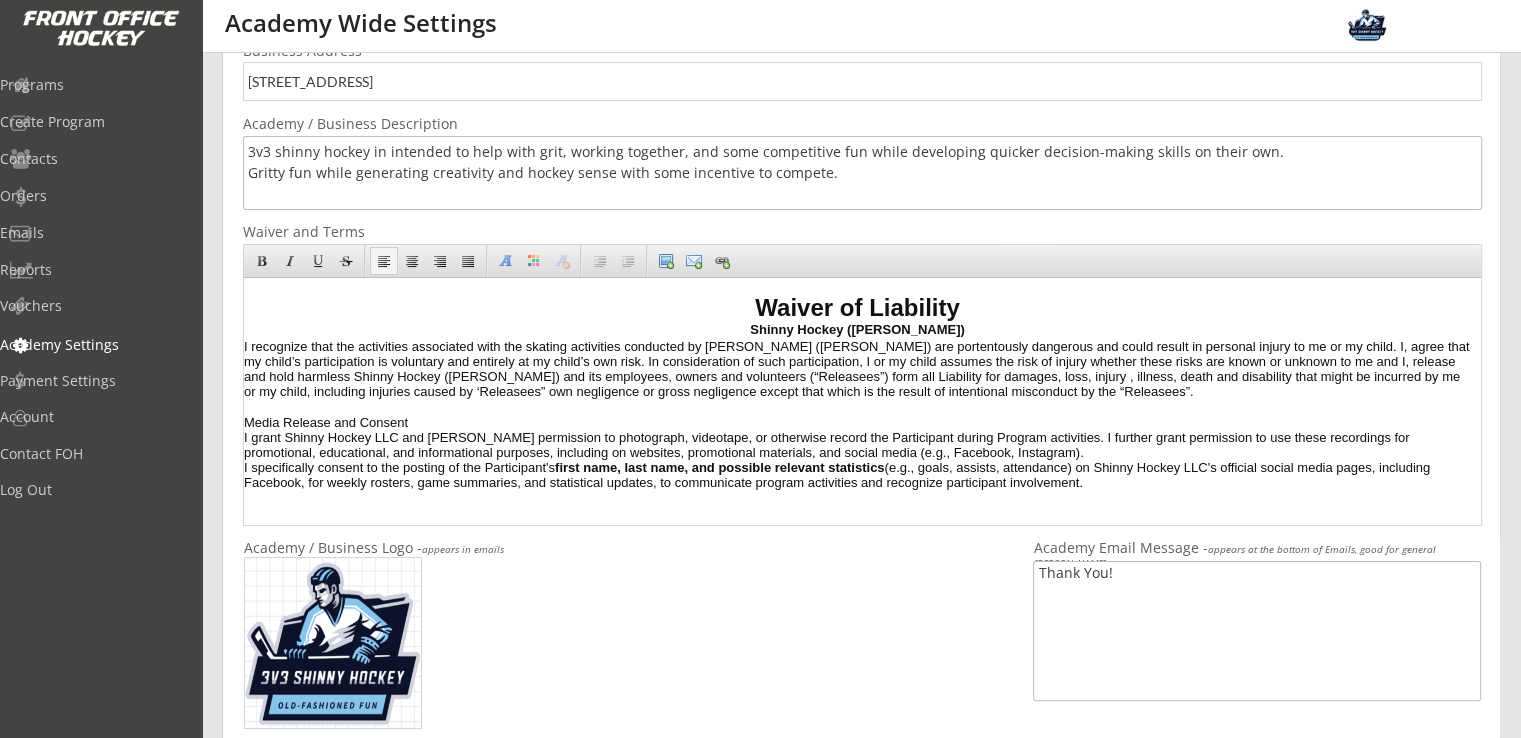 scroll, scrollTop: 83, scrollLeft: 0, axis: vertical 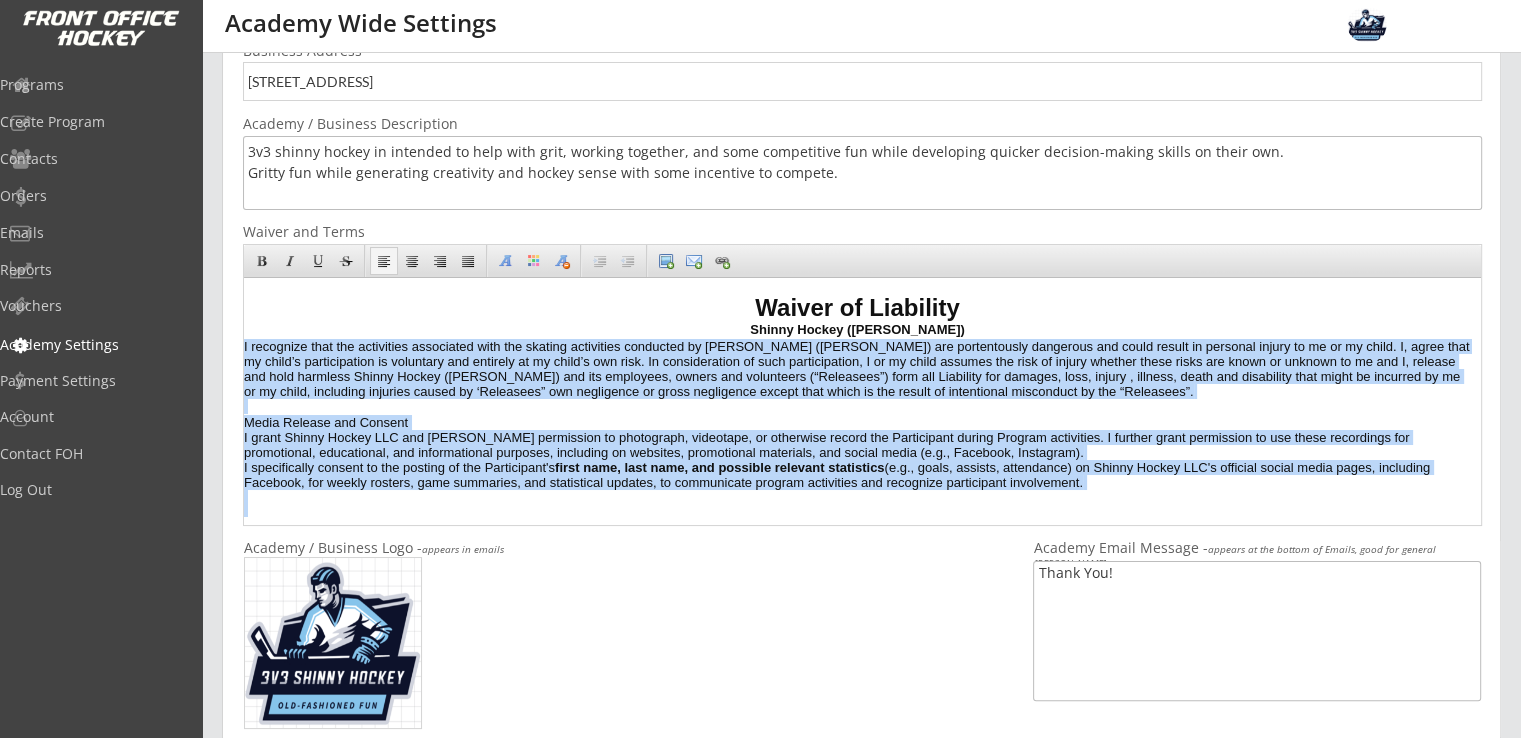 drag, startPoint x: 554, startPoint y: 502, endPoint x: 239, endPoint y: 349, distance: 350.19138 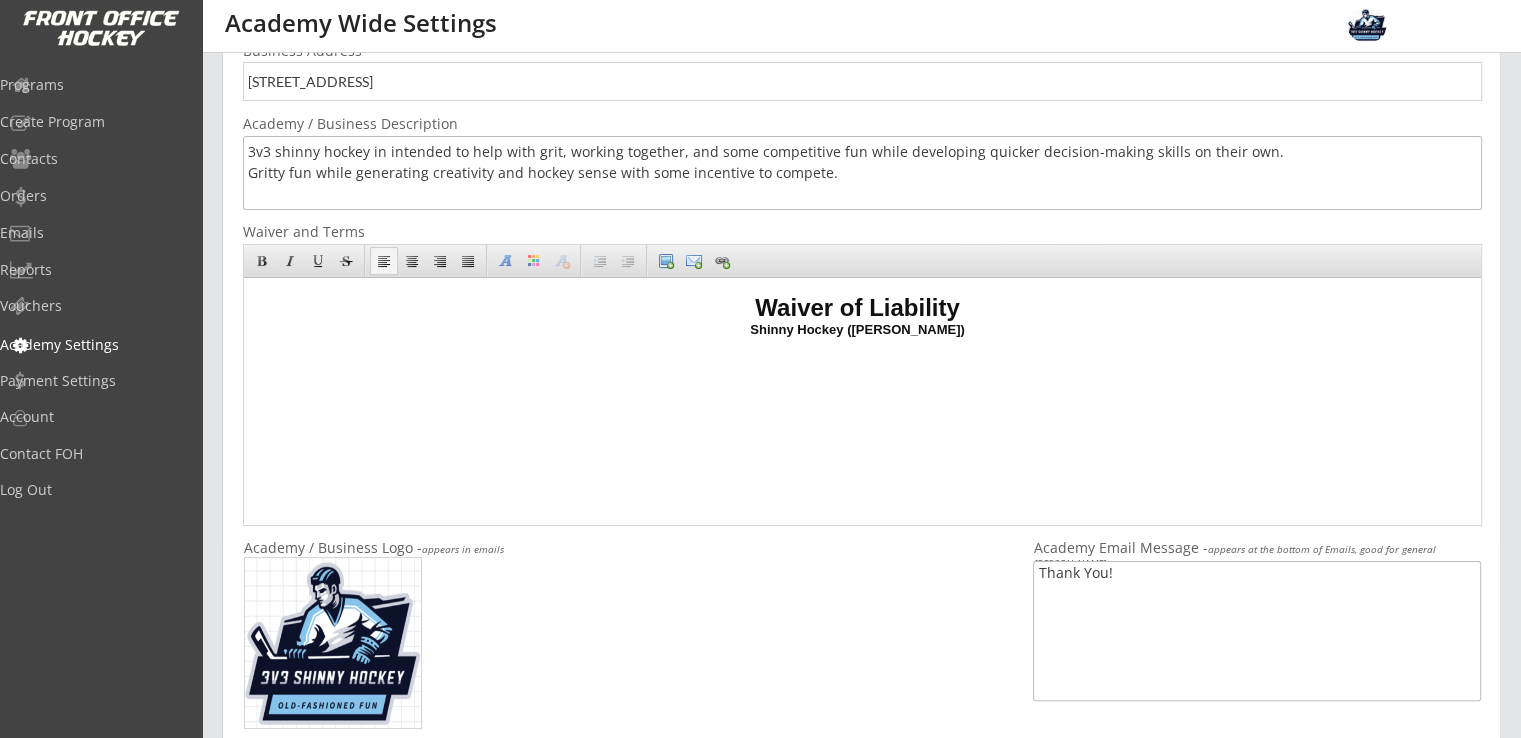 click on "Waiver of Liability Shinny Hockey (Dane Bekkedahl)" at bounding box center (857, 397) 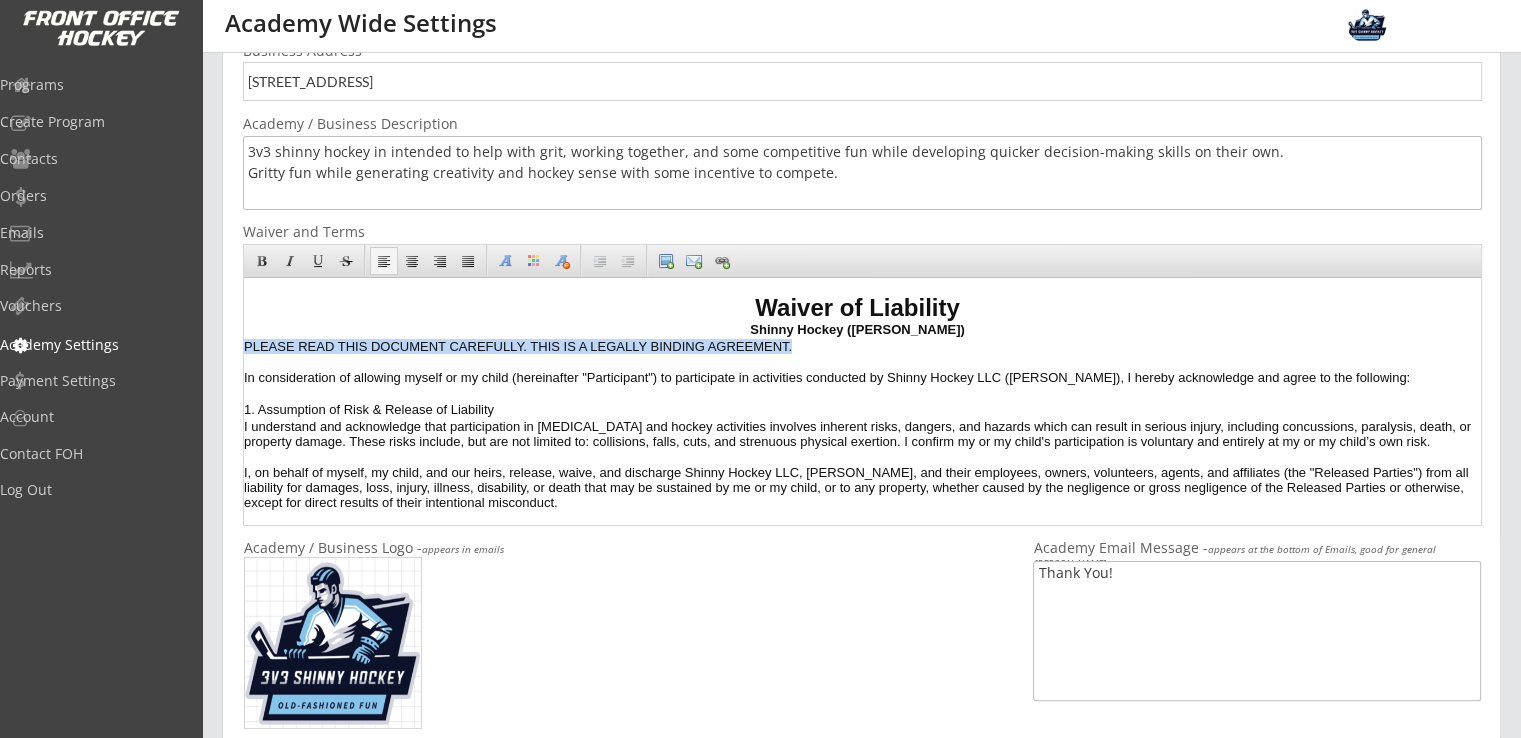 drag, startPoint x: 824, startPoint y: 348, endPoint x: 242, endPoint y: 347, distance: 582.00085 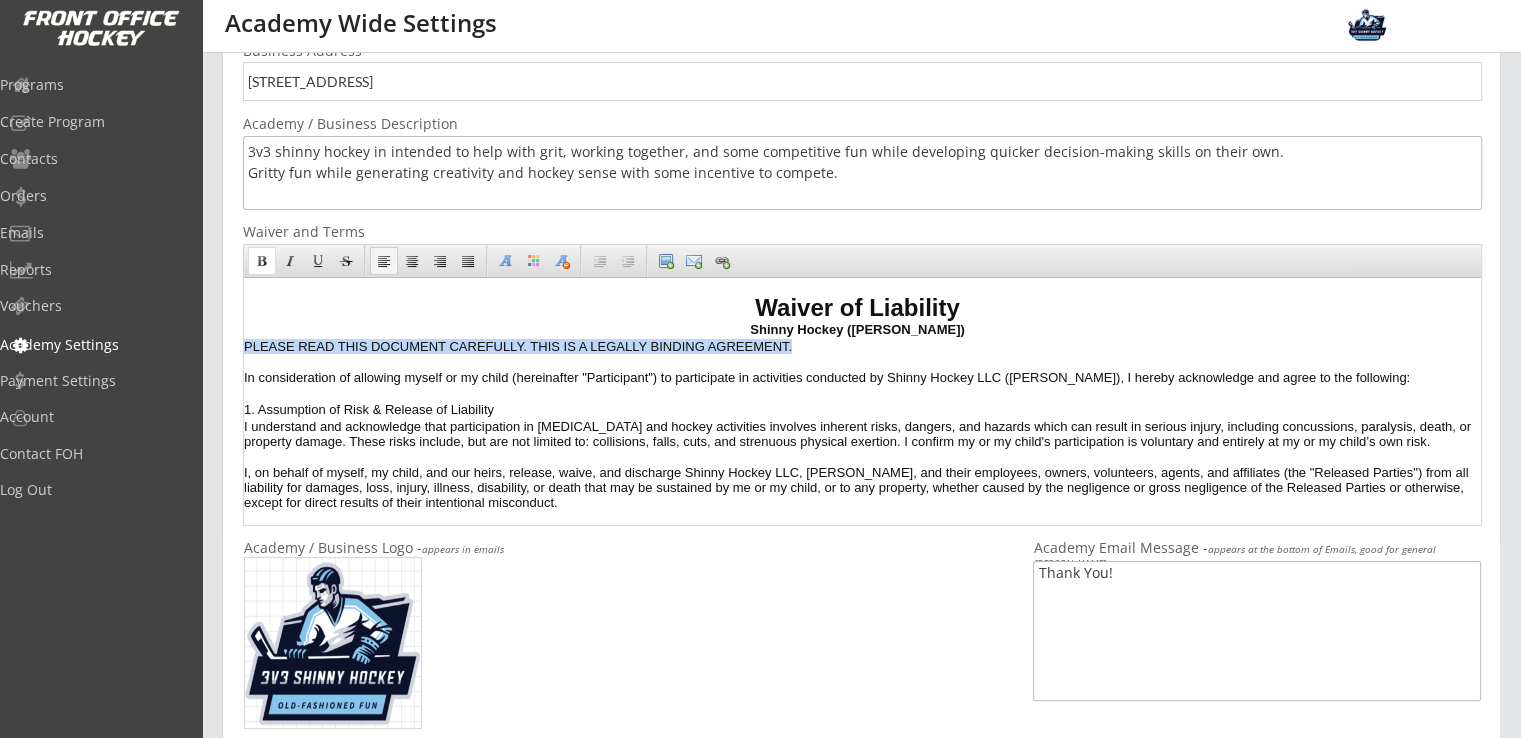 click on "Bold" at bounding box center [262, 261] 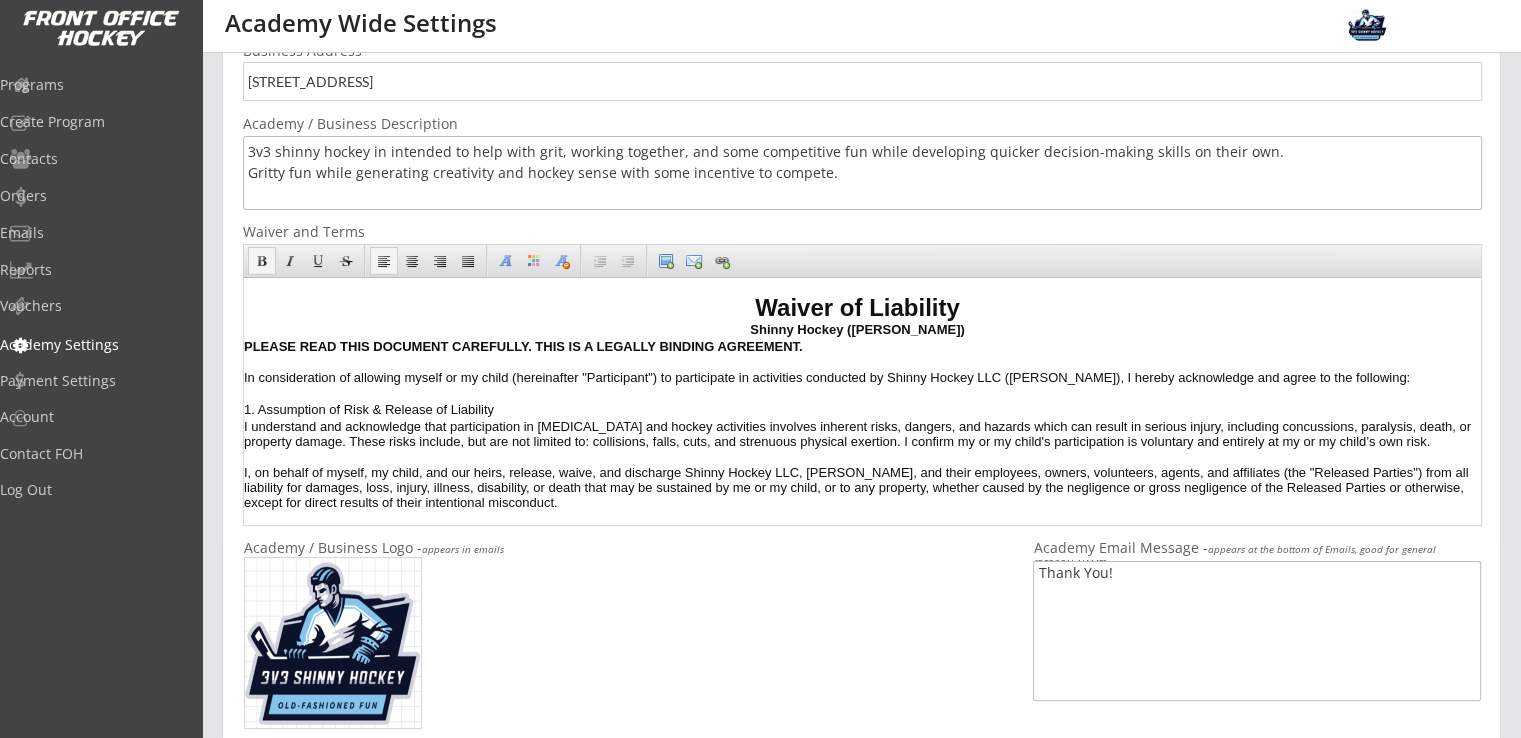 click on "Shinny Hockey (Dane Bekkedahl)" at bounding box center [857, 330] 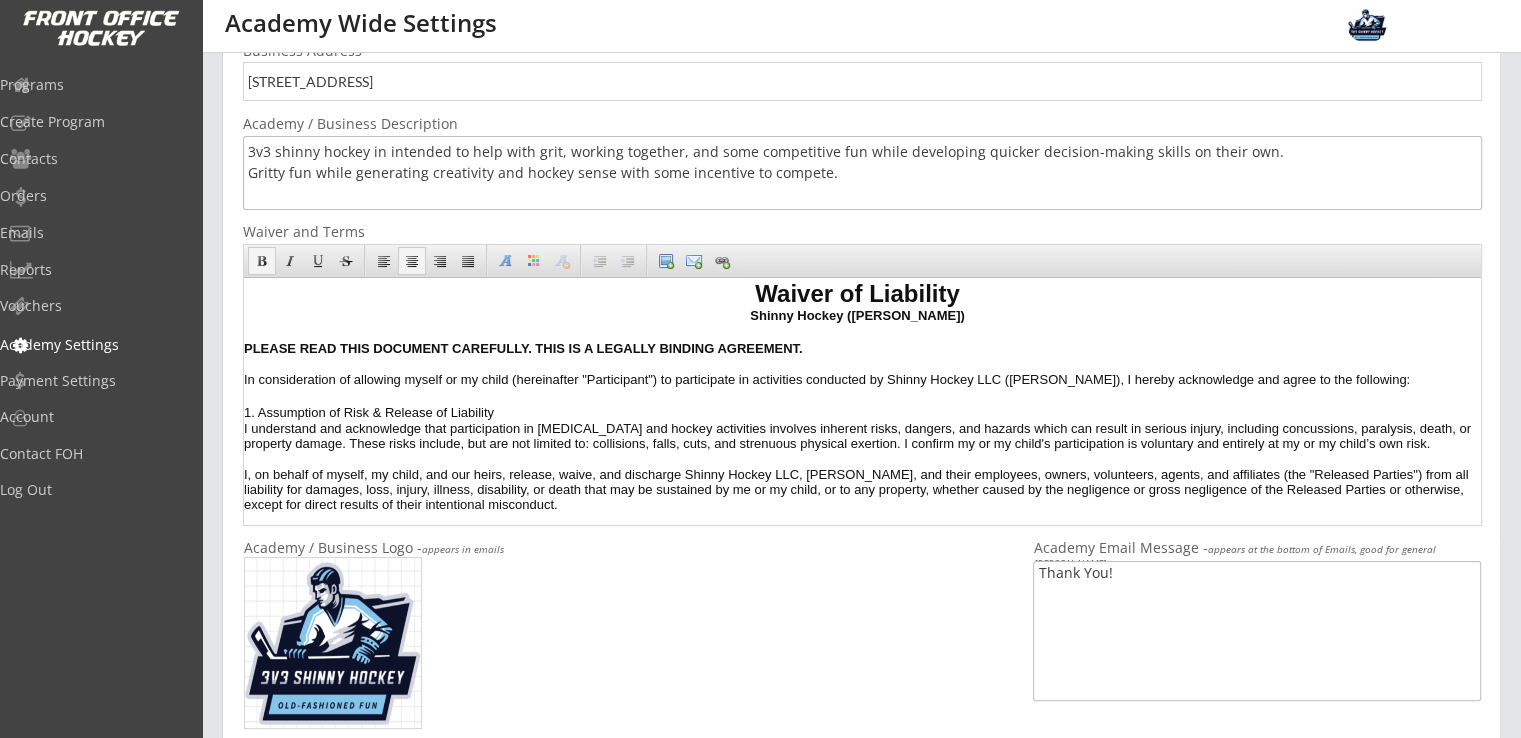 scroll, scrollTop: 15, scrollLeft: 0, axis: vertical 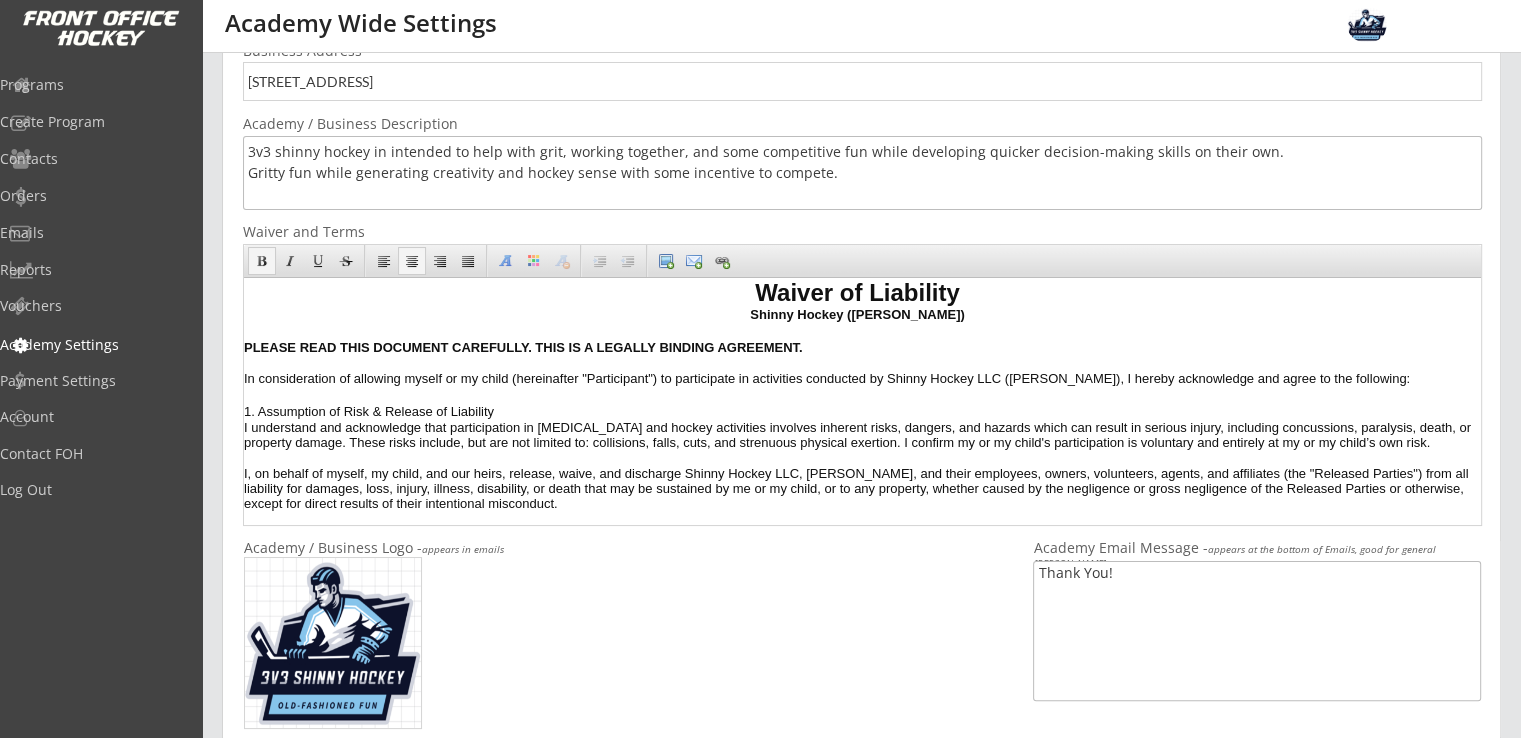 click on "In consideration of allowing myself or my child (hereinafter "Participant") to participate in activities conducted by Shinny Hockey LLC (Dane Bekkedahl), I hereby acknowledge and agree to the following:" at bounding box center [857, 379] 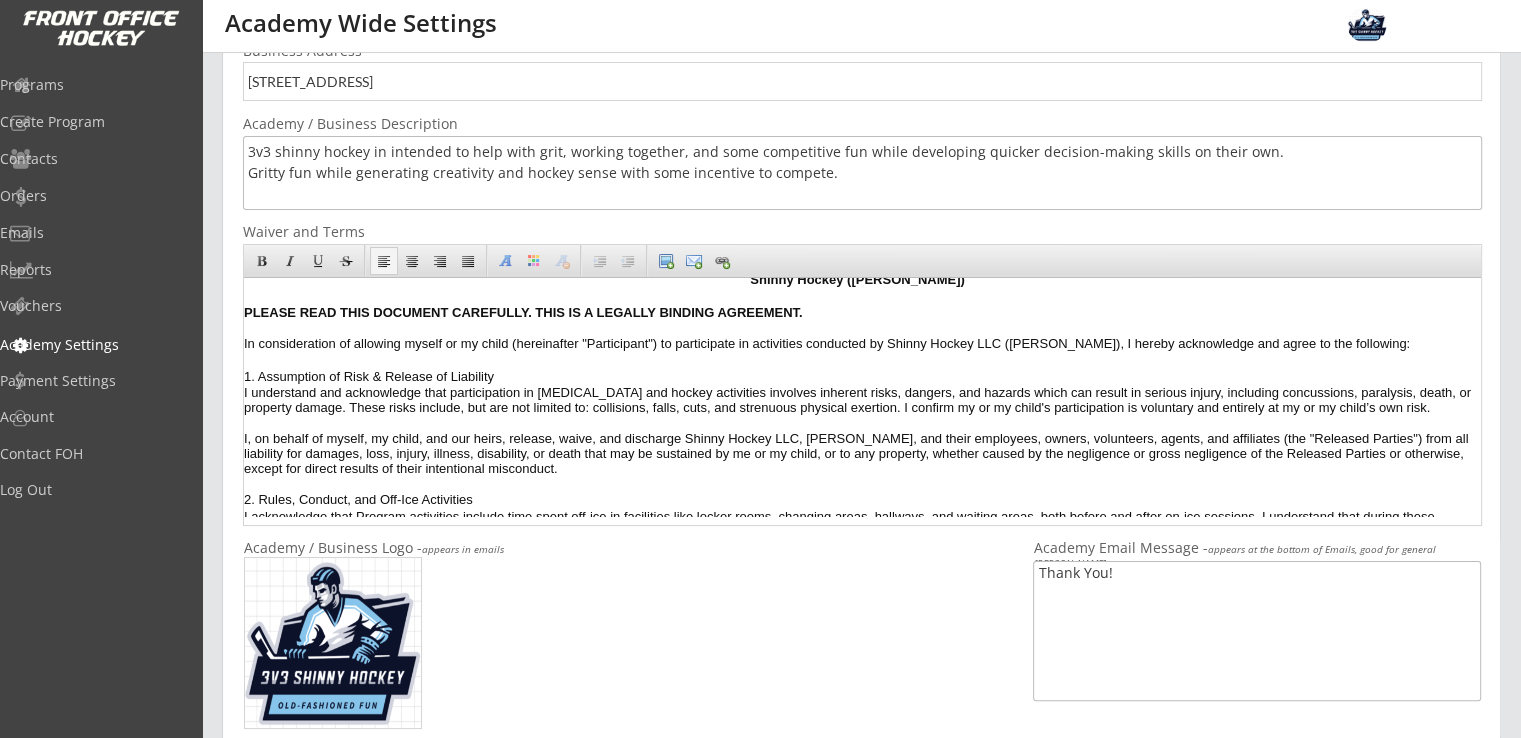 scroll, scrollTop: 51, scrollLeft: 0, axis: vertical 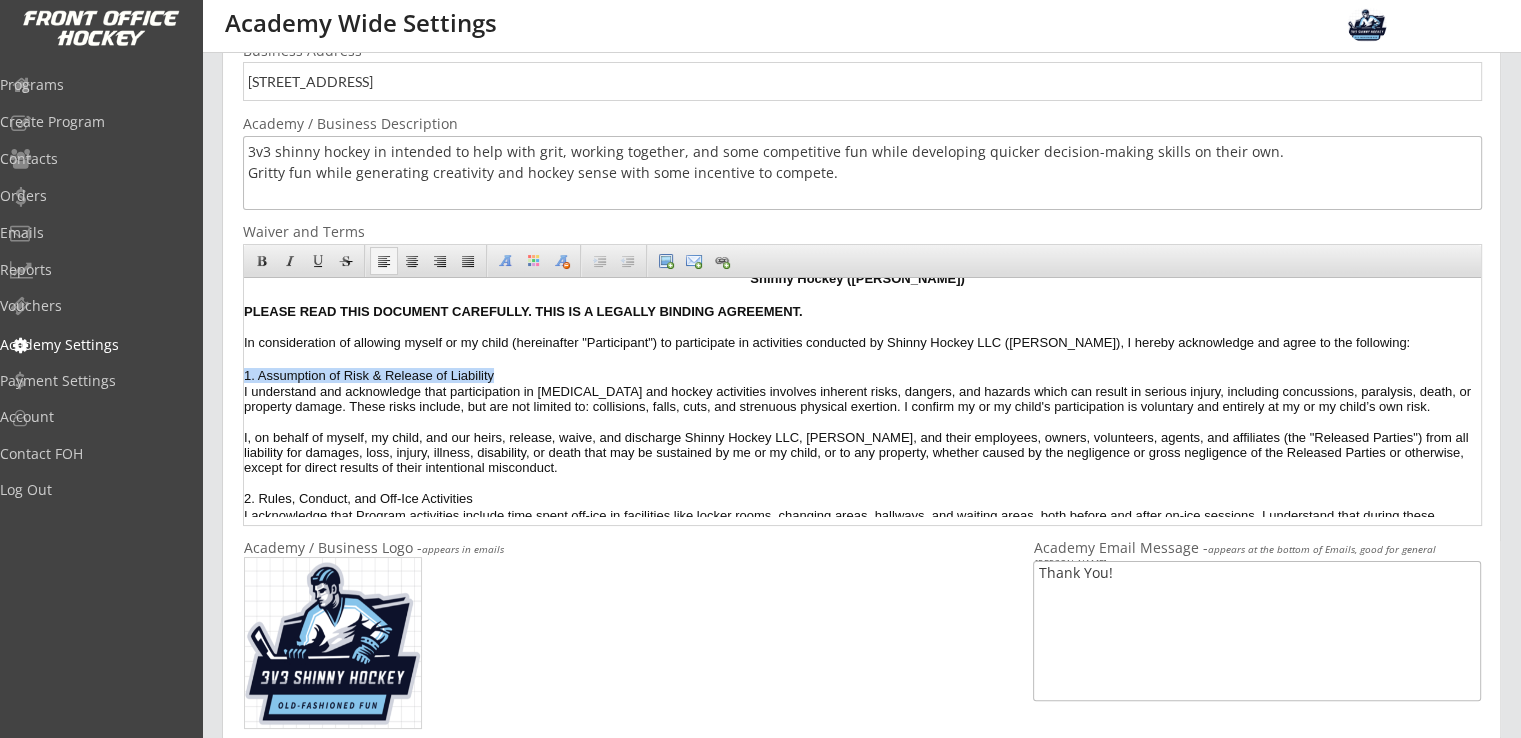 drag, startPoint x: 539, startPoint y: 392, endPoint x: 244, endPoint y: 394, distance: 295.00677 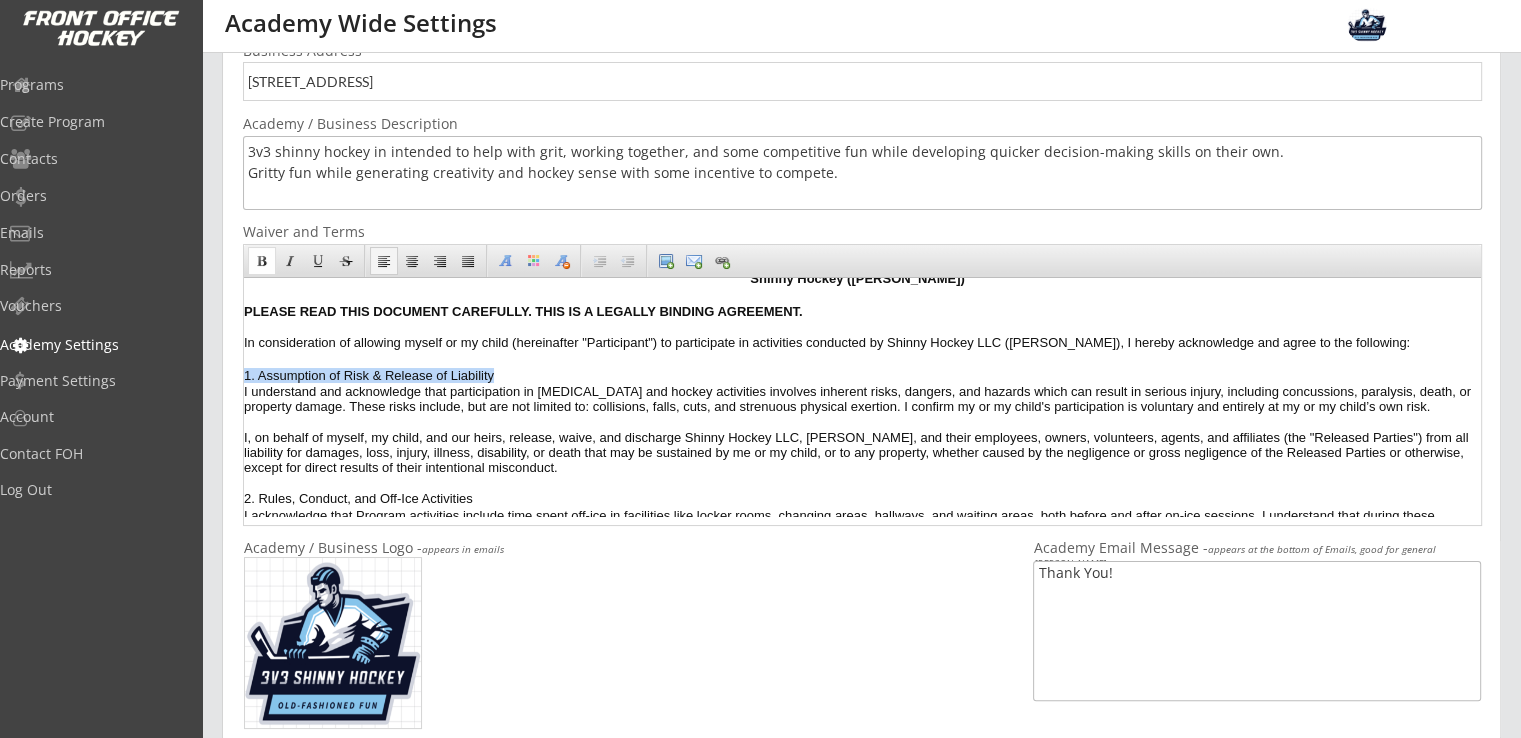 click on "Bold" at bounding box center (262, 261) 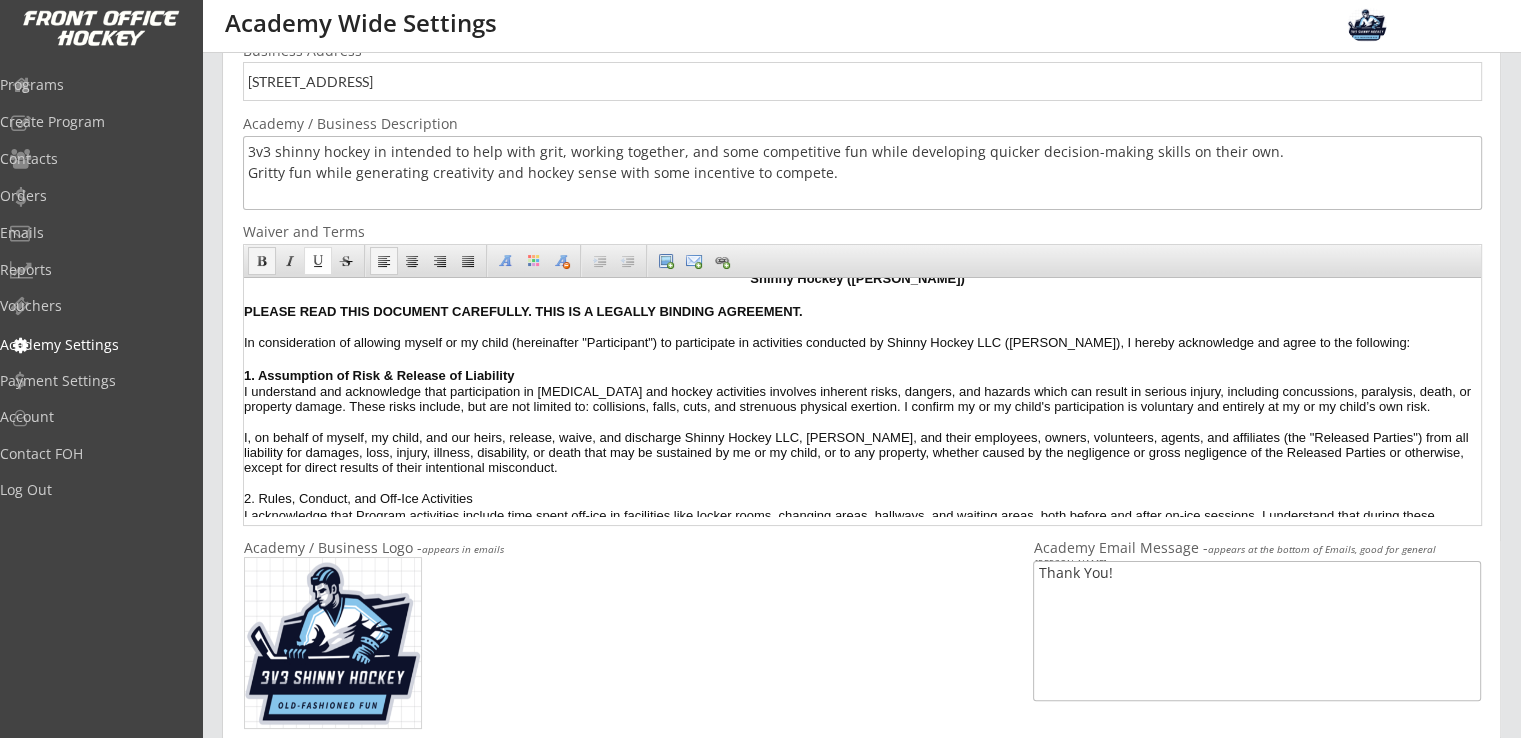click on "Underline" at bounding box center (318, 261) 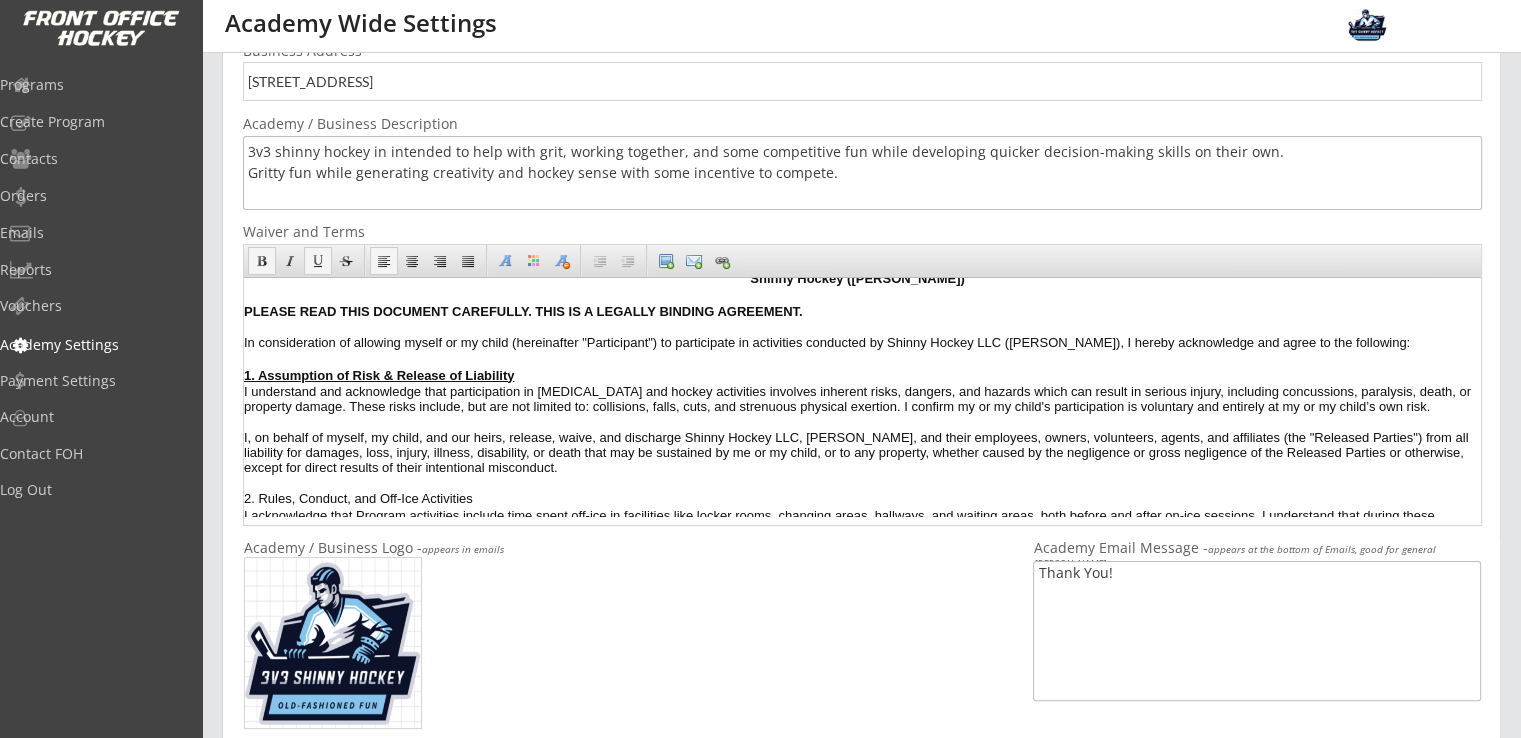 click on "1. Assumption of Risk & Release of Liability" at bounding box center (857, 376) 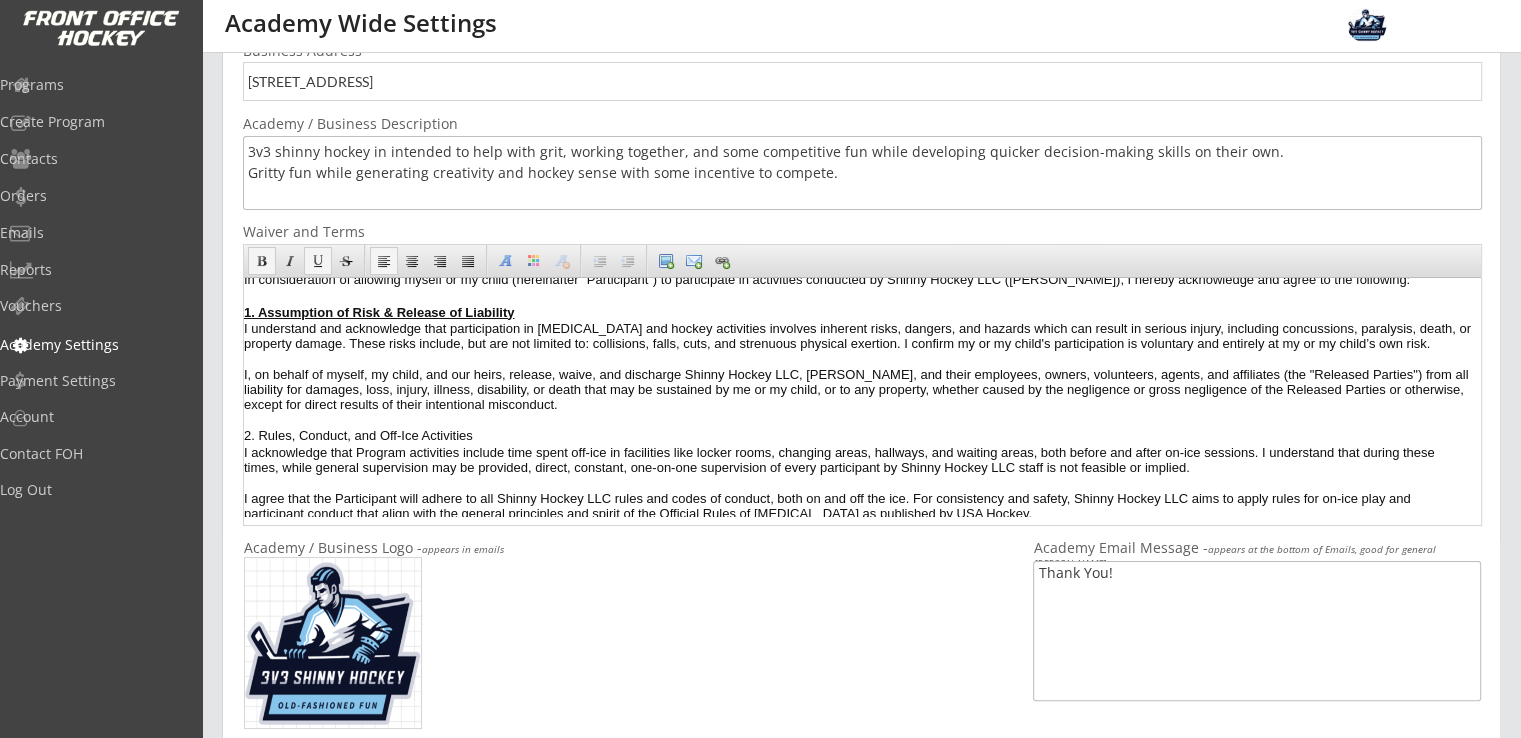 scroll, scrollTop: 112, scrollLeft: 0, axis: vertical 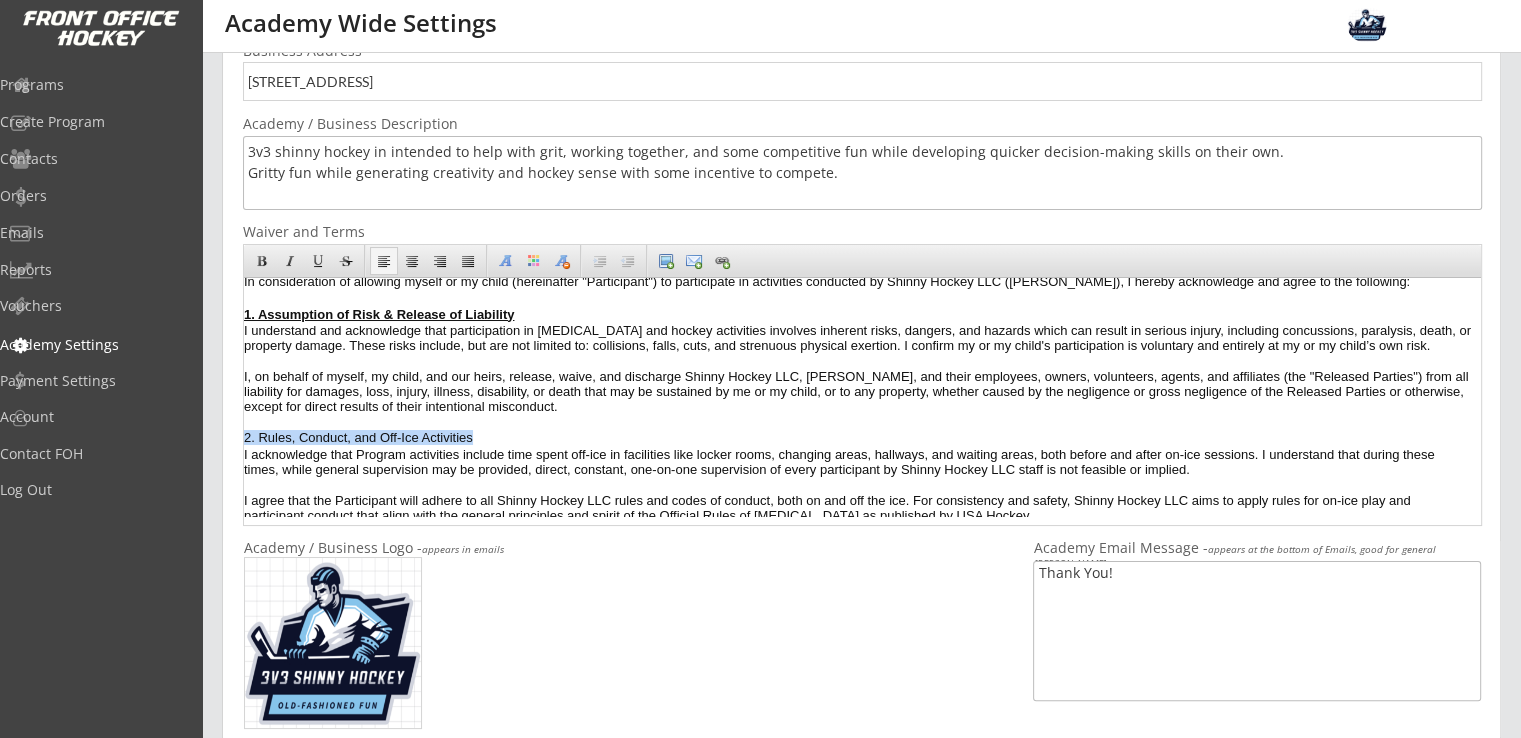 drag, startPoint x: 523, startPoint y: 468, endPoint x: 243, endPoint y: 473, distance: 280.04465 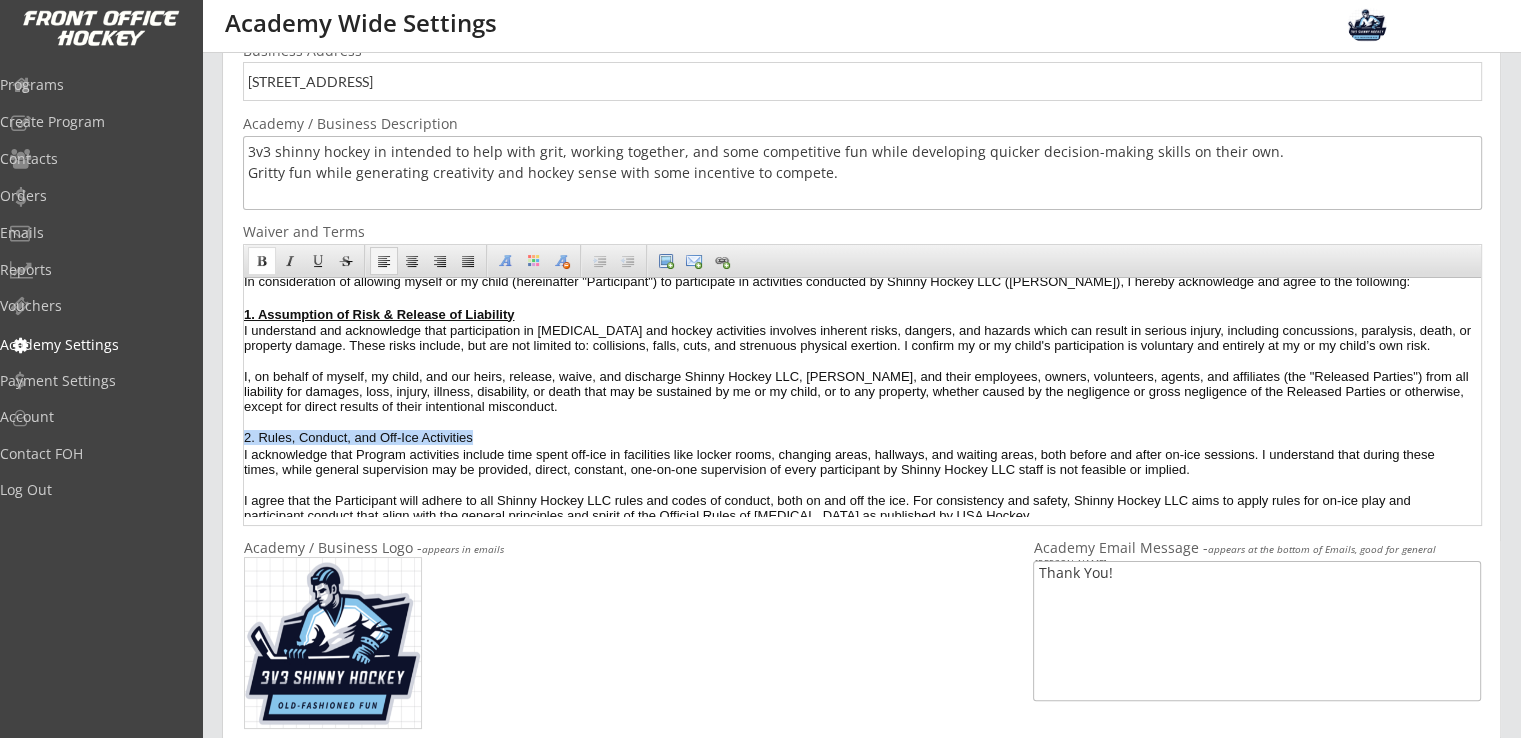 click on "Bold" at bounding box center (262, 261) 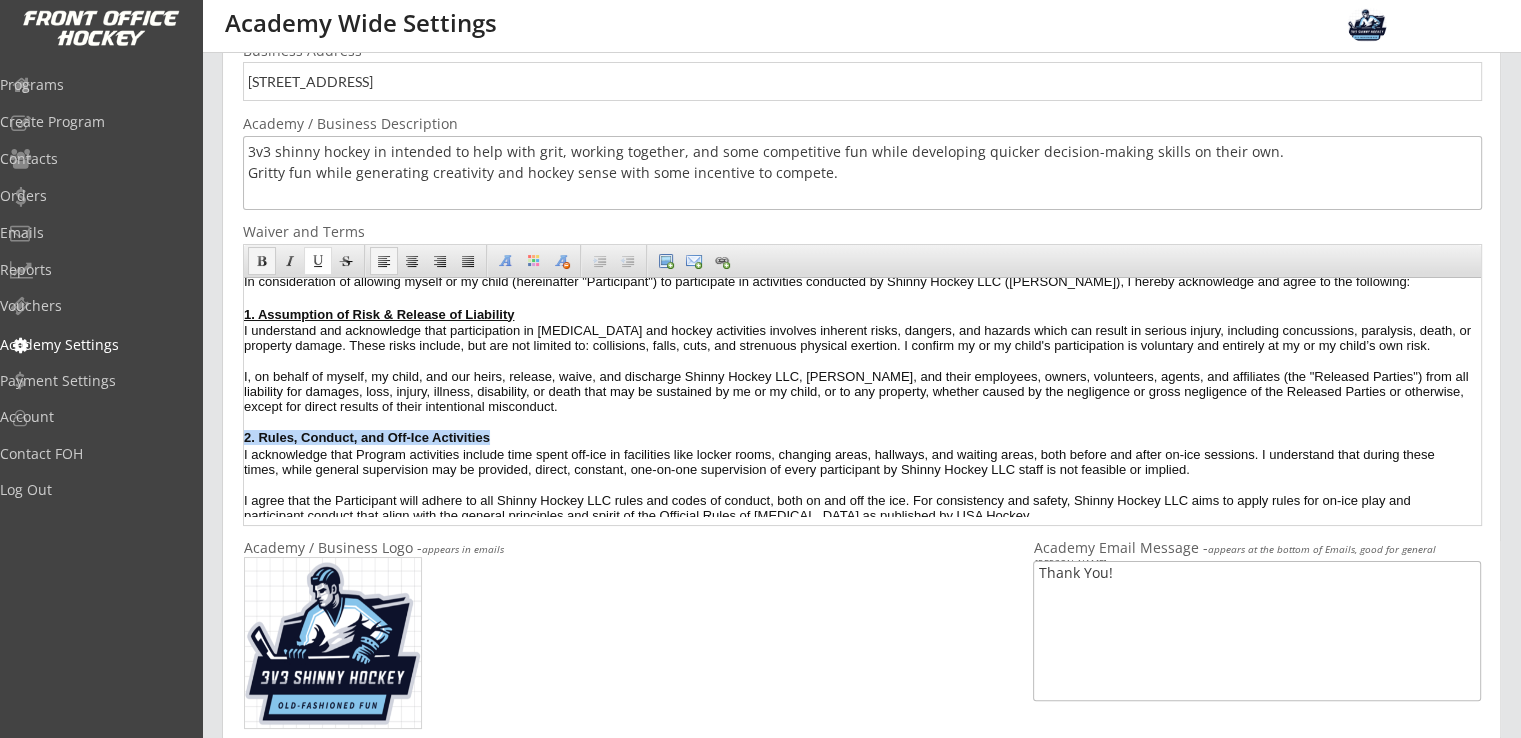 click on "Underline" at bounding box center (318, 261) 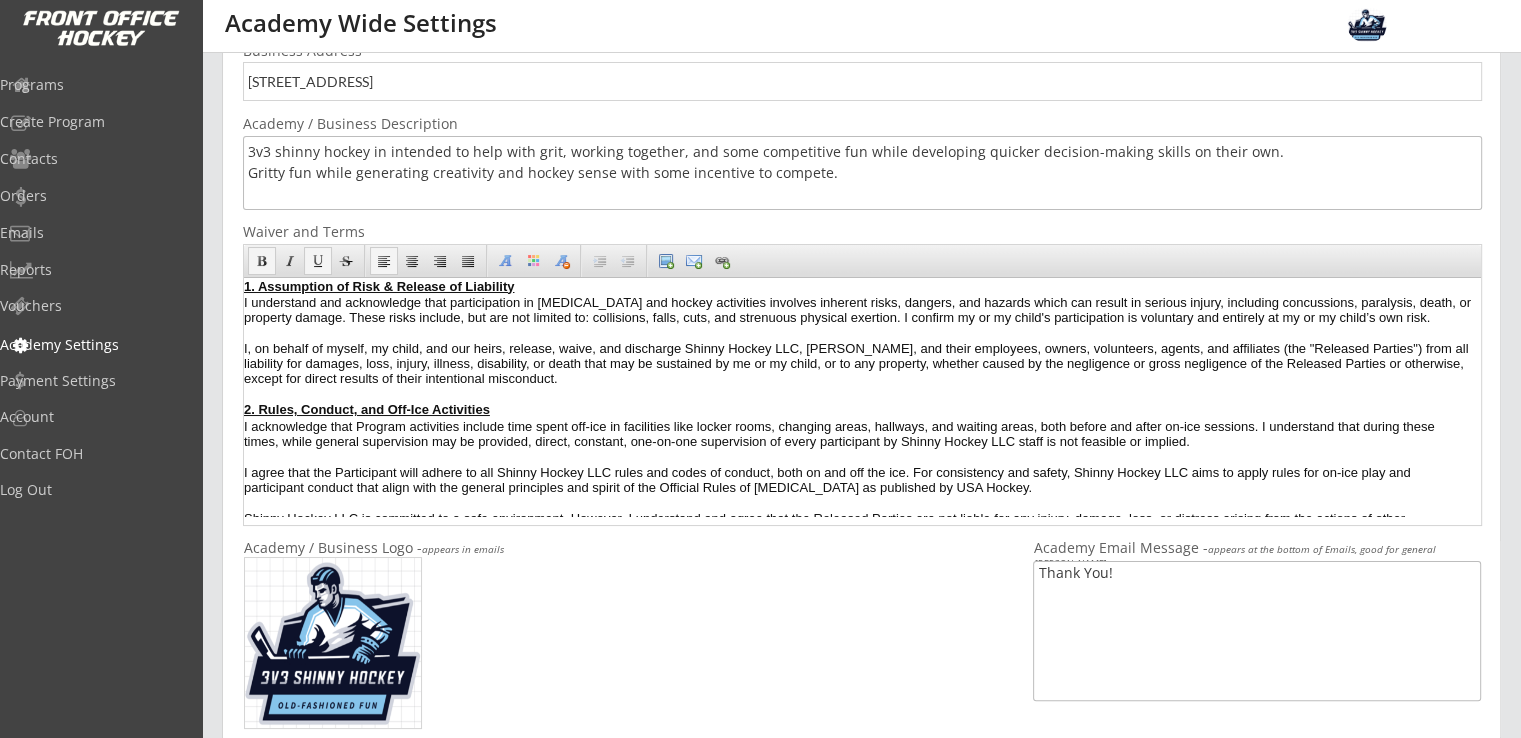 scroll, scrollTop: 140, scrollLeft: 0, axis: vertical 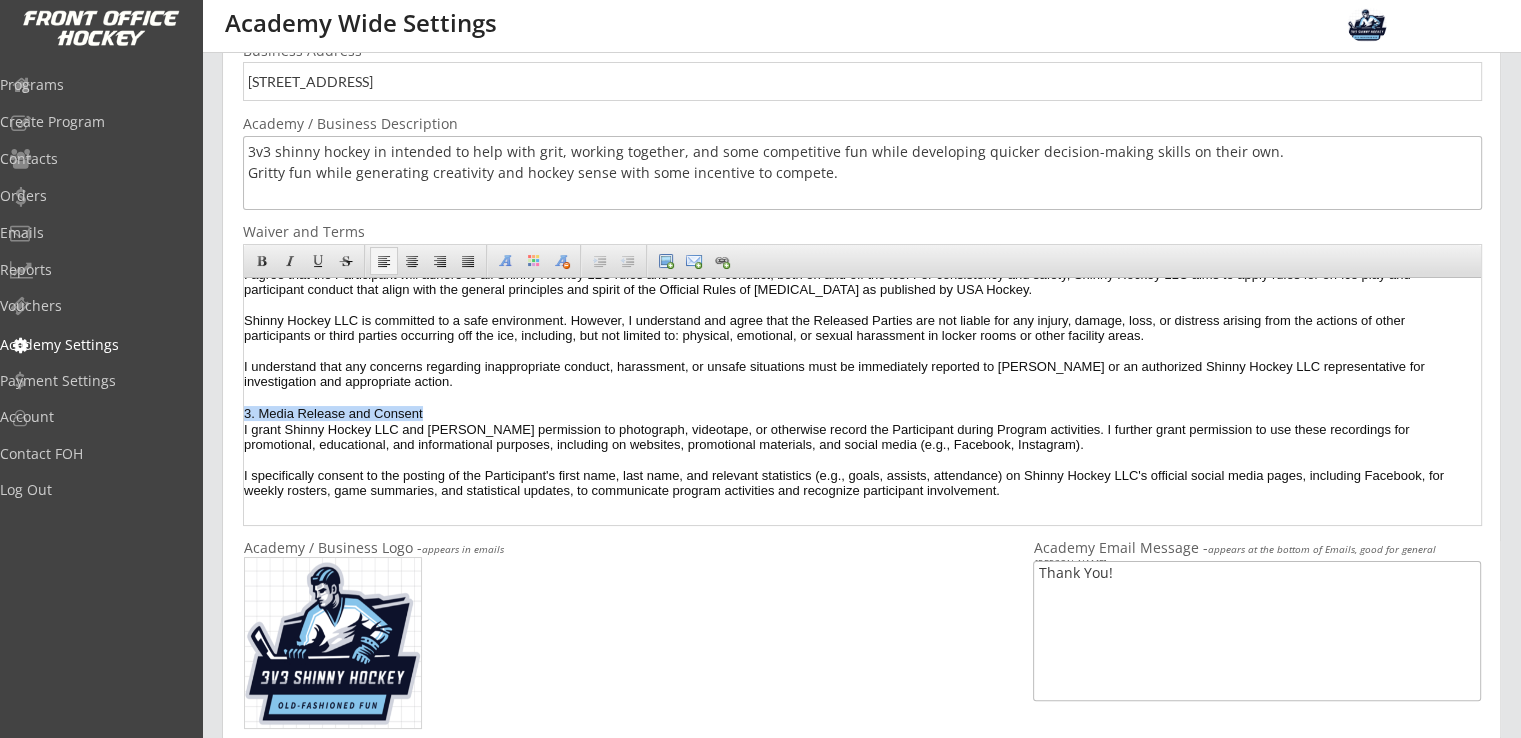 drag, startPoint x: 452, startPoint y: 461, endPoint x: 238, endPoint y: 461, distance: 214 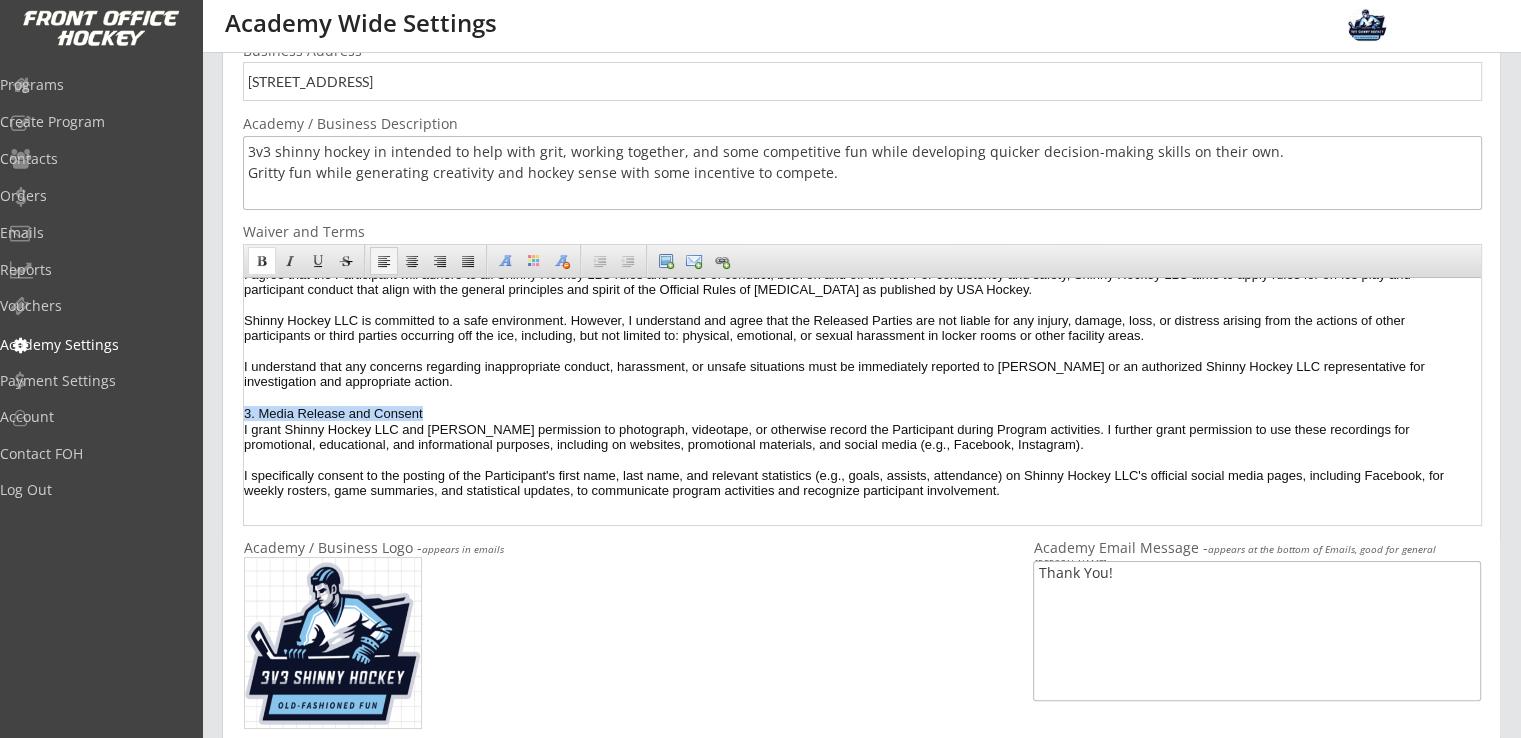 click on "Bold" at bounding box center [262, 261] 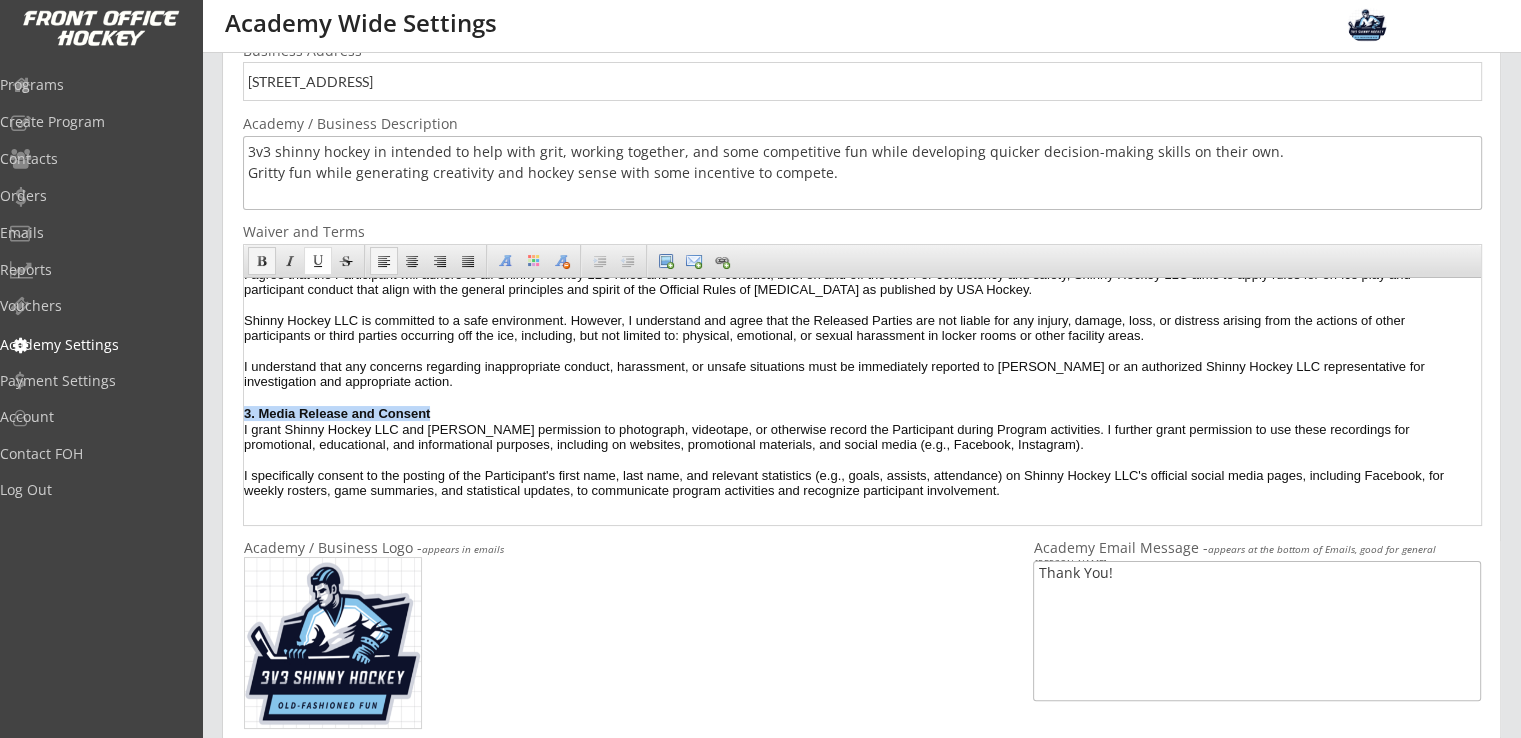 click on "Underline" at bounding box center (318, 261) 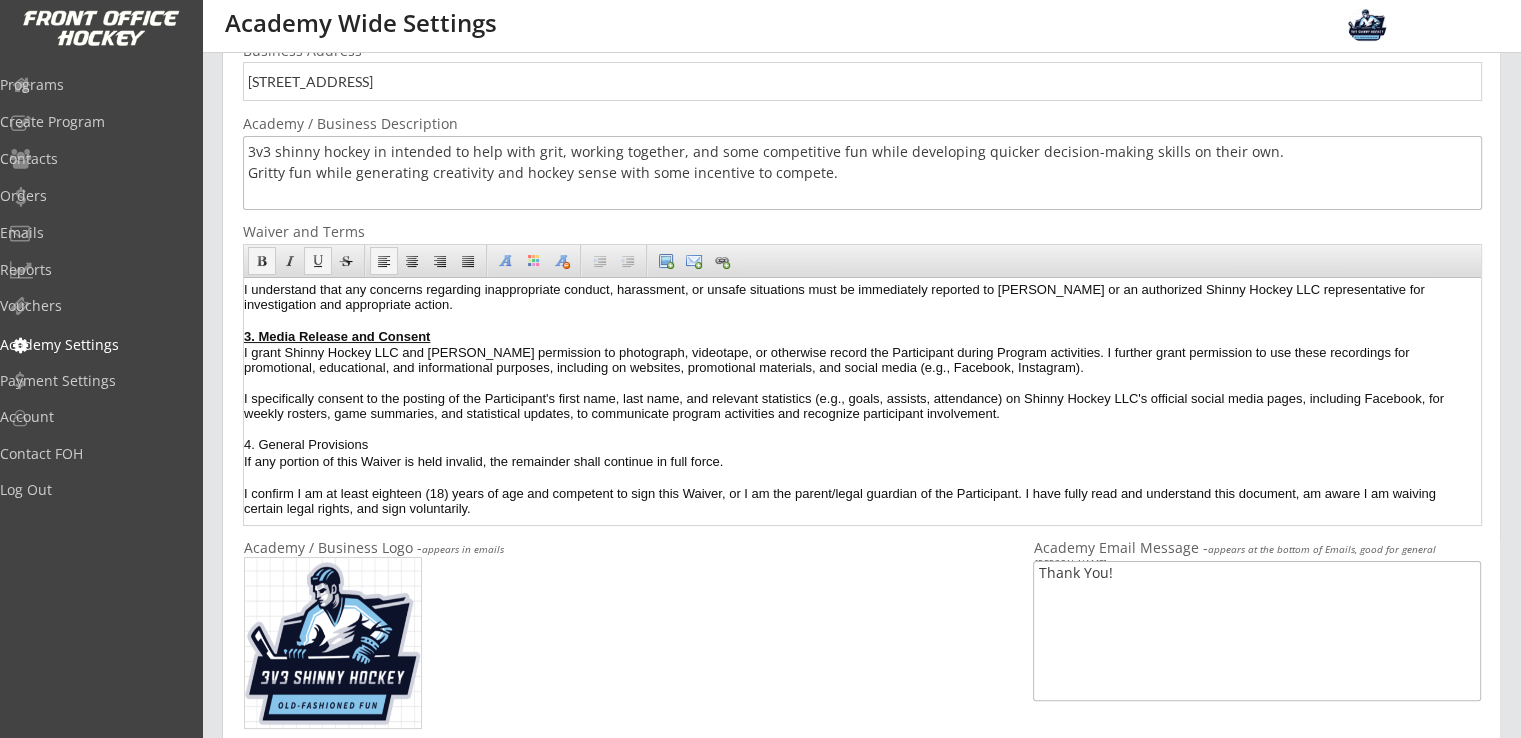 scroll, scrollTop: 428, scrollLeft: 0, axis: vertical 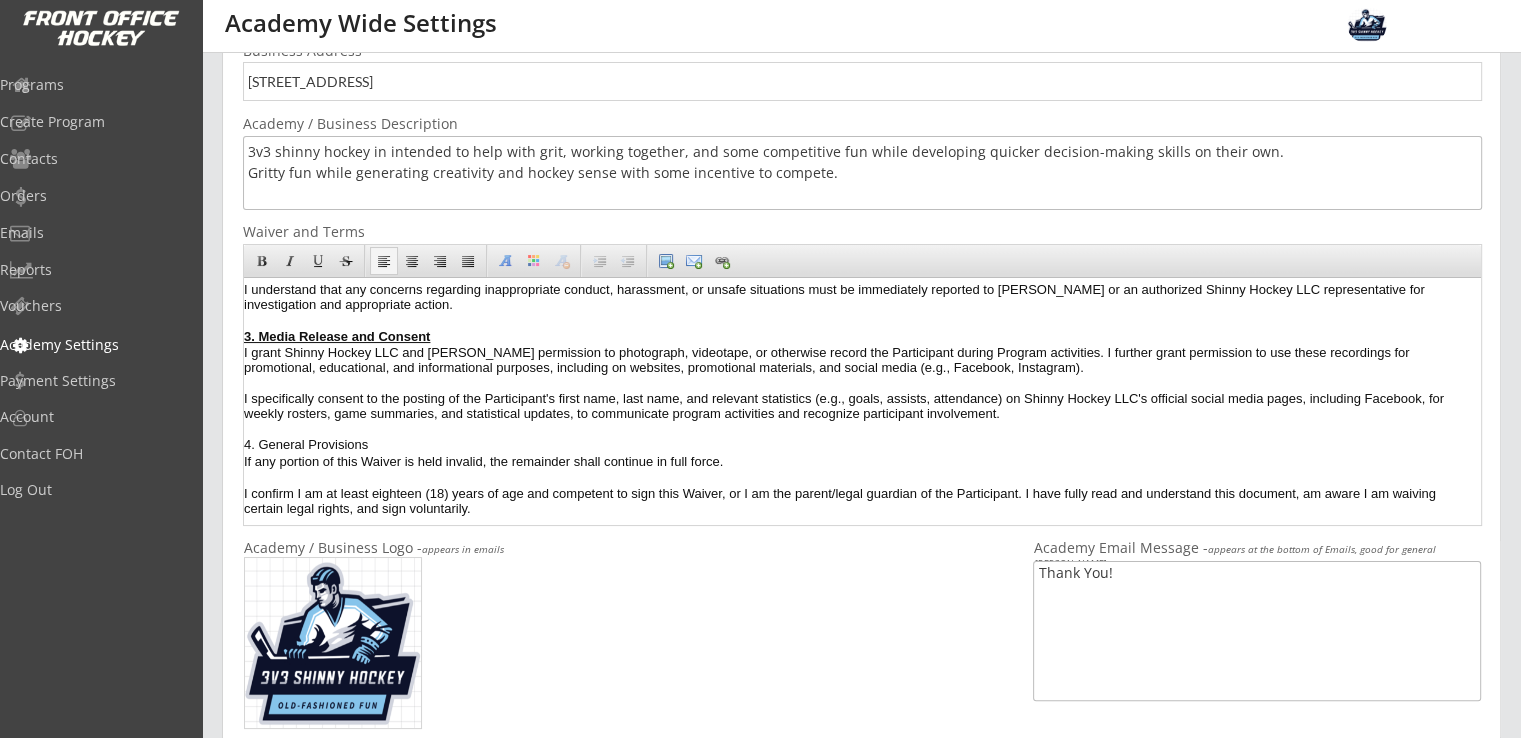 click at bounding box center [857, 429] 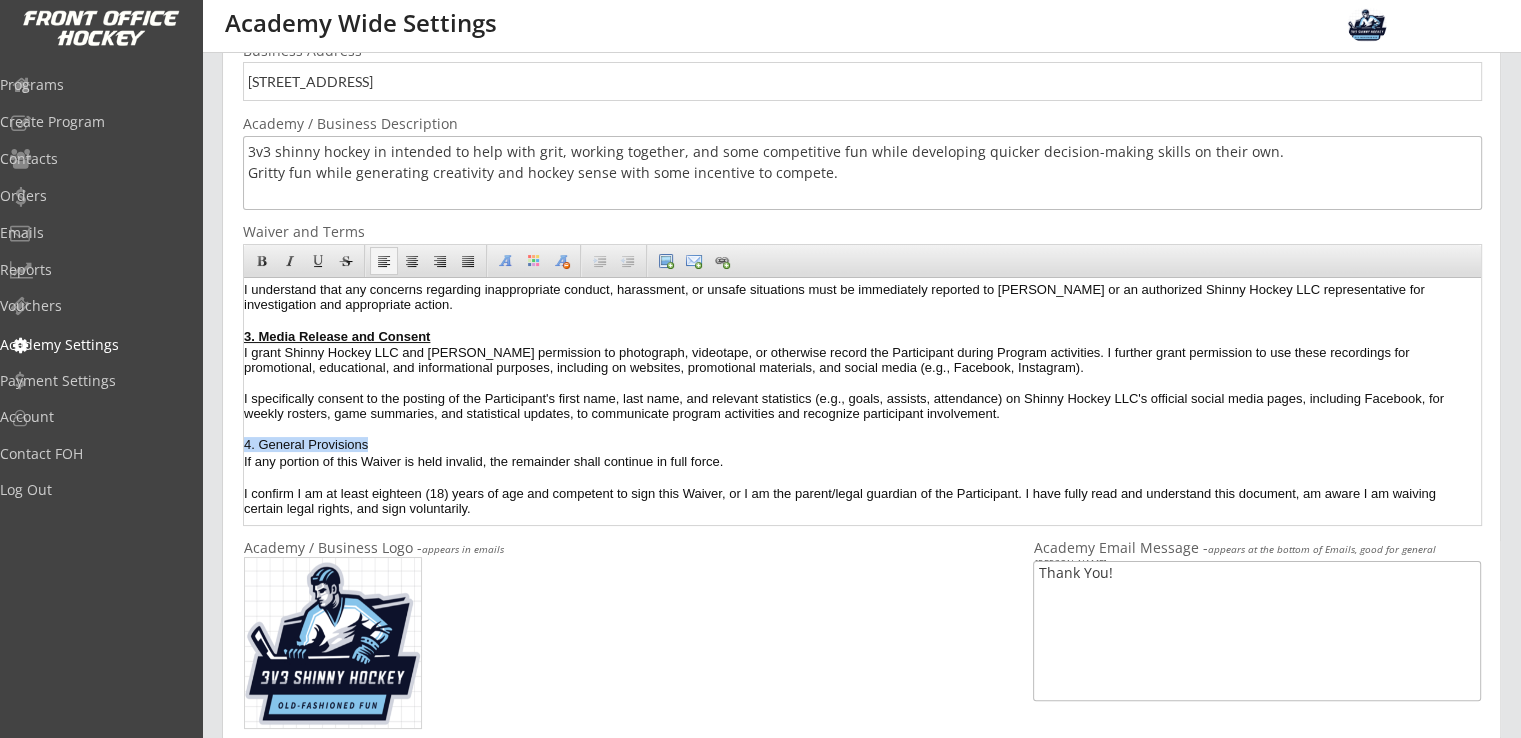 drag, startPoint x: 386, startPoint y: 447, endPoint x: 240, endPoint y: 440, distance: 146.16771 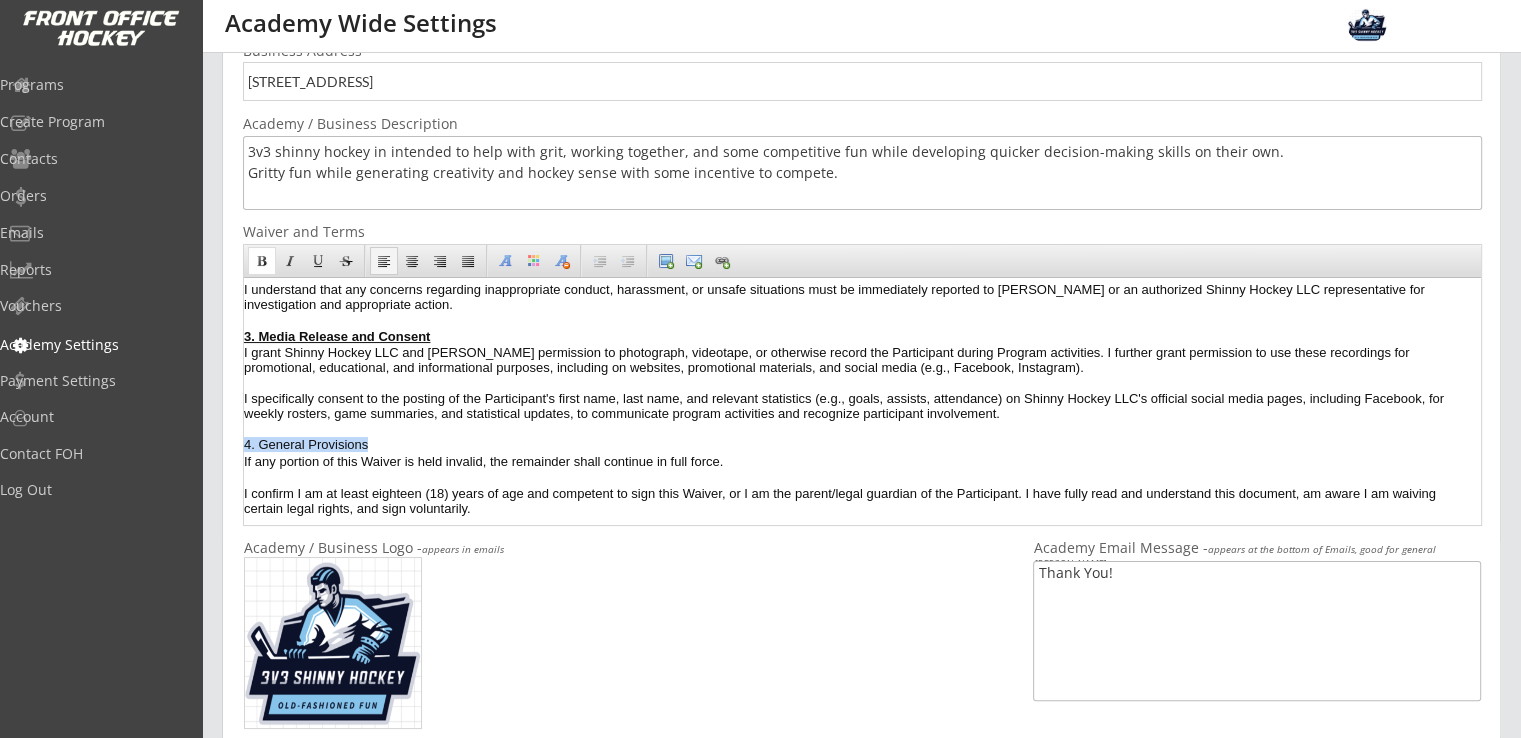 click on "Bold" at bounding box center [262, 261] 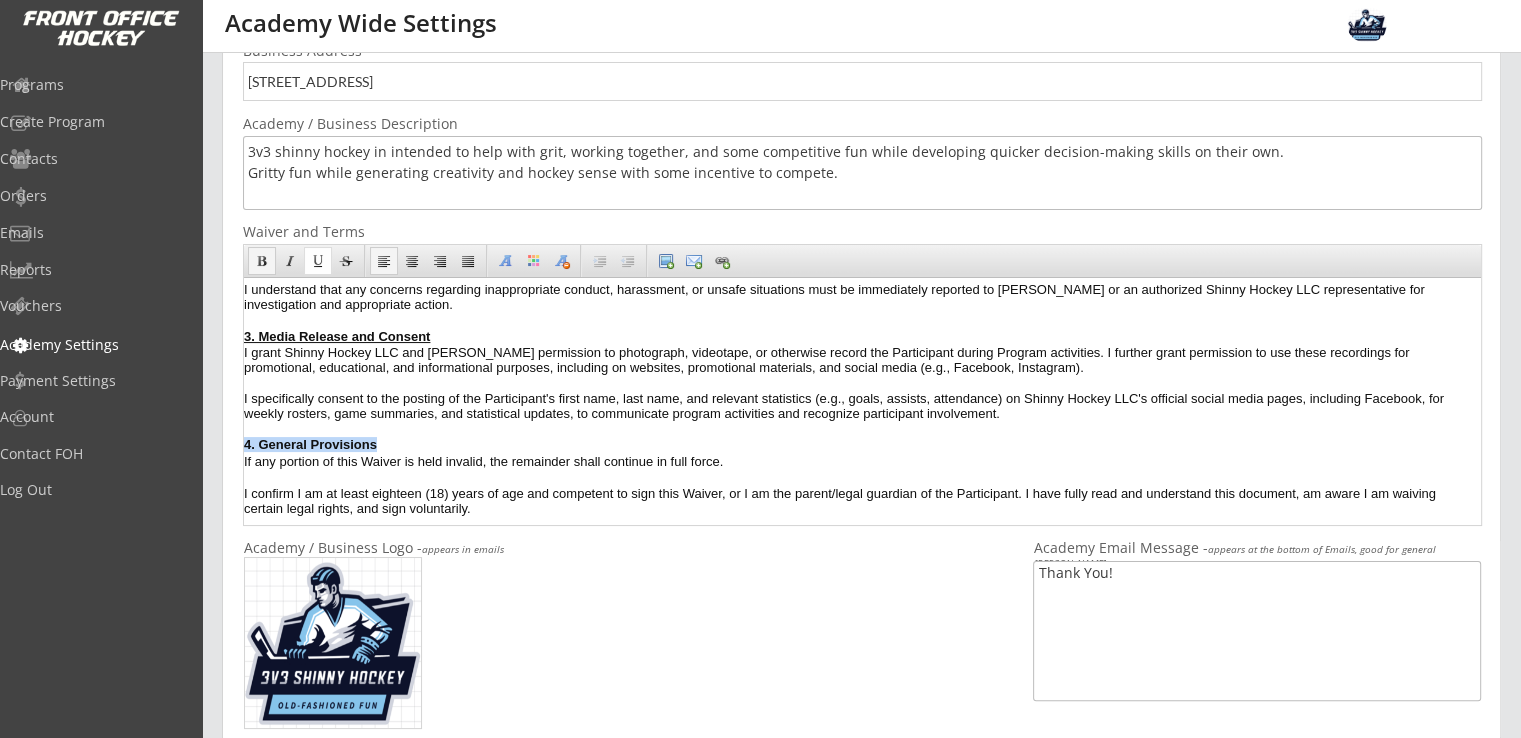 click on "Underline" at bounding box center (318, 261) 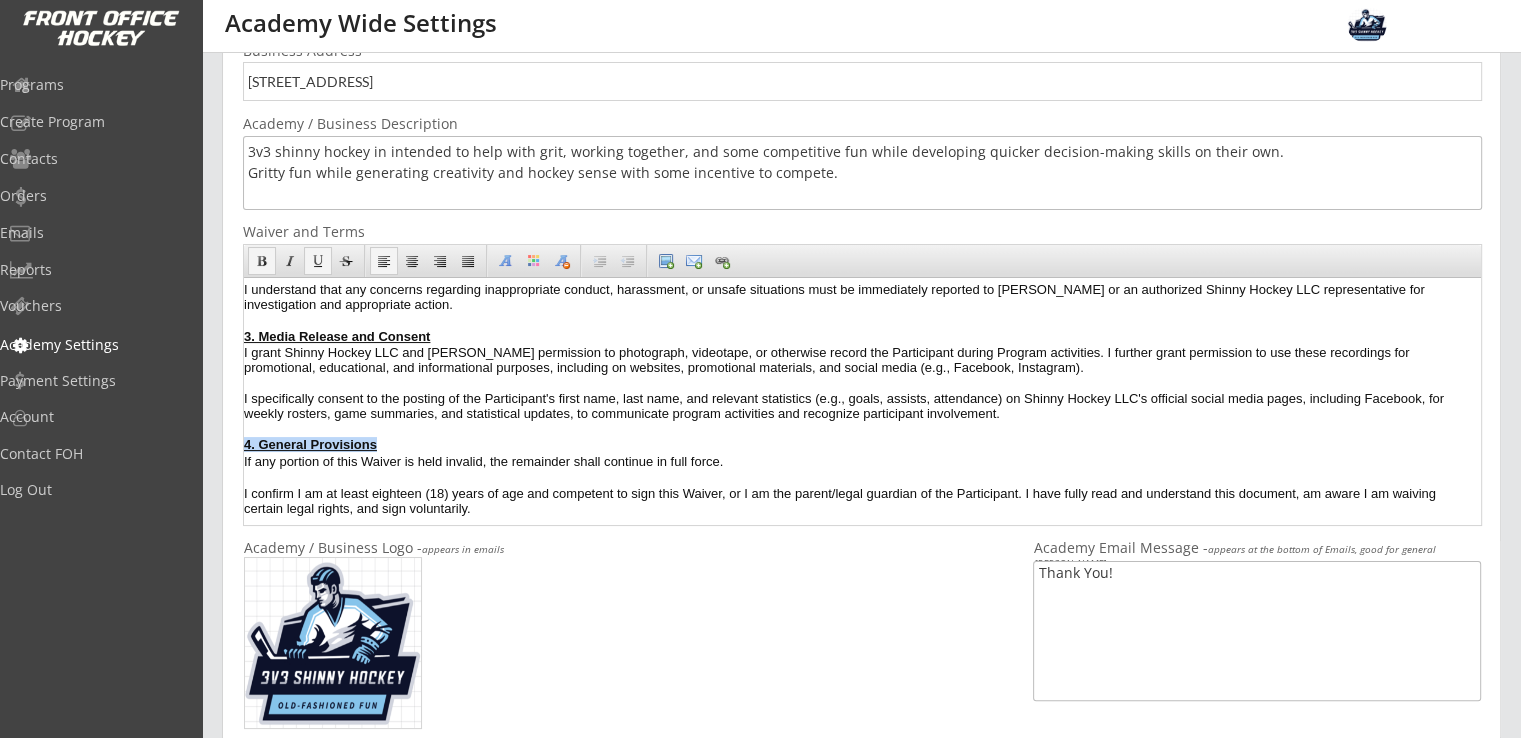 click on "4. General Provisions" at bounding box center (857, 445) 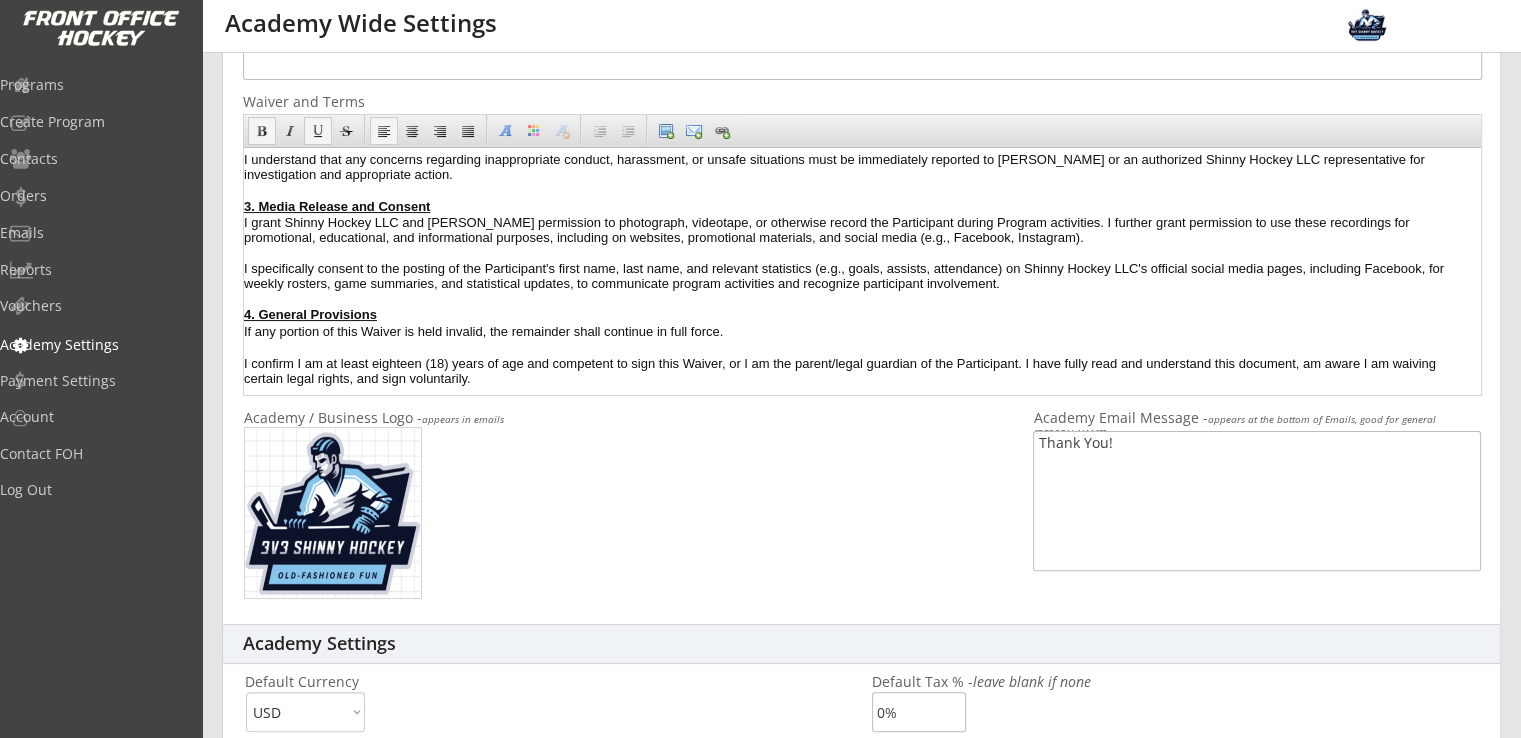 scroll, scrollTop: 524, scrollLeft: 0, axis: vertical 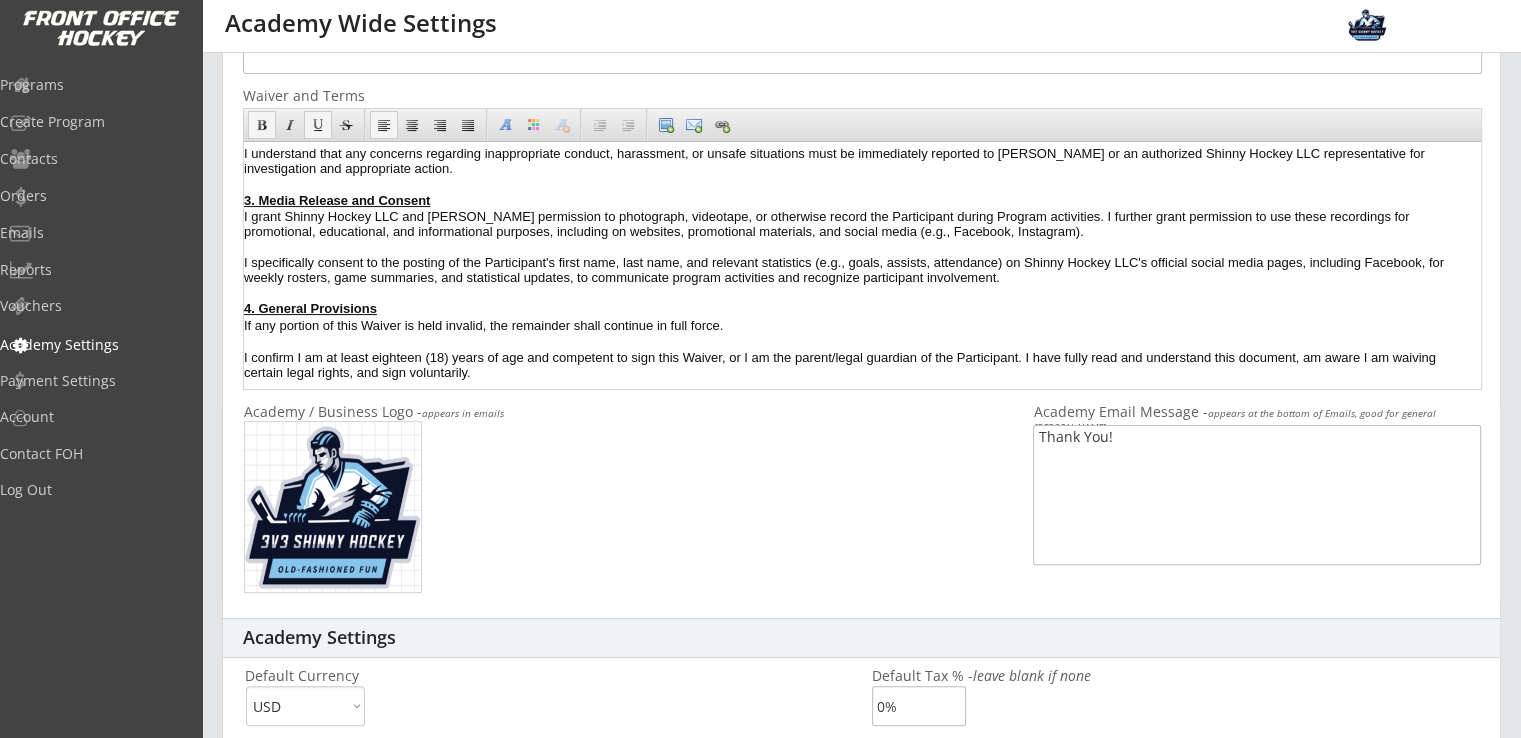 click on "PLEASE READ THIS DOCUMENT CAREFULLY. THIS IS A LEGALLY BINDING AGREEMENT. In consideration of allowing myself or my child (hereinafter "Participant") to participate in activities conducted by Shinny Hockey LLC (Dane Bekkedahl), I hereby acknowledge and agree to the following: 1. Assumption of Risk & Release of Liability I understand and acknowledge that participation in ice skating and hockey activities involves inherent risks, dangers, and hazards which can result in serious injury, including concussions, paralysis, death, or property damage. These risks include, but are not limited to: collisions, falls, cuts, and strenuous physical exertion. I confirm my or my child's participation is voluntary and entirely at my or my child’s own risk. 2. Rules, Conduct, and Off-Ice Activities 3. Media Release and Consent 4. General Provisions If any portion of this Waiver is held invalid, the remainder shall continue in full force." at bounding box center (857, 92) 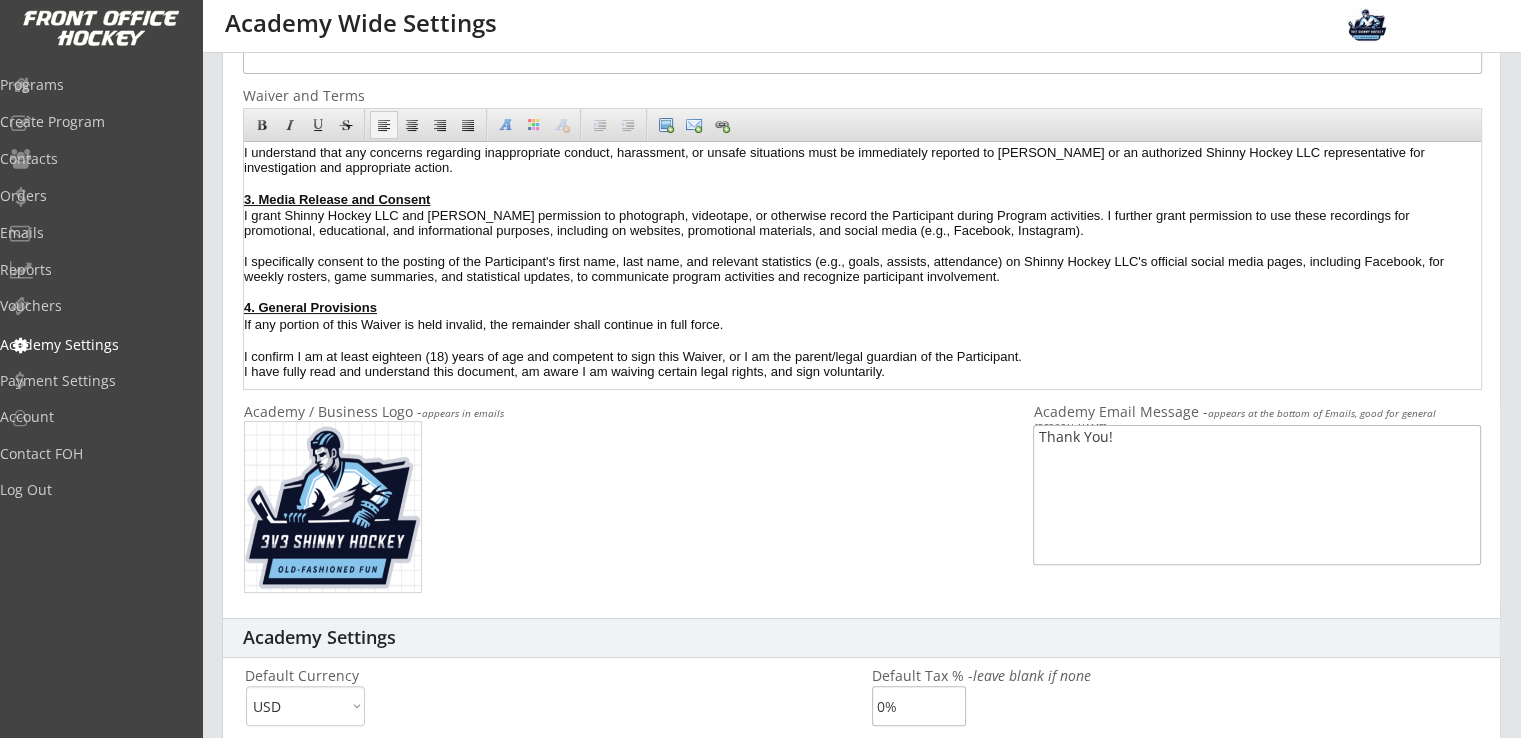 click on "PLEASE READ THIS DOCUMENT CAREFULLY. THIS IS A LEGALLY BINDING AGREEMENT. In consideration of allowing myself or my child (hereinafter "Participant") to participate in activities conducted by Shinny Hockey LLC (Dane Bekkedahl), I hereby acknowledge and agree to the following: 1. Assumption of Risk & Release of Liability I understand and acknowledge that participation in ice skating and hockey activities involves inherent risks, dangers, and hazards which can result in serious injury, including concussions, paralysis, death, or property damage. These risks include, but are not limited to: collisions, falls, cuts, and strenuous physical exertion. I confirm my or my child's participation is voluntary and entirely at my or my child’s own risk. 2. Rules, Conduct, and Off-Ice Activities 3. Media Release and Consent 4. General Provisions If any portion of this Waiver is held invalid, the remainder shall continue in full force." at bounding box center (857, 83) 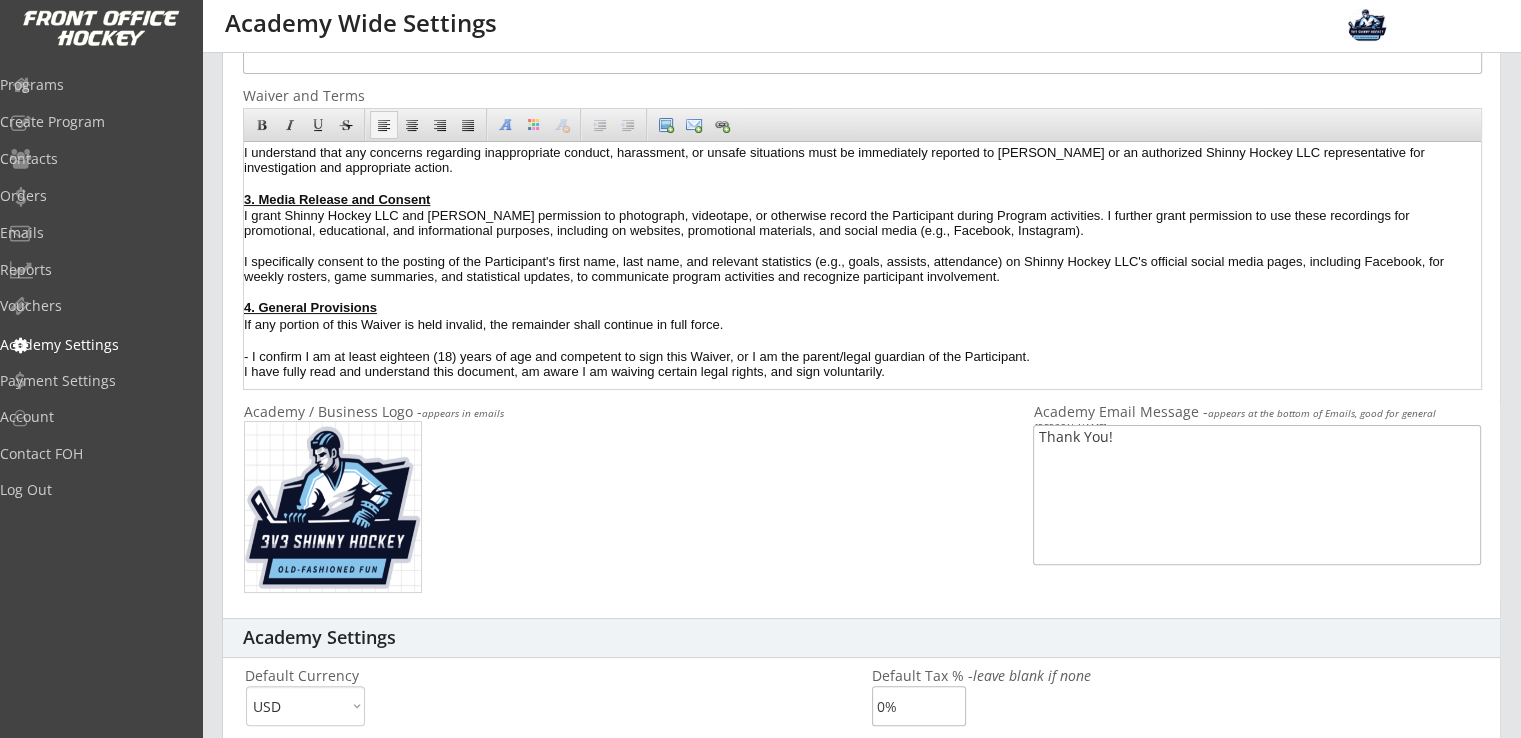 click on "I have fully read and understand this document, am aware I am waiving certain legal rights, and sign voluntarily." at bounding box center [857, 372] 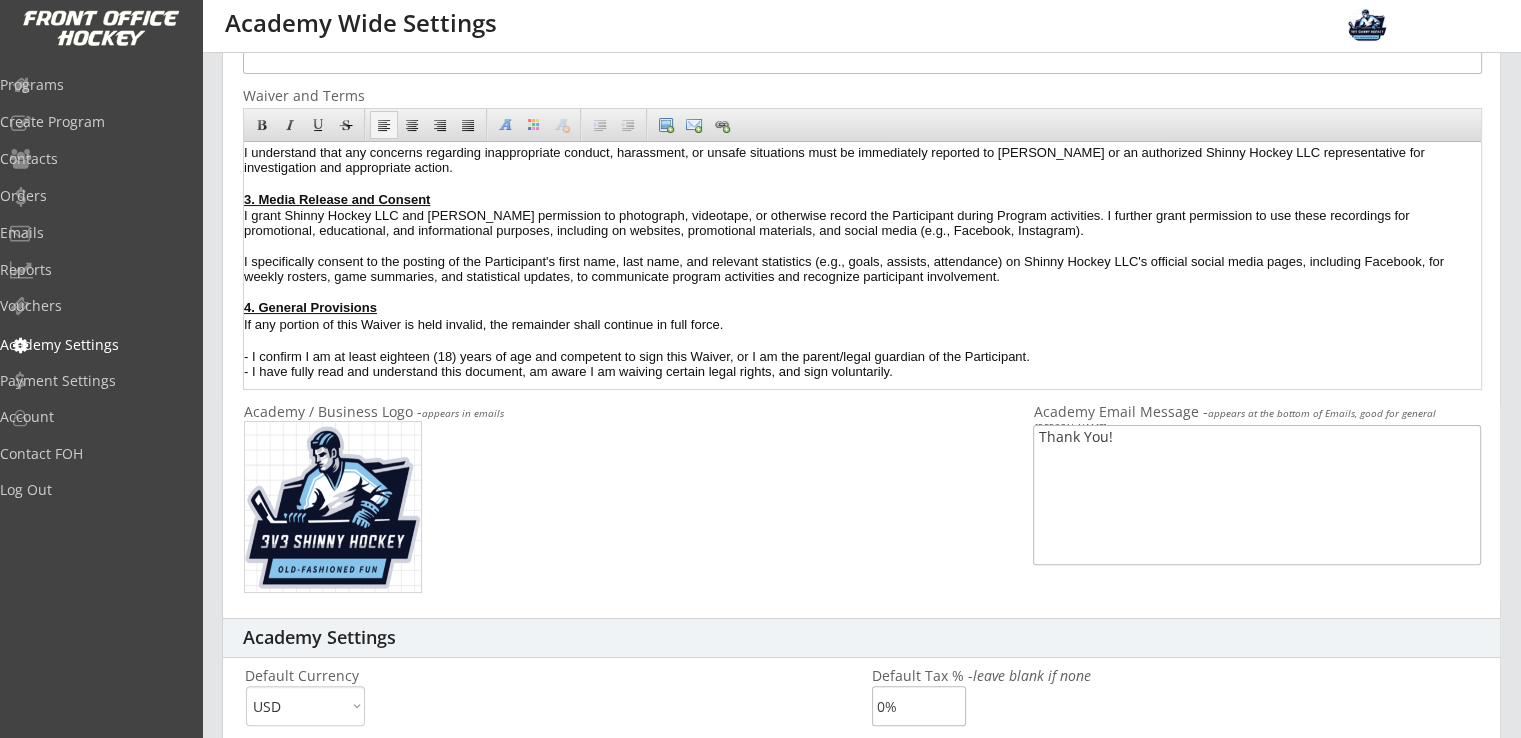 click on "Bold Italic Underline Strikethrough Align left Center Align right Justify Font Name Font Color Remove Formatting Add indent Remove one indent Insert an image Insert an email Insert a link" at bounding box center [862, 249] 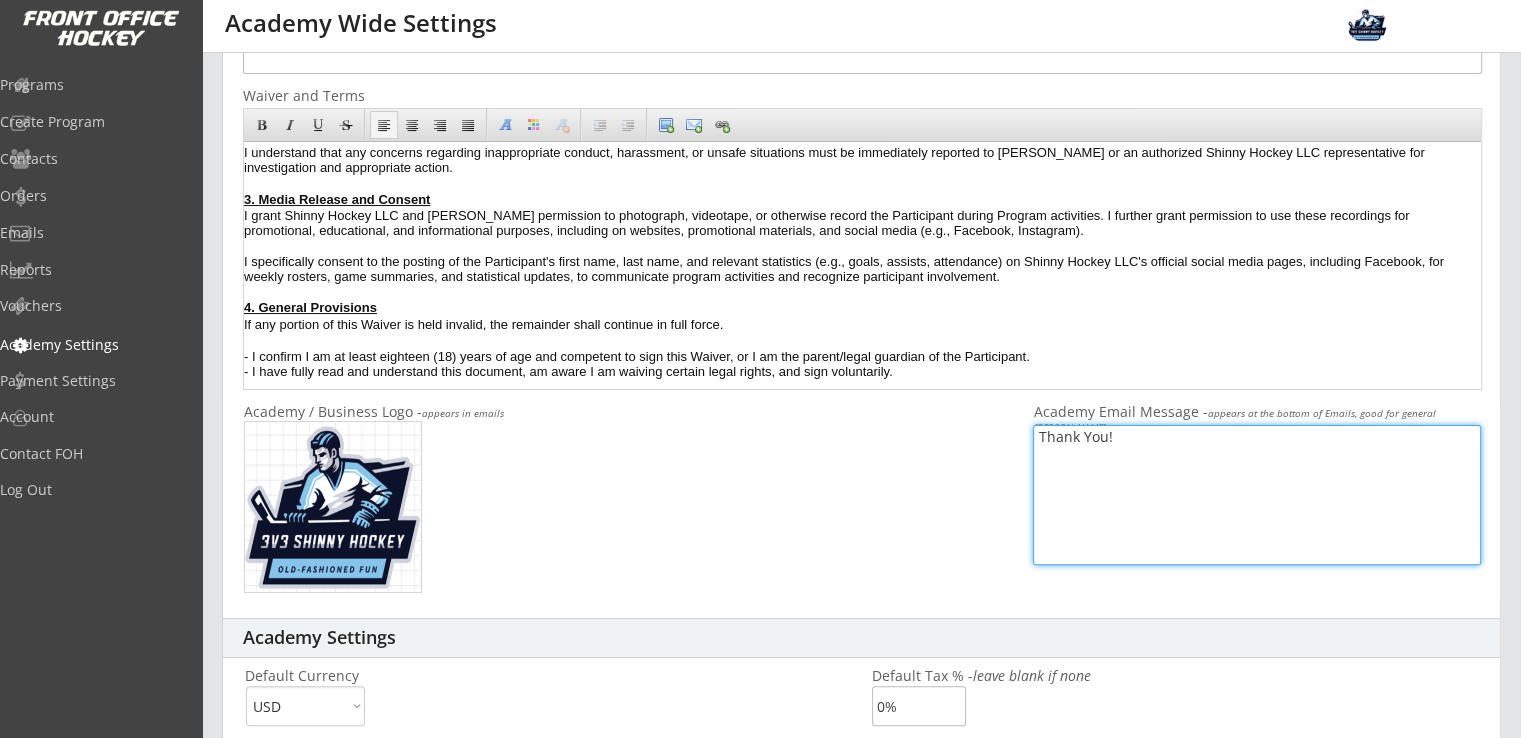 click on "I specifically consent to the posting of the Participant's first name, last name, and relevant statistics (e.g., goals, assists, attendance) on Shinny Hockey LLC's official social media pages, including Facebook, for weekly rosters, game summaries, and statistical updates, to communicate program activities and recognize participant involvement." at bounding box center [857, 269] 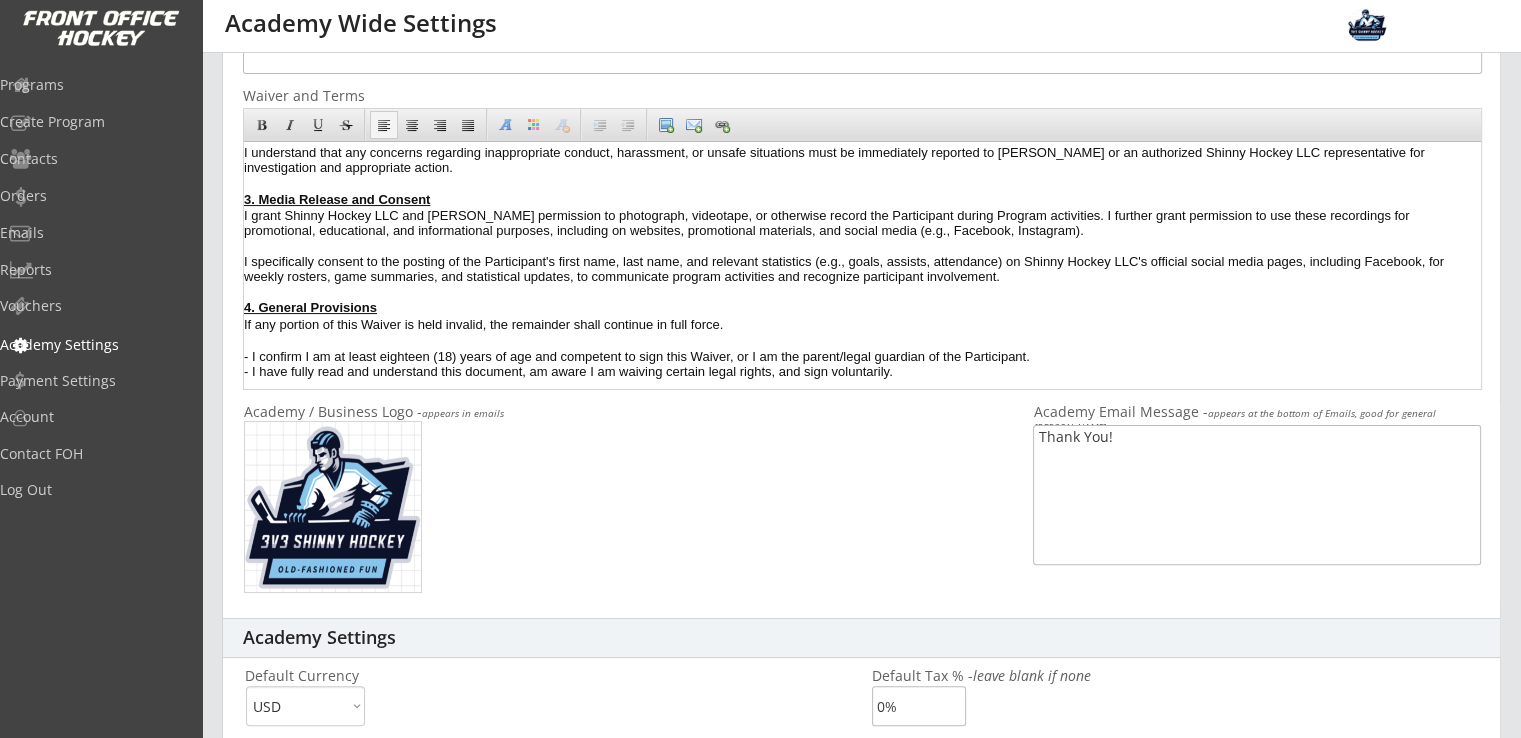 scroll, scrollTop: 464, scrollLeft: 0, axis: vertical 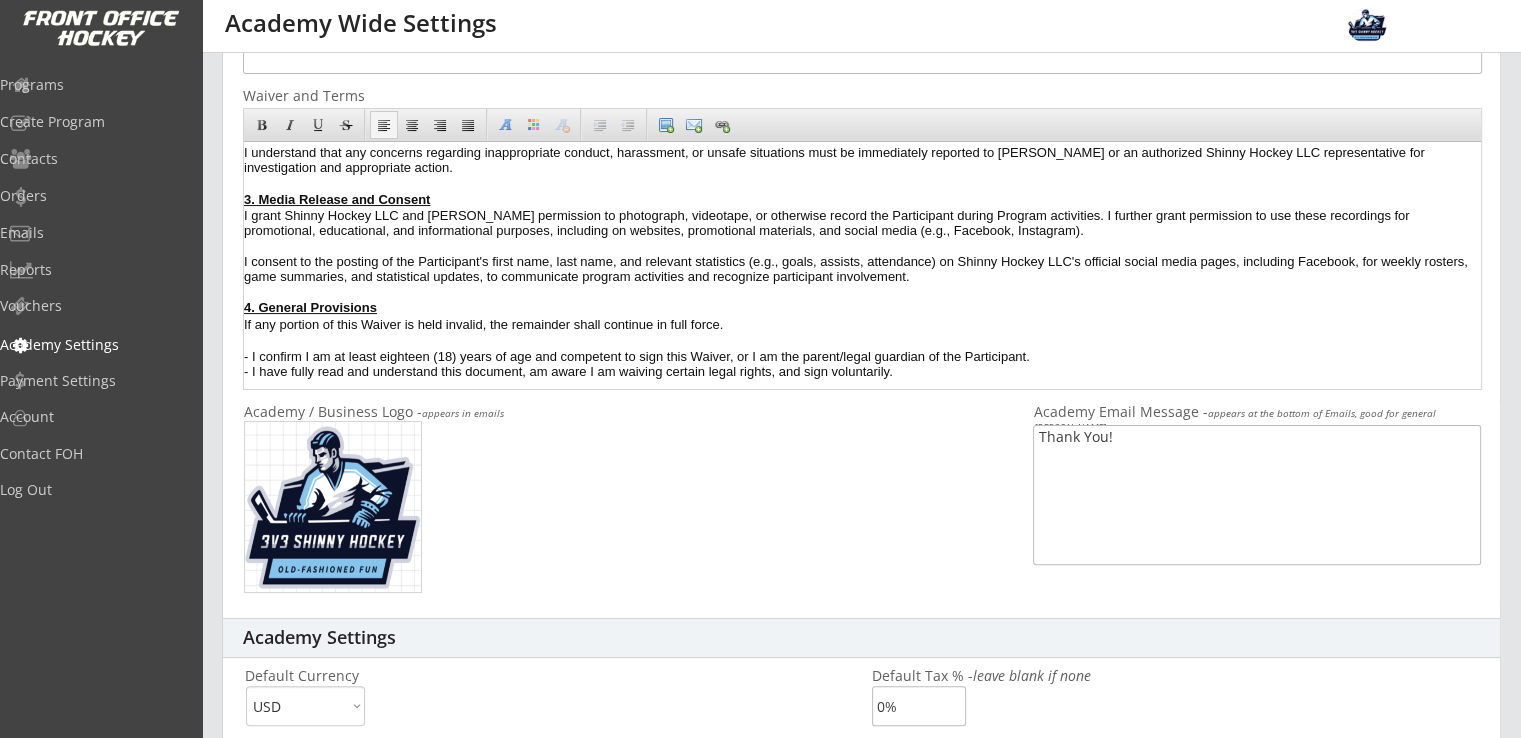 click at bounding box center [857, 292] 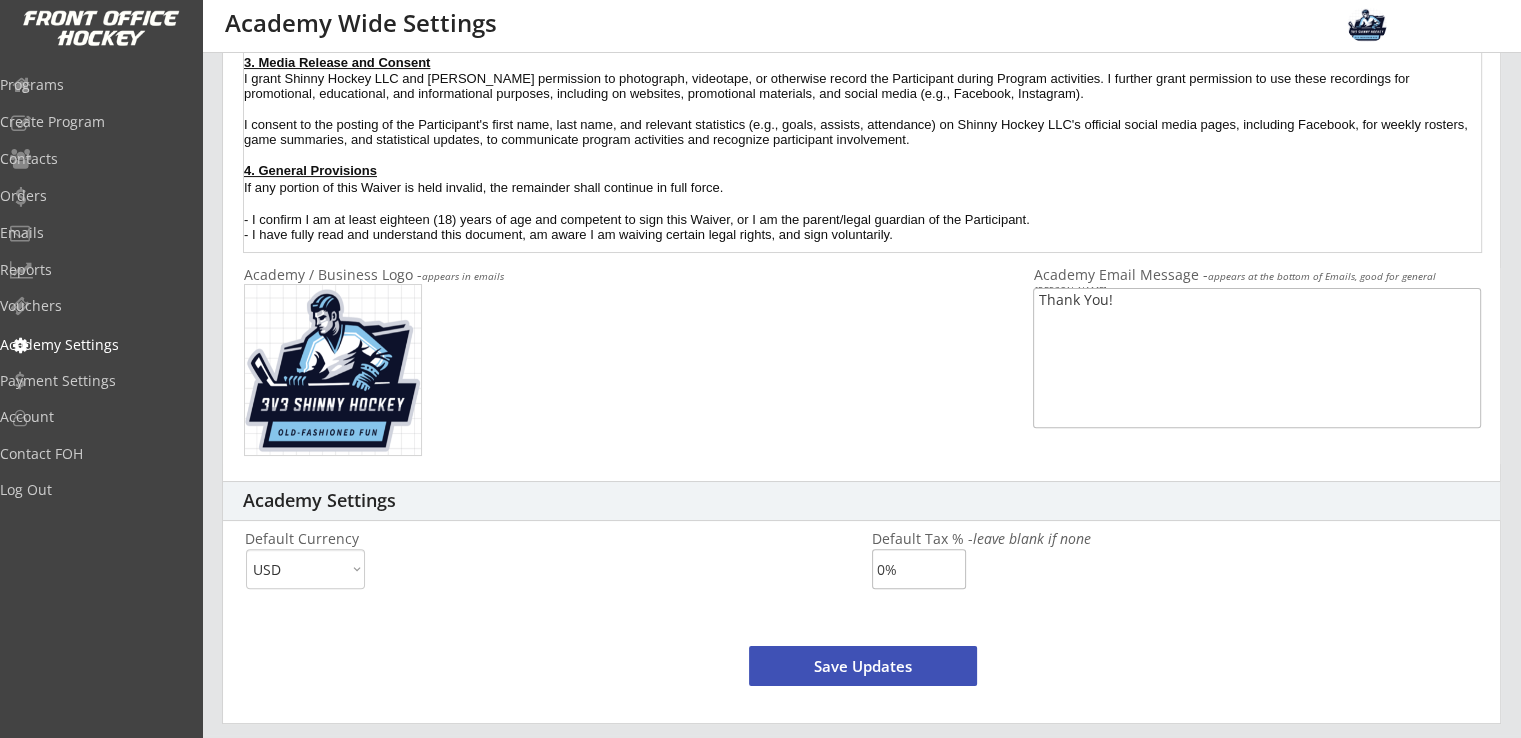 click at bounding box center (857, 204) 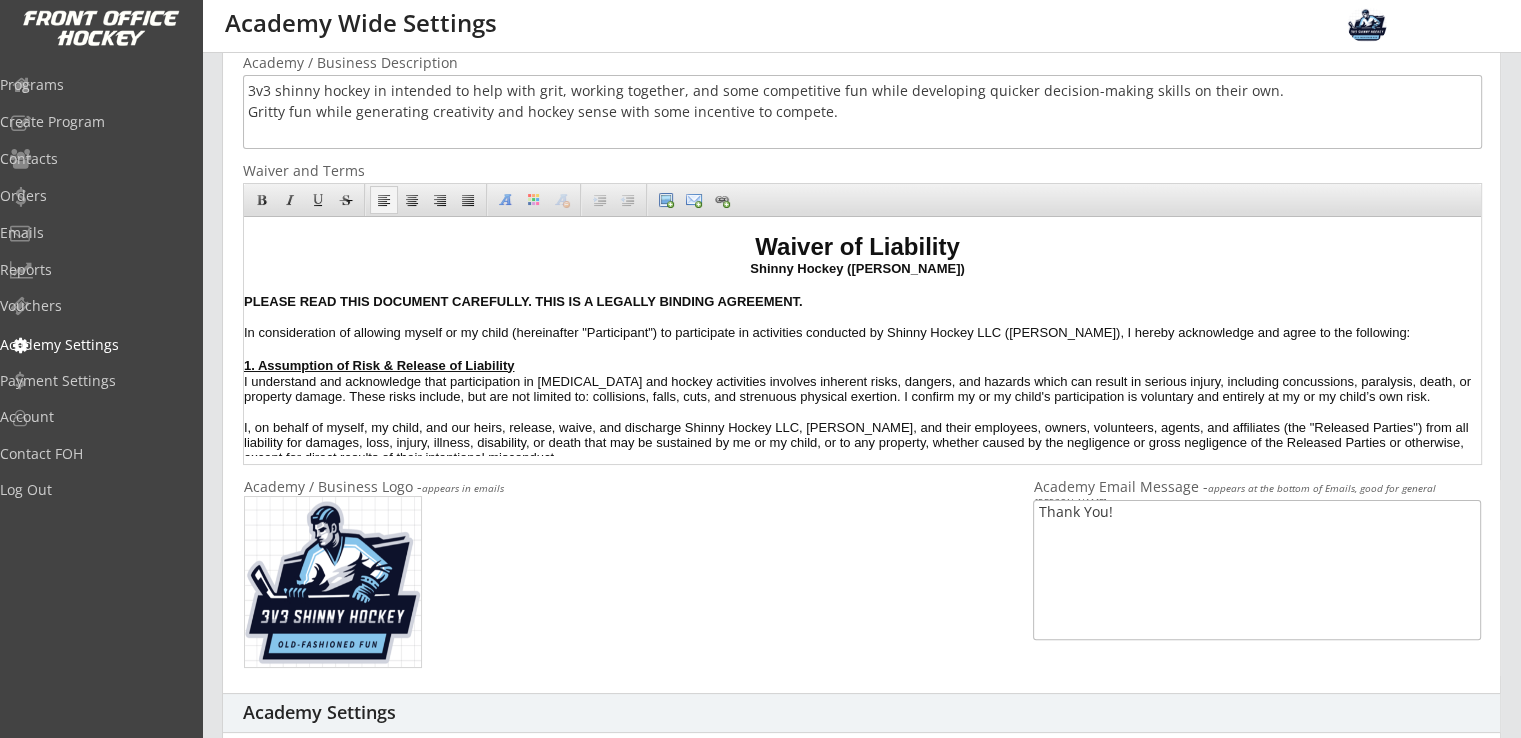 scroll, scrollTop: 448, scrollLeft: 0, axis: vertical 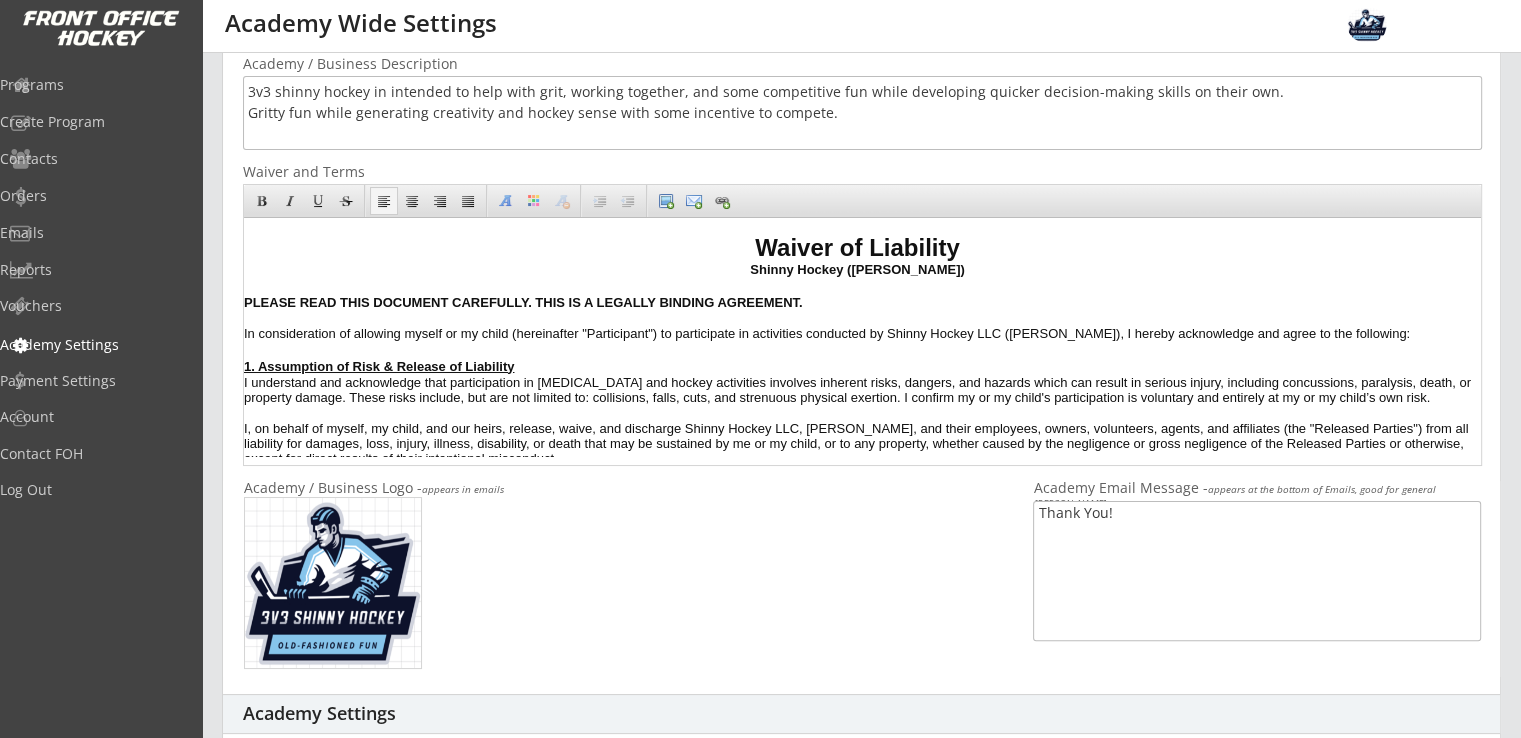 click on "Shinny Hockey (Dane Bekkedahl)" at bounding box center (857, 269) 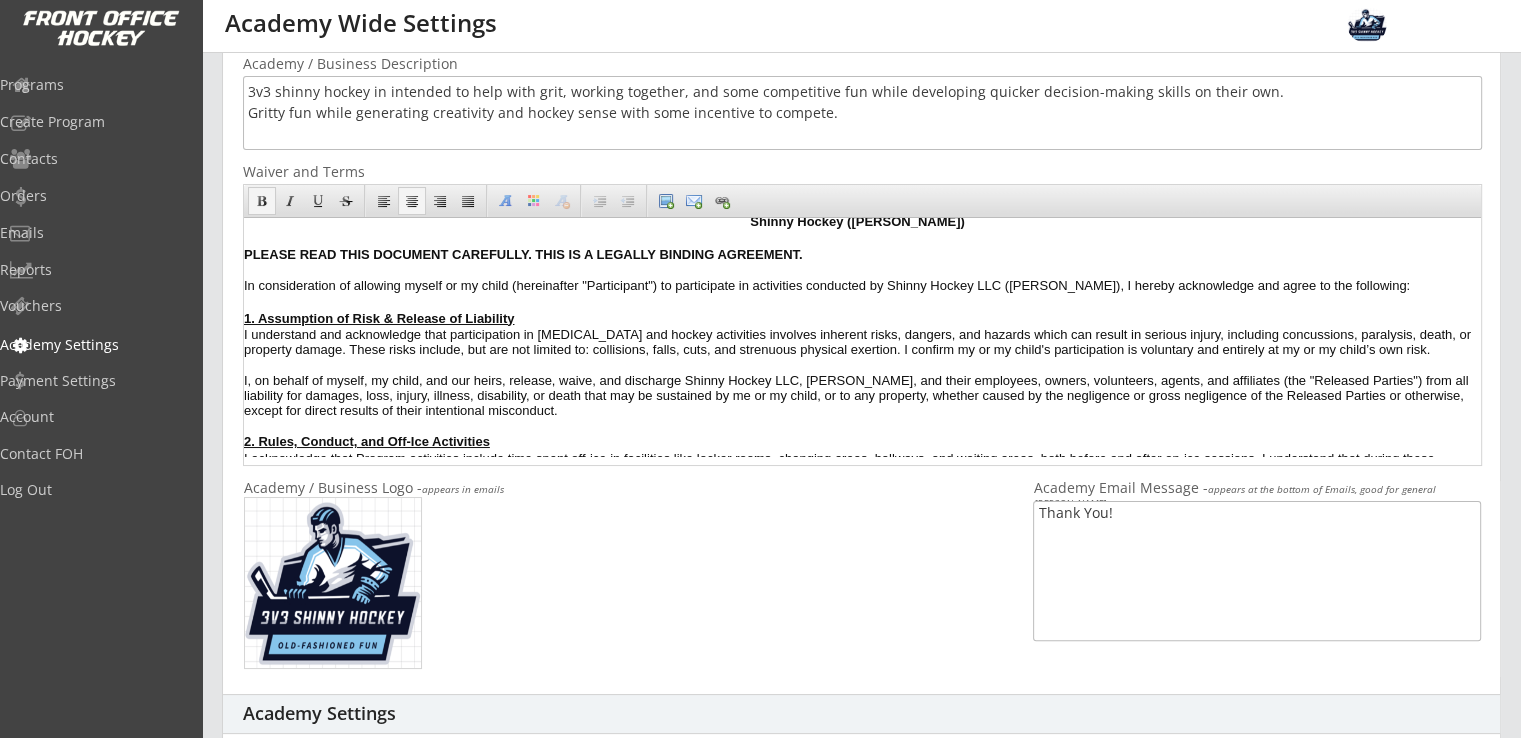 scroll, scrollTop: 52, scrollLeft: 0, axis: vertical 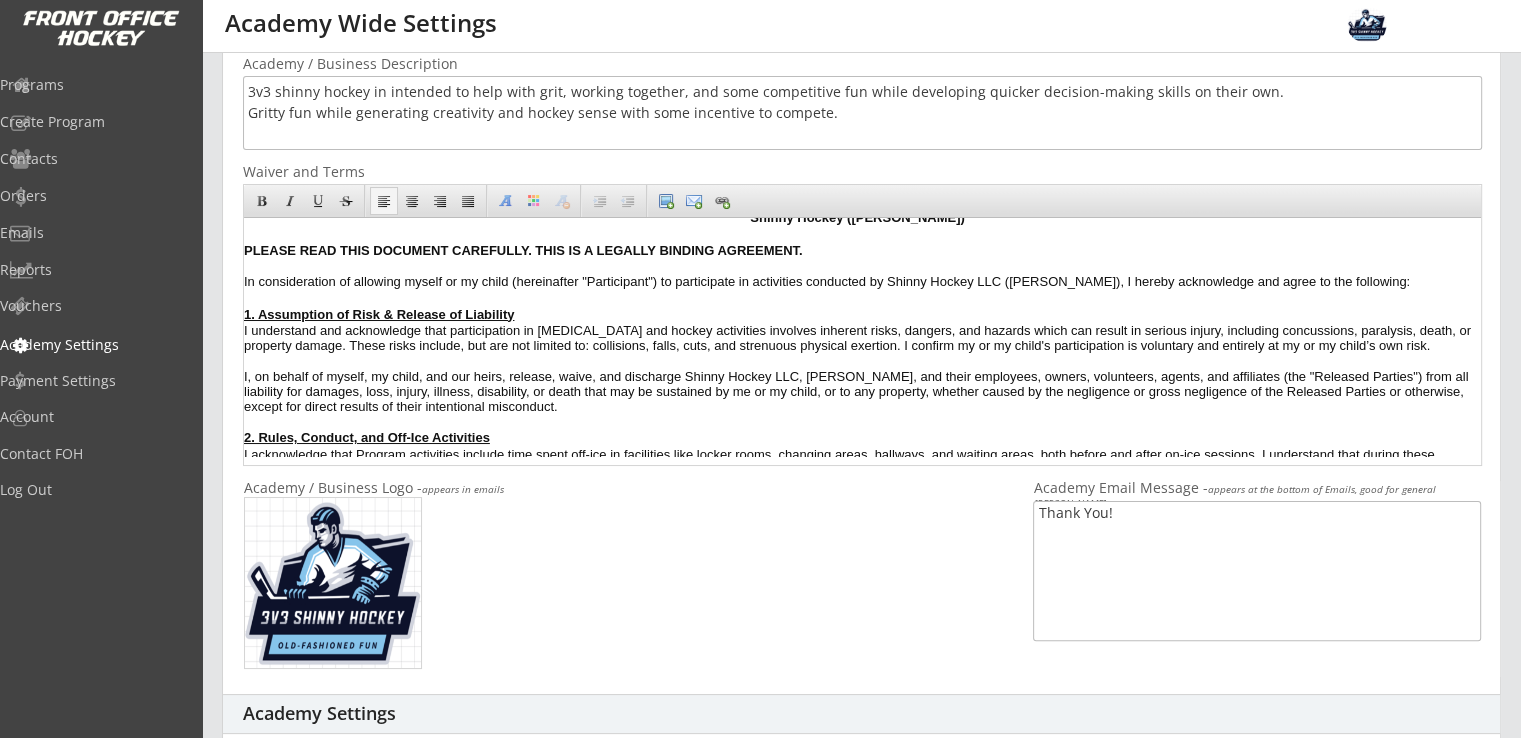 click on "In consideration of allowing myself or my child (hereinafter "Participant") to participate in activities conducted by Shinny Hockey LLC (Dane Bekkedahl), I hereby acknowledge and agree to the following:" at bounding box center [857, 282] 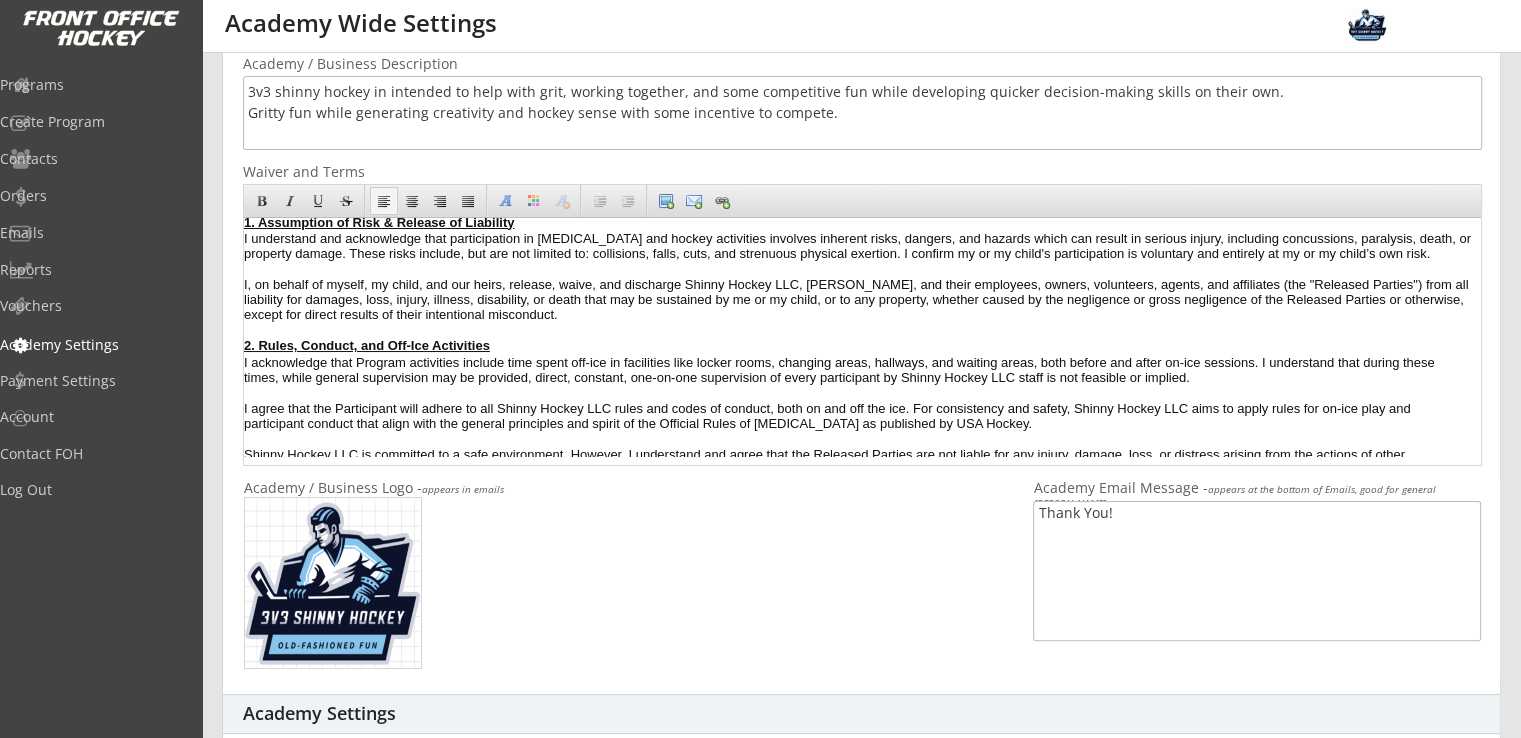 scroll, scrollTop: 146, scrollLeft: 0, axis: vertical 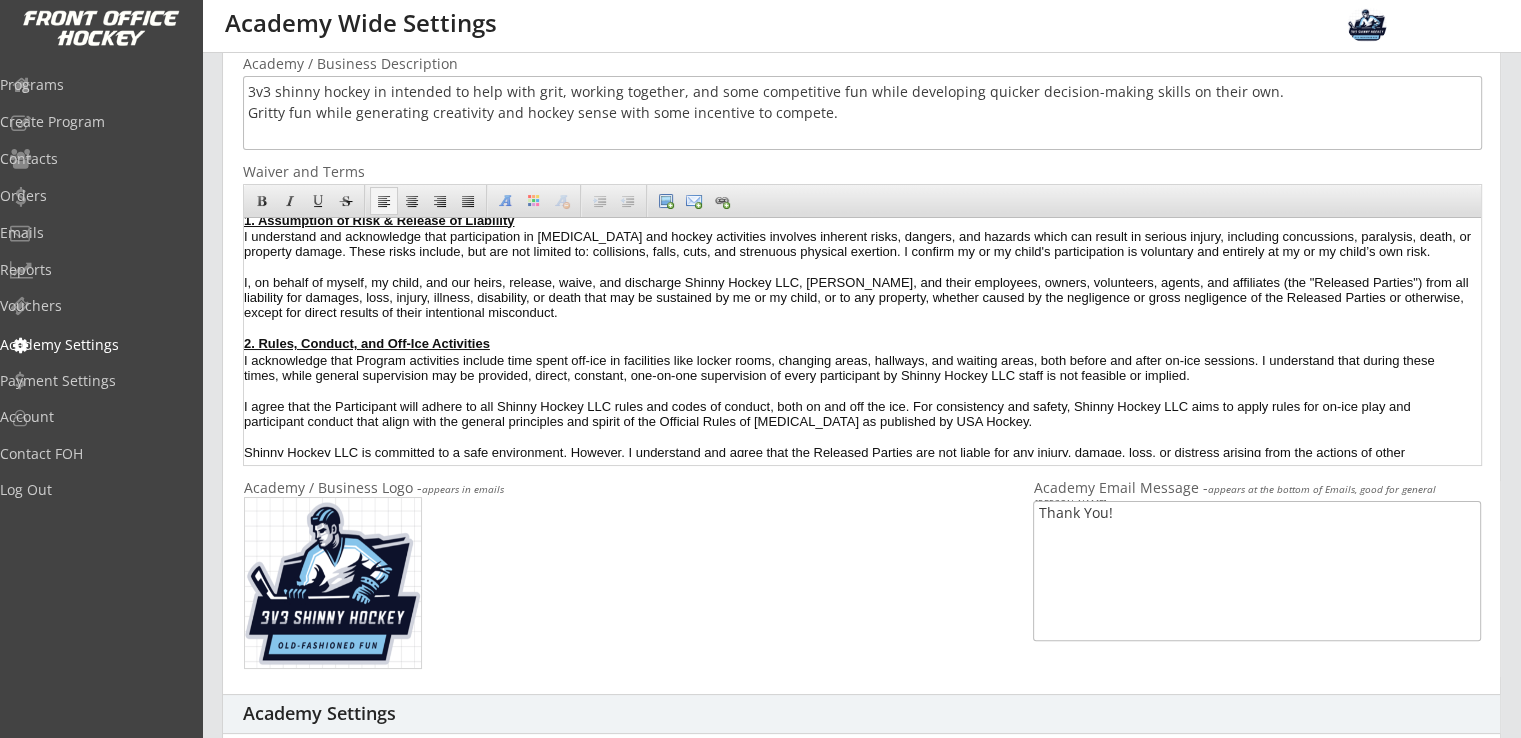 click on "I, on behalf of myself, my child, and our heirs, release, waive, and discharge Shinny Hockey LLC, Dane Bekkedahl, and their employees, owners, volunteers, agents, and affiliates (the "Released Parties") from all liability for damages, loss, injury, illness, disability, or death that may be sustained by me or my child, or to any property, whether caused by the negligence or gross negligence of the Released Parties or otherwise, except for direct results of their intentional misconduct." at bounding box center [857, 297] 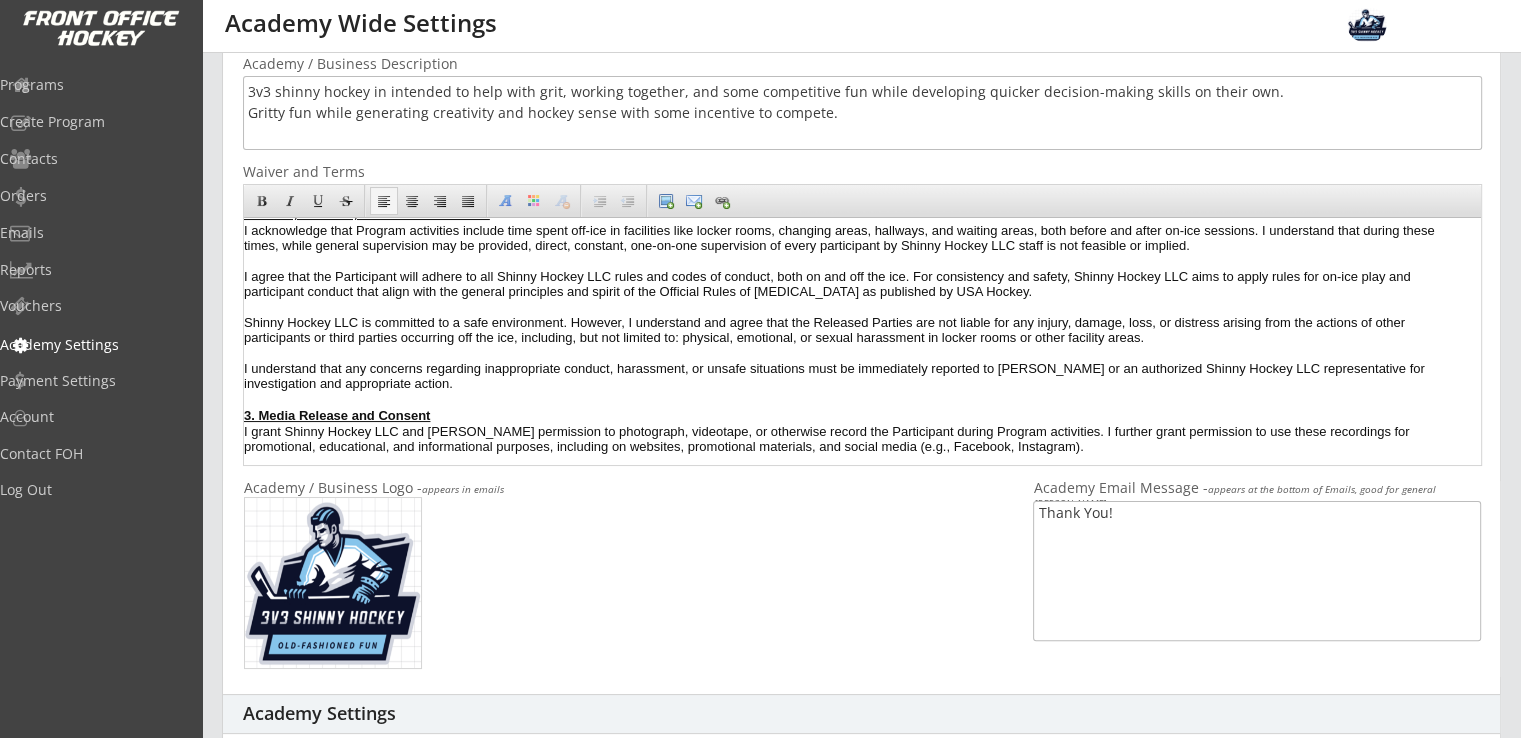 scroll, scrollTop: 276, scrollLeft: 0, axis: vertical 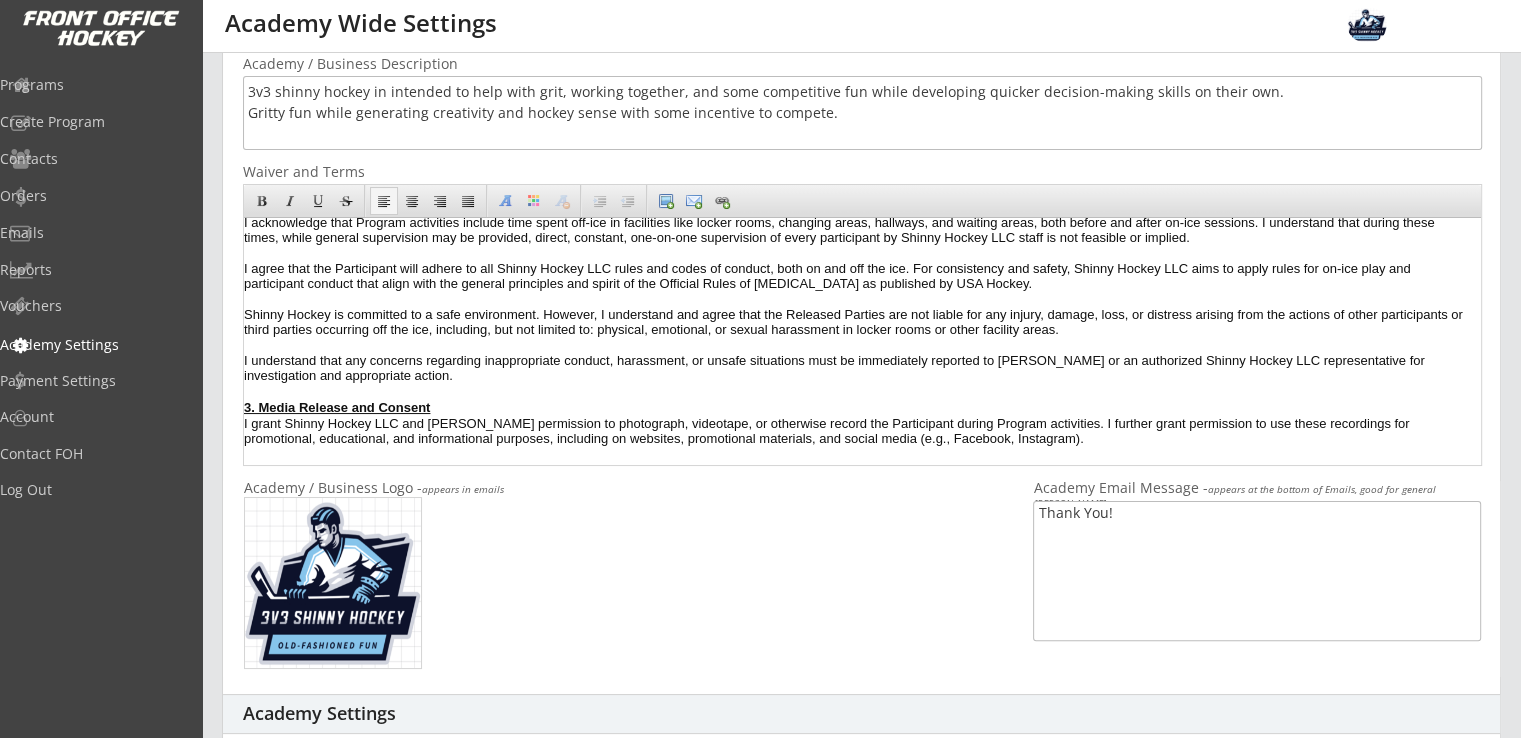 click on "I agree that the Participant will adhere to all Shinny Hockey LLC rules and codes of conduct, both on and off the ice. For consistency and safety, Shinny Hockey LLC aims to apply rules for on-ice play and participant conduct that align with the general principles and spirit of the Official Rules of Ice Hockey as published by USA Hockey." at bounding box center (857, 276) 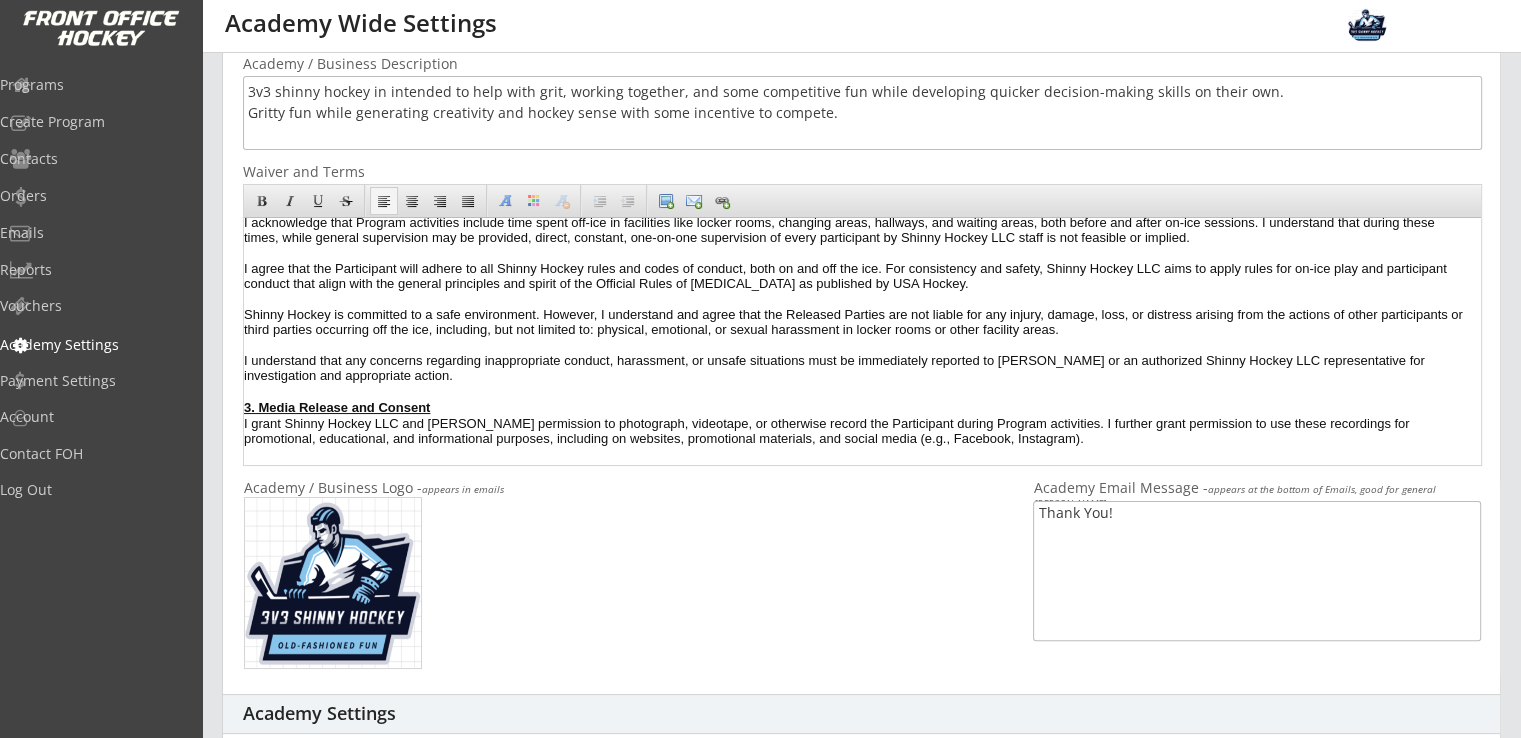 scroll, scrollTop: 298, scrollLeft: 0, axis: vertical 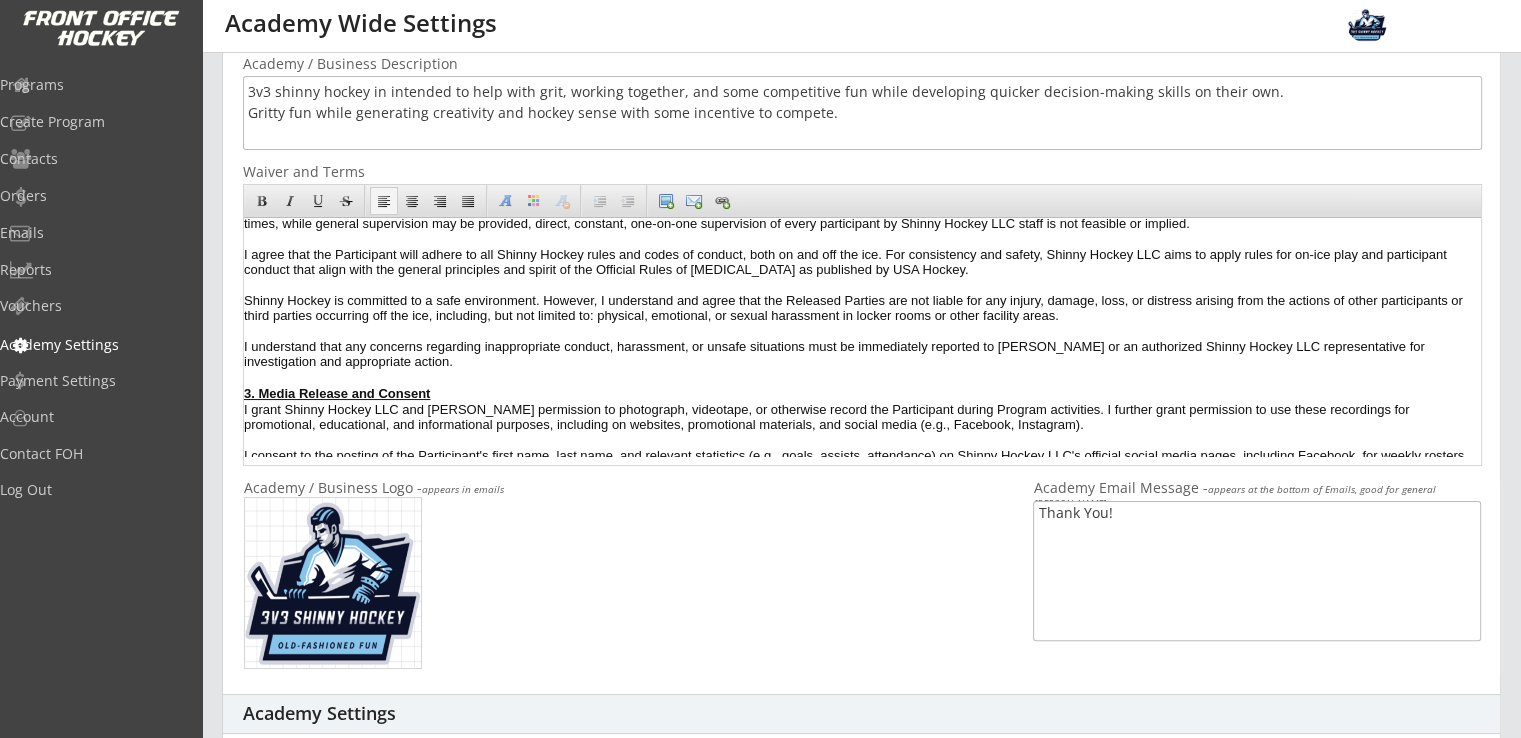 click on "I agree that the Participant will adhere to all Shinny Hockey rules and codes of conduct, both on and off the ice. For consistency and safety, Shinny Hockey LLC aims to apply rules for on-ice play and participant conduct that align with the general principles and spirit of the Official Rules of Ice Hockey as published by USA Hockey." at bounding box center [857, 262] 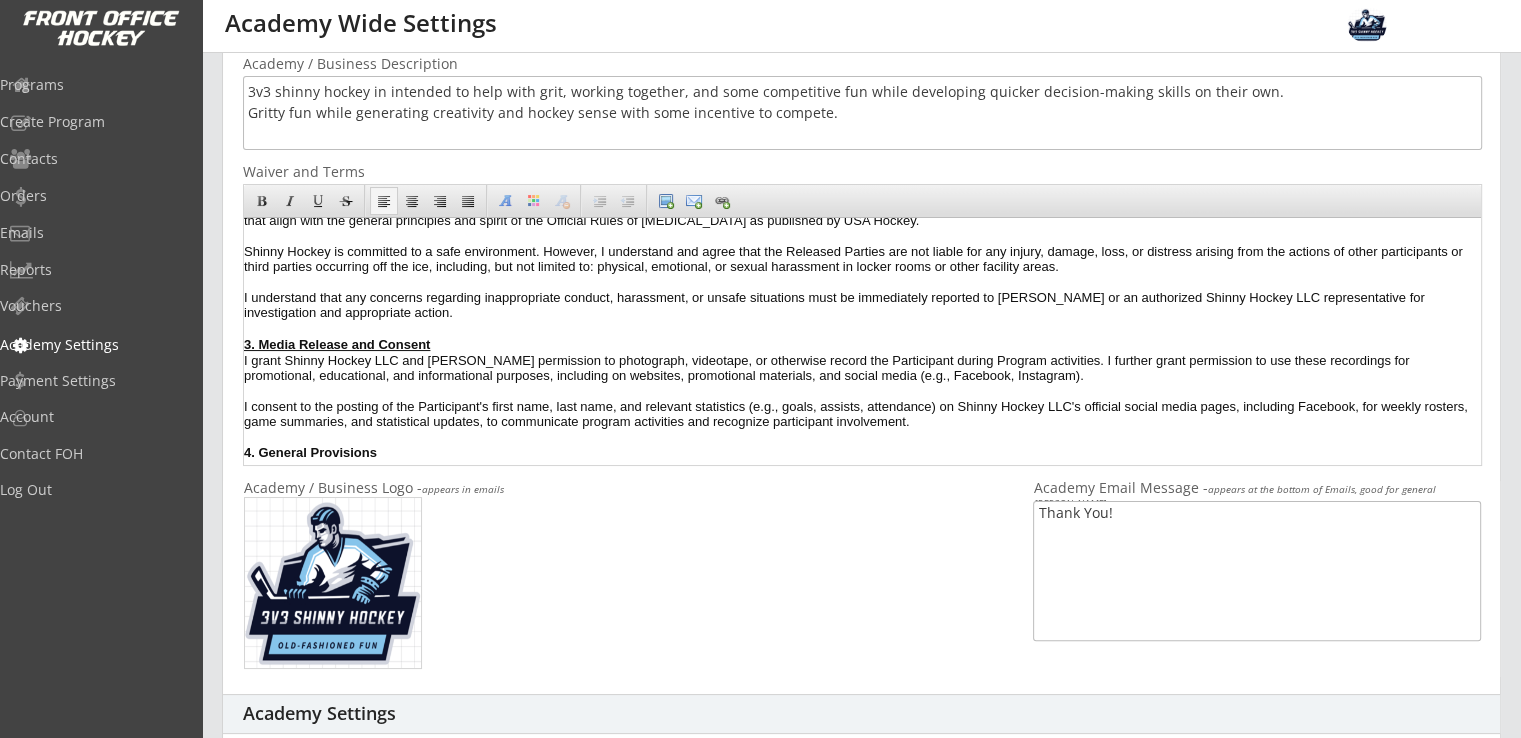 scroll, scrollTop: 355, scrollLeft: 0, axis: vertical 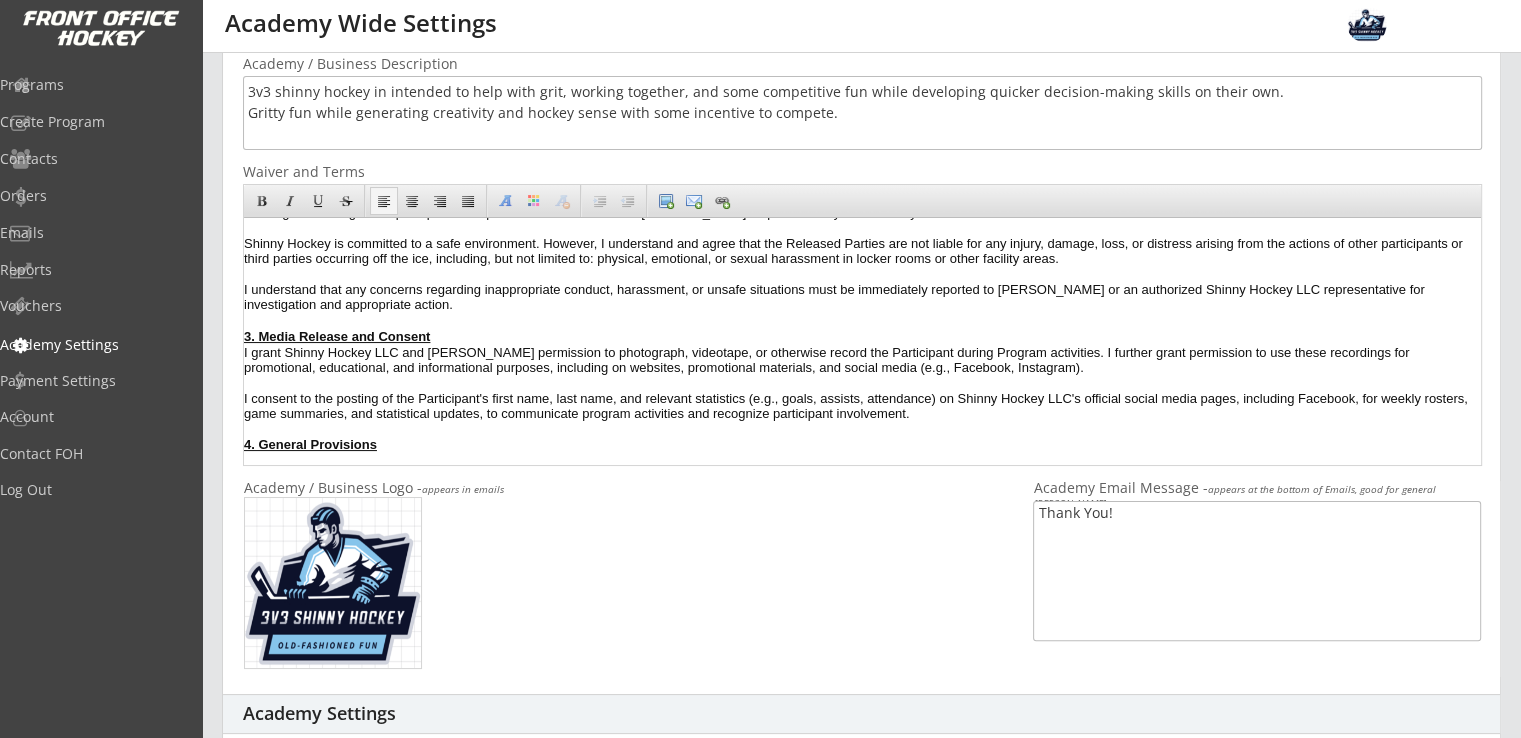 click on "I understand that any concerns regarding inappropriate conduct, harassment, or unsafe situations must be immediately reported to Dane Bekkedahl or an authorized Shinny Hockey LLC representative for investigation and appropriate action." at bounding box center [857, 297] 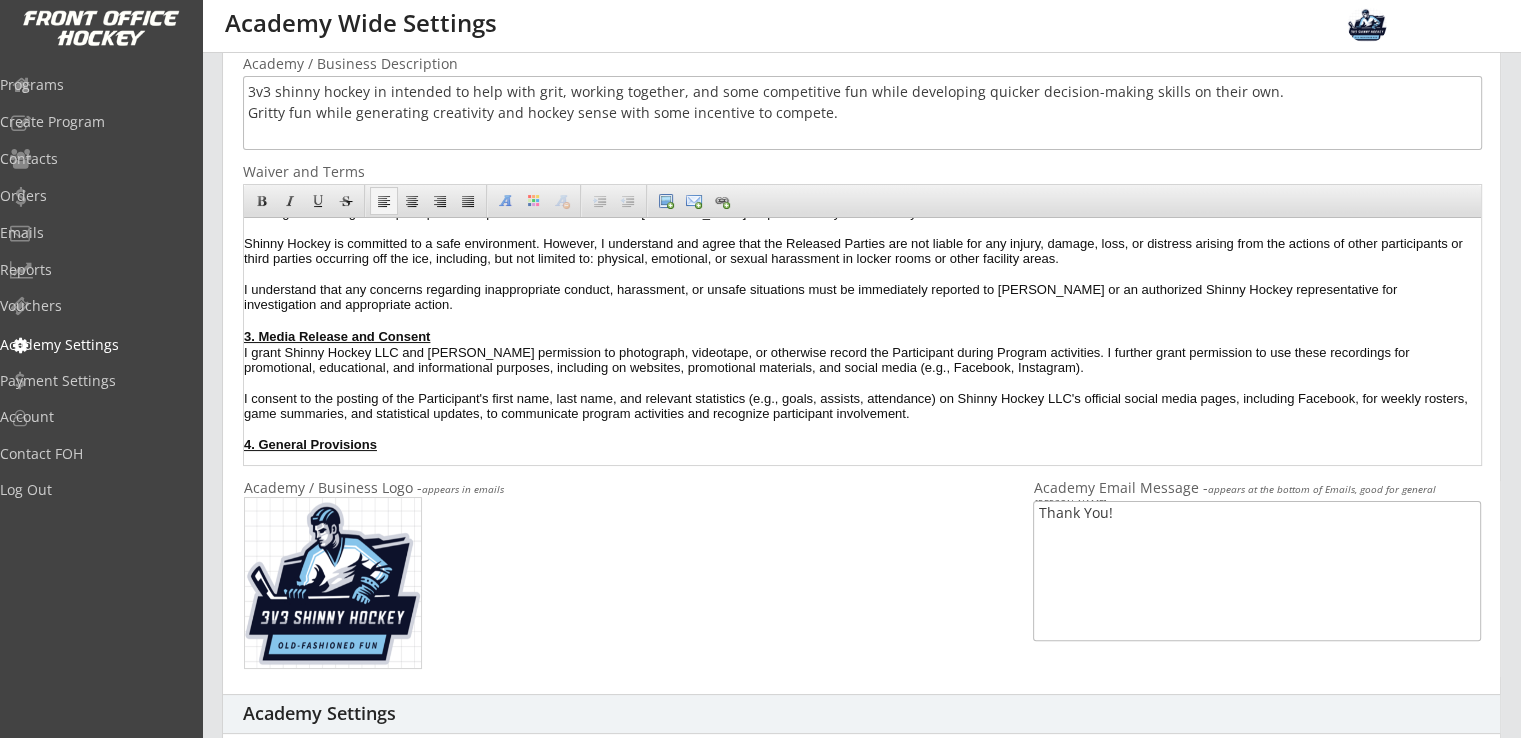 click on "I understand that any concerns regarding inappropriate conduct, harassment, or unsafe situations must be immediately reported to Dane Bekkedahl or an authorized Shinny Hockey representative for investigation and appropriate action." at bounding box center [857, 297] 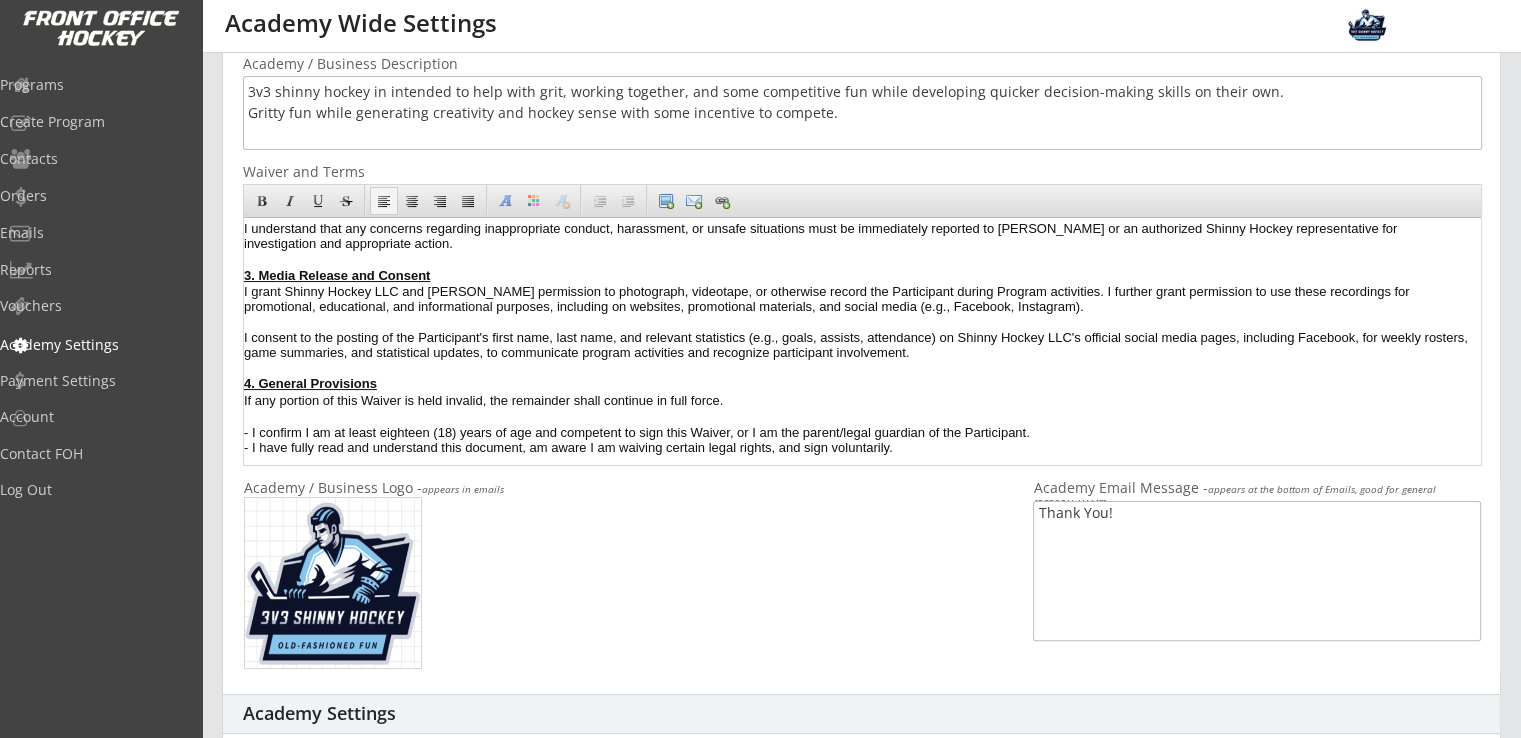 scroll, scrollTop: 451, scrollLeft: 0, axis: vertical 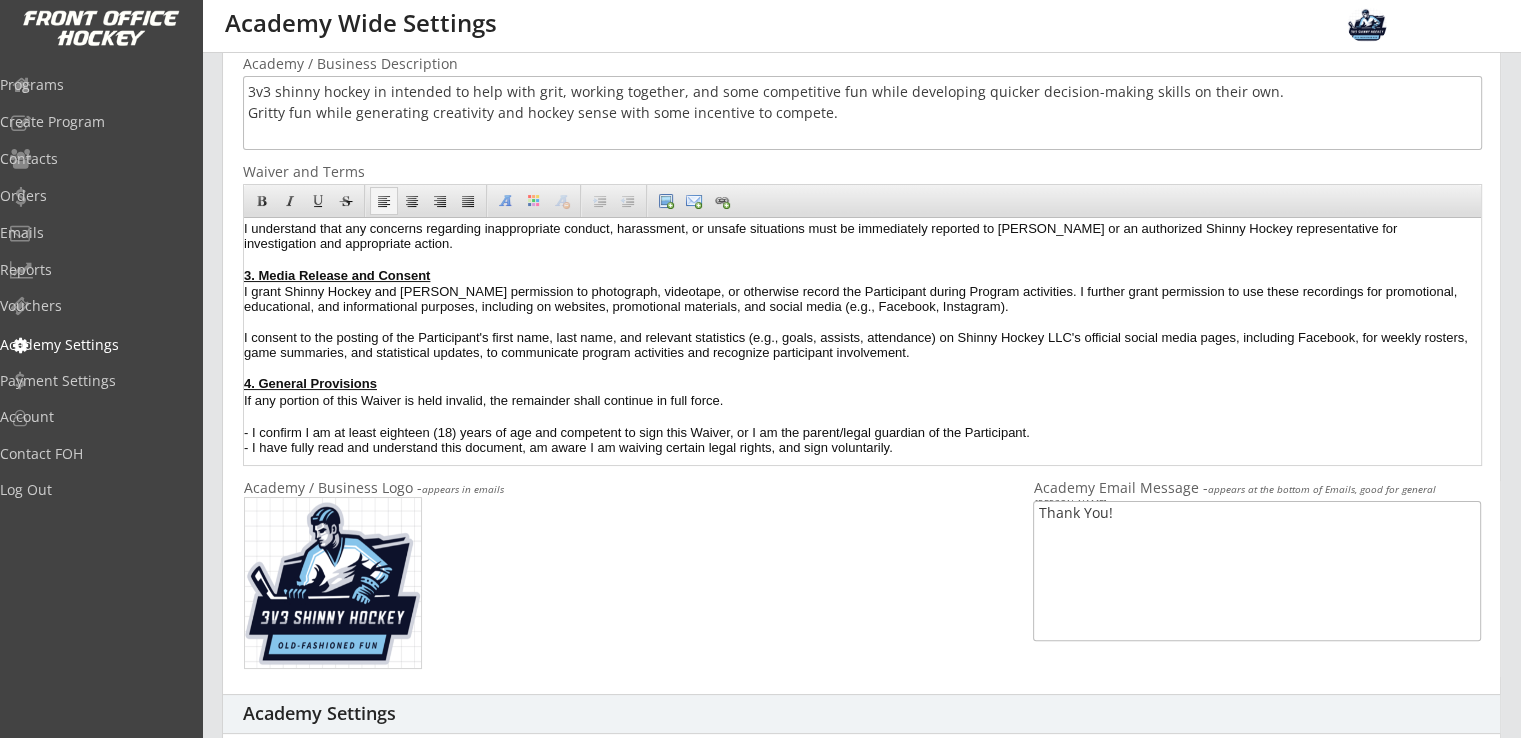 click on "I consent to the posting of the Participant's first name, last name, and relevant statistics (e.g., goals, assists, attendance) on Shinny Hockey LLC's official social media pages, including Facebook, for weekly rosters, game summaries, and statistical updates, to communicate program activities and recognize participant involvement." at bounding box center [857, 345] 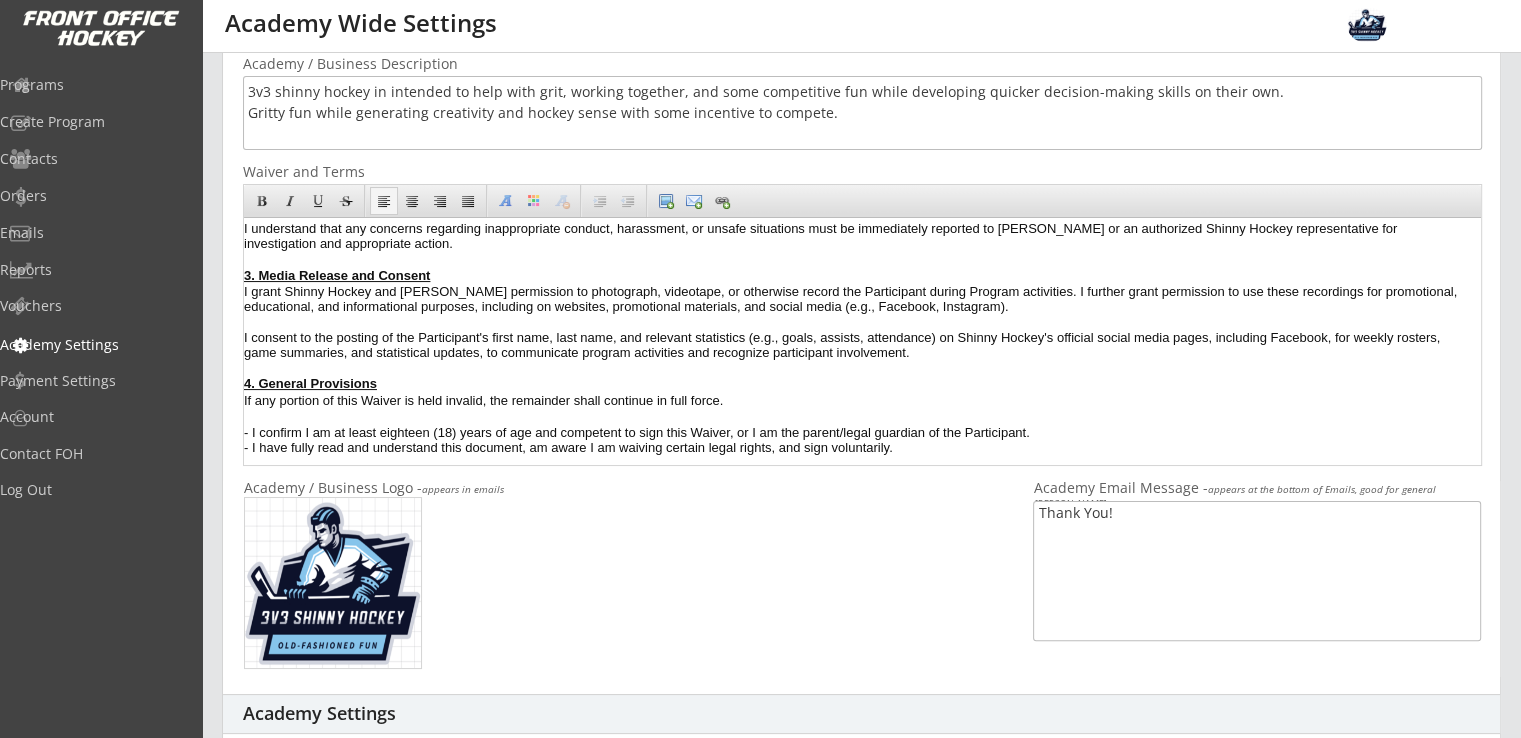 click at bounding box center [857, 368] 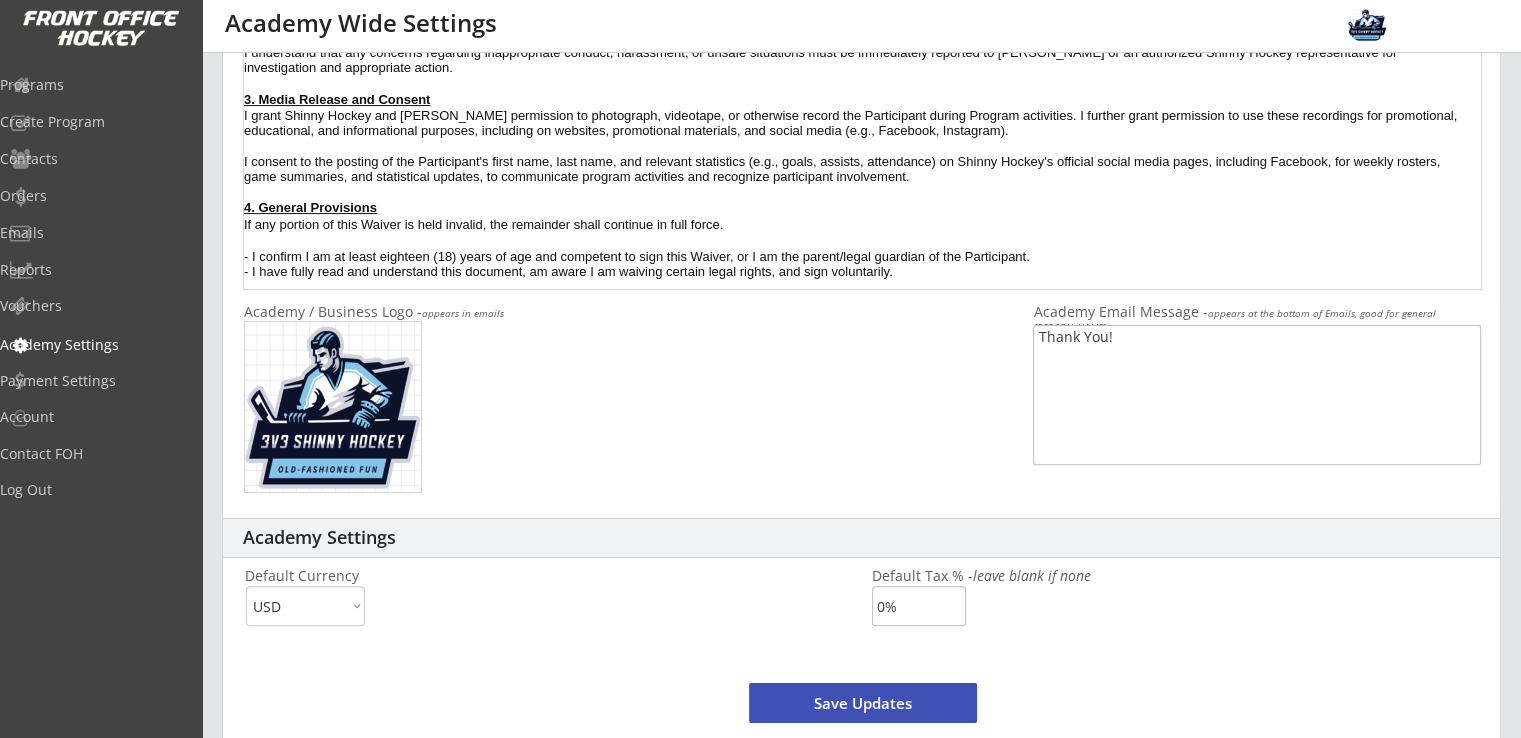 scroll, scrollTop: 661, scrollLeft: 0, axis: vertical 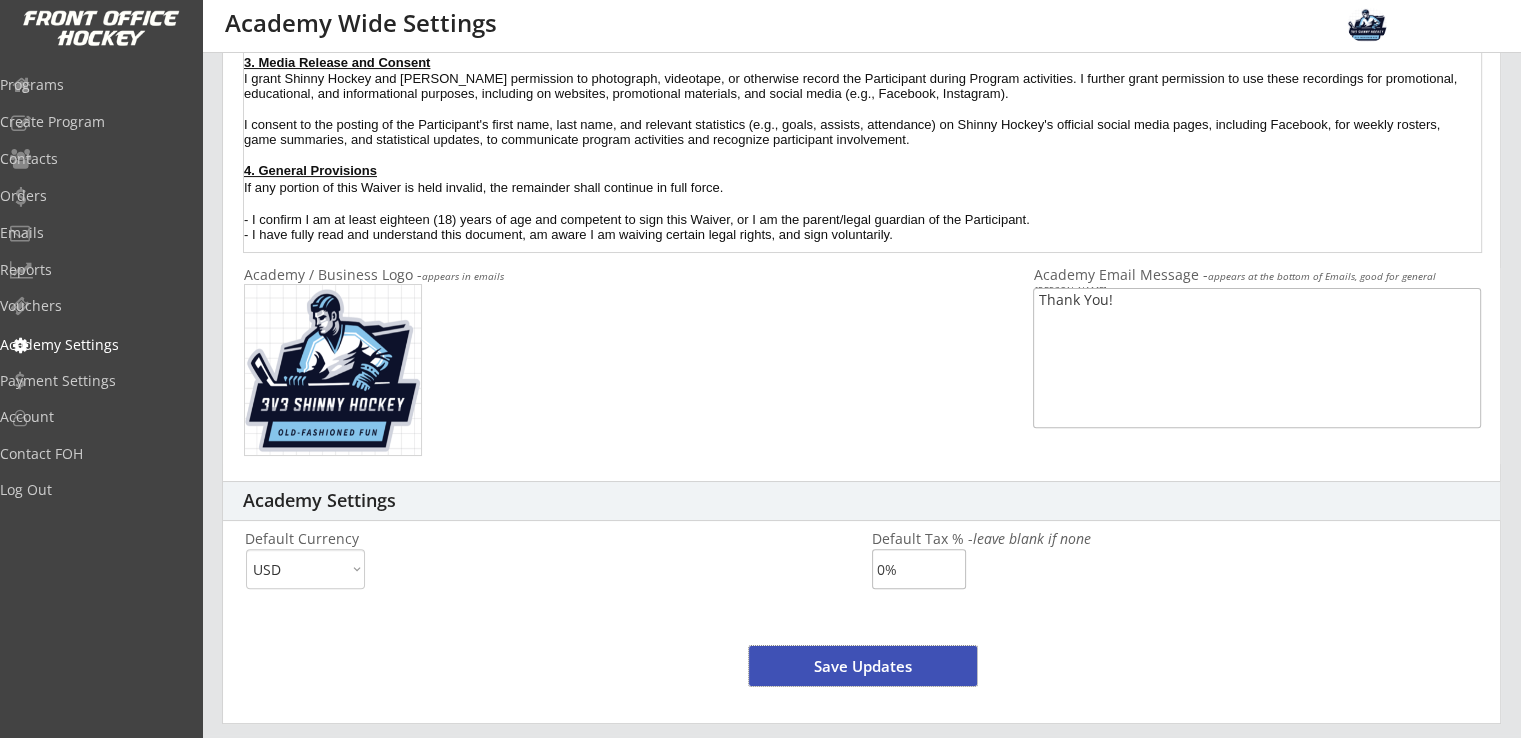 click on "Save Updates" at bounding box center (863, 666) 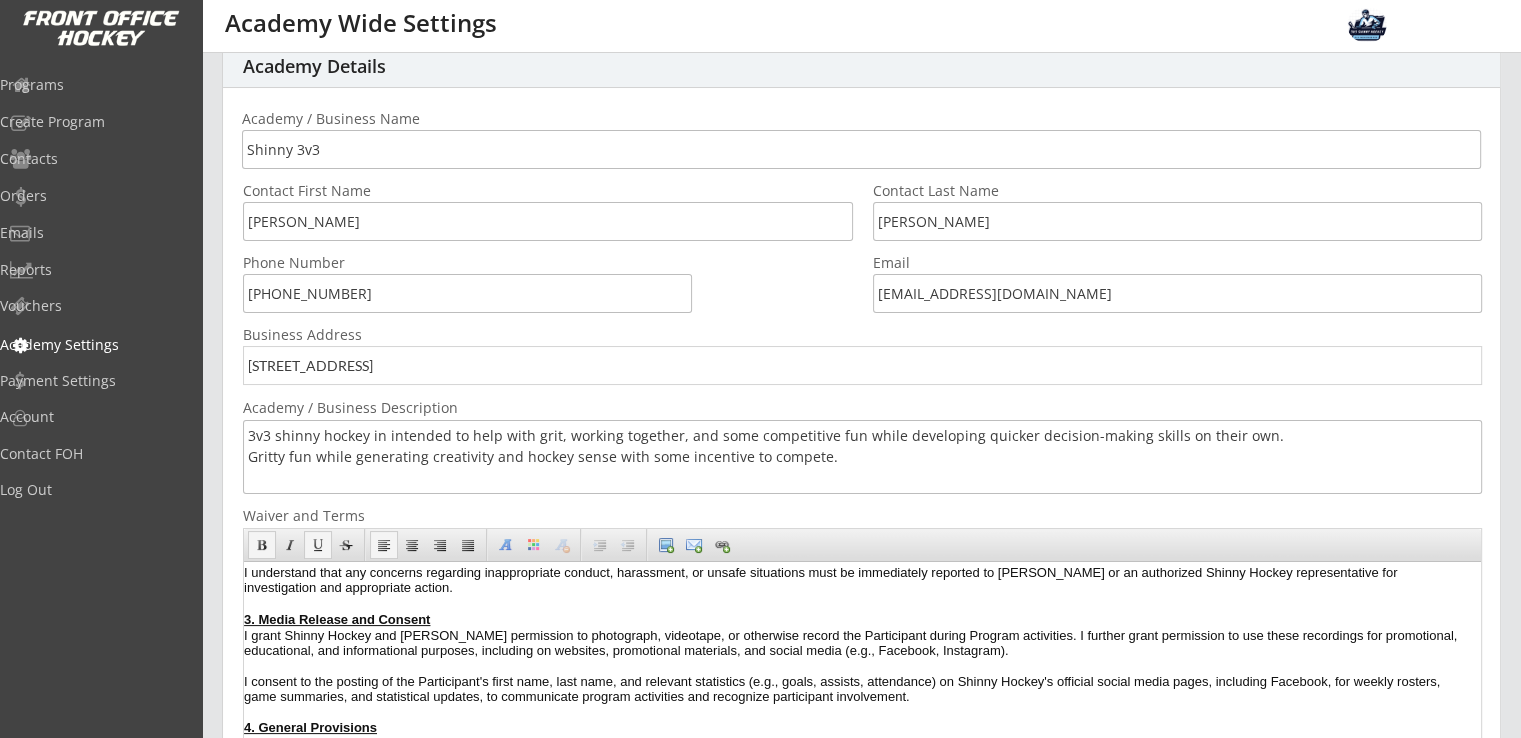 scroll, scrollTop: 0, scrollLeft: 0, axis: both 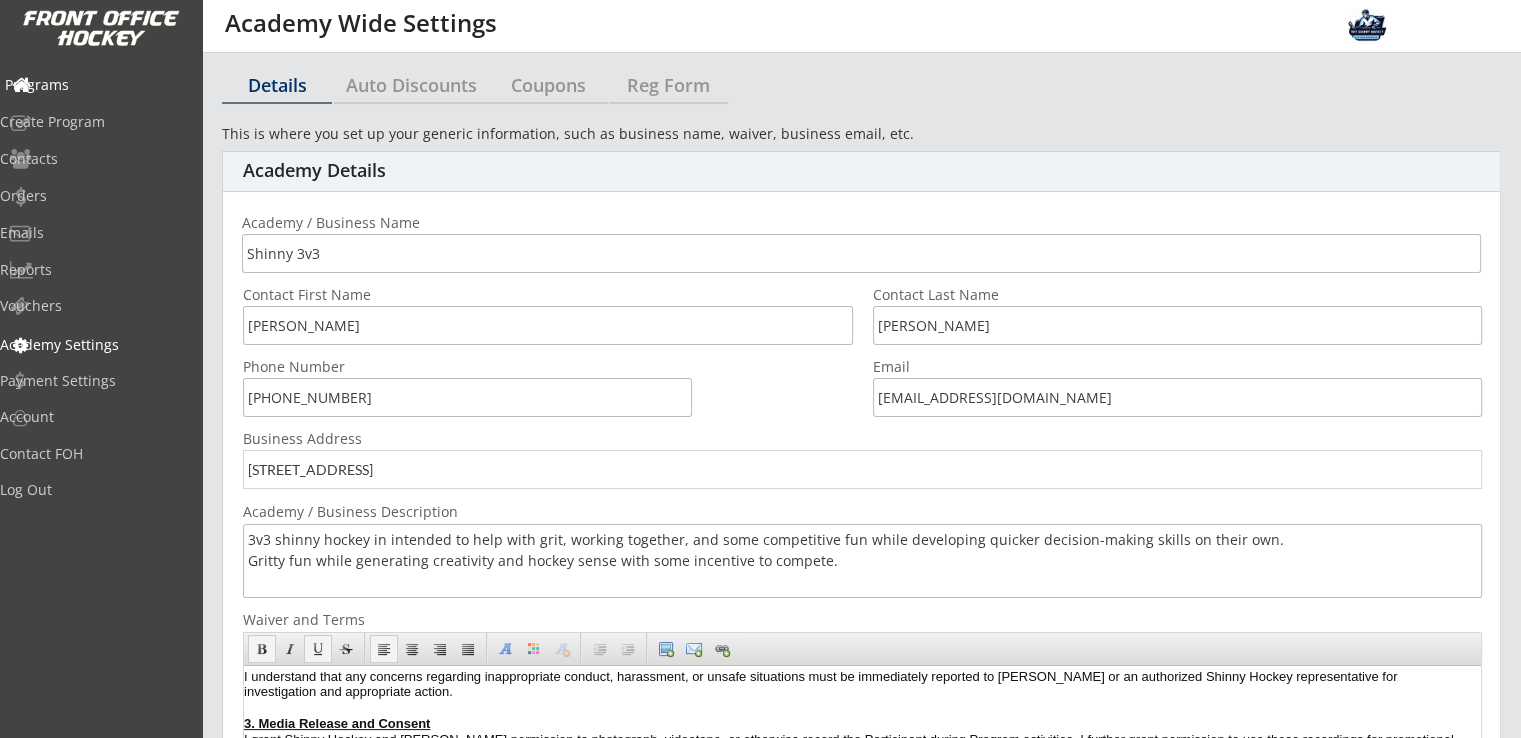 click on "Programs" at bounding box center [95, 85] 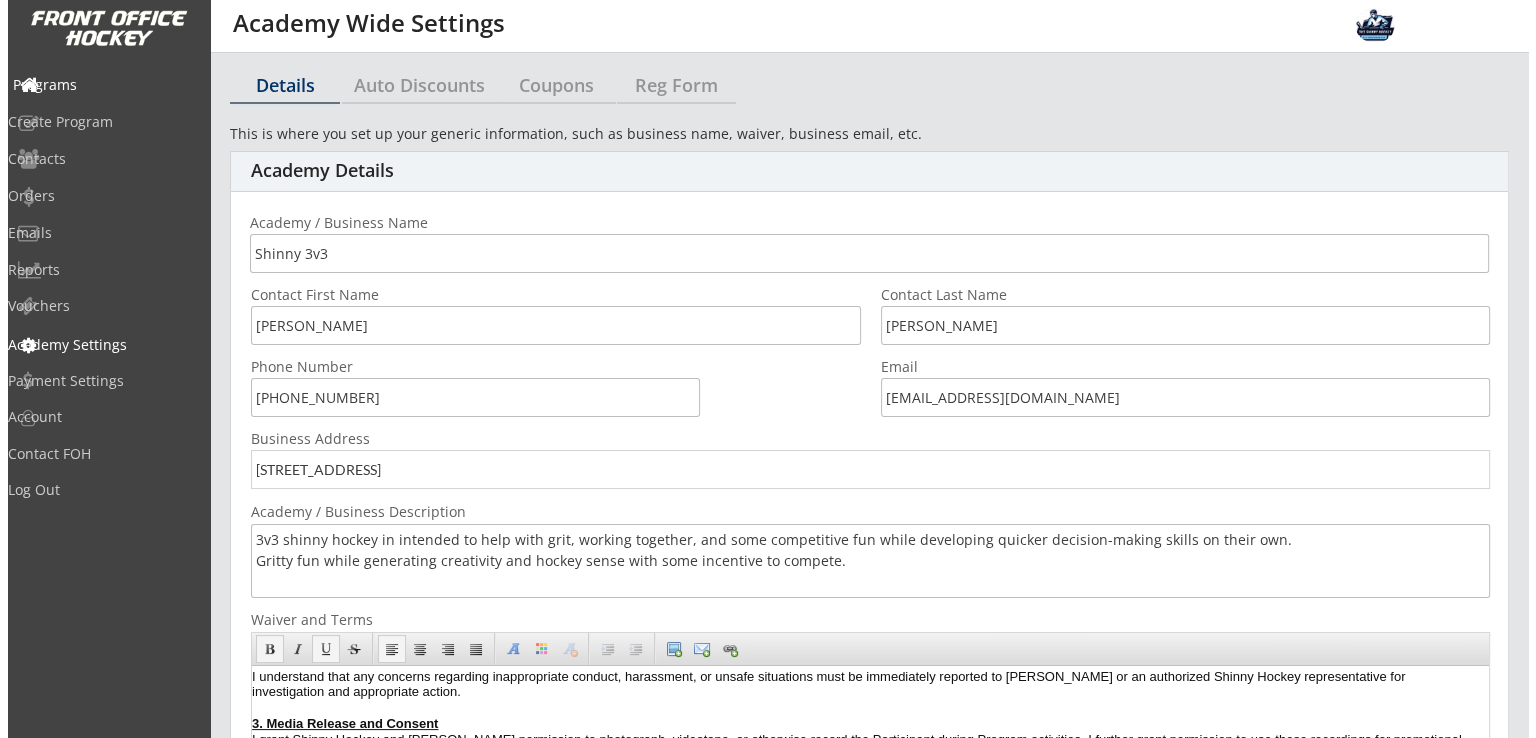 scroll, scrollTop: 0, scrollLeft: 0, axis: both 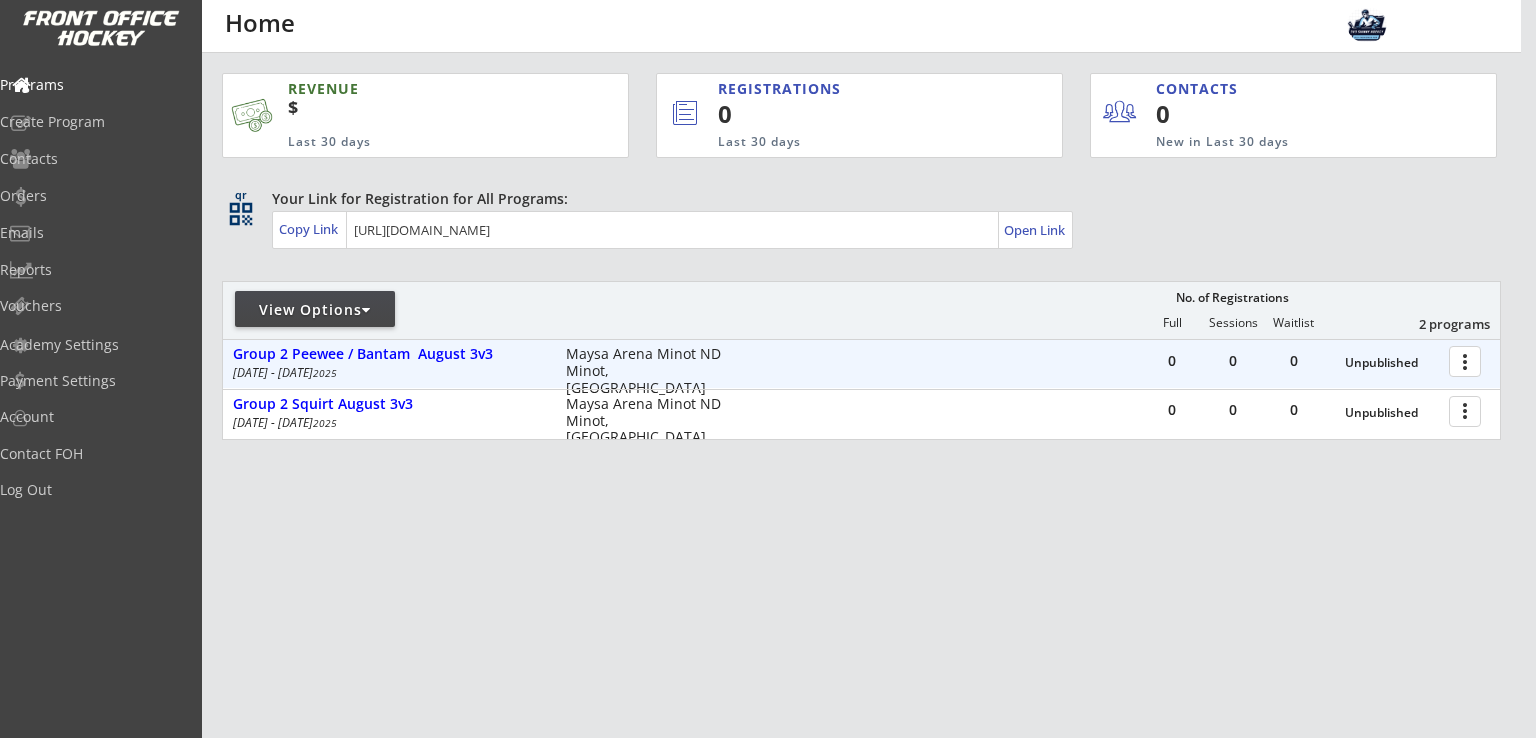 click at bounding box center (1468, 360) 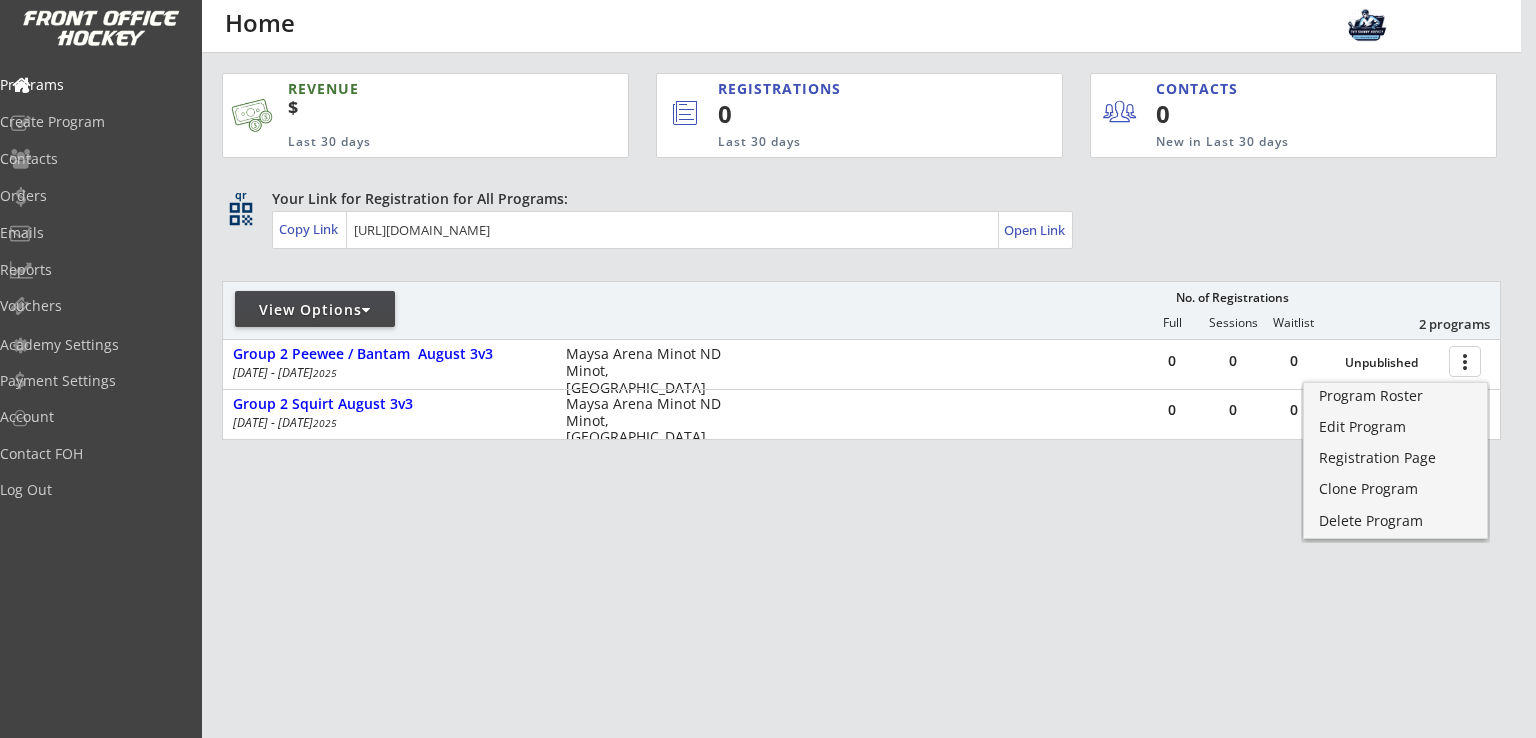 click on "REVENUE $   Last 30 days REGISTRATIONS 0 Last 30 days CONTACTS 0 New in Last 30 days qr qr_code Your Link for Registration for All Programs: Copy Link Open Link View Options   No. of Registrations Full Sessions Waitlist 2 programs
0 0 0 Unpublished more_vert Group 2 Peewee / Bantam  August 3v3  Aug 6 - Aug 18    2025 Maysa Arena Minot ND
Minot, ND
0 0 0 Unpublished more_vert Group 2 Squirt August 3v3  Aug 6 - Aug 18    2025 Maysa Arena Minot ND
Minot, ND" at bounding box center [861, 361] 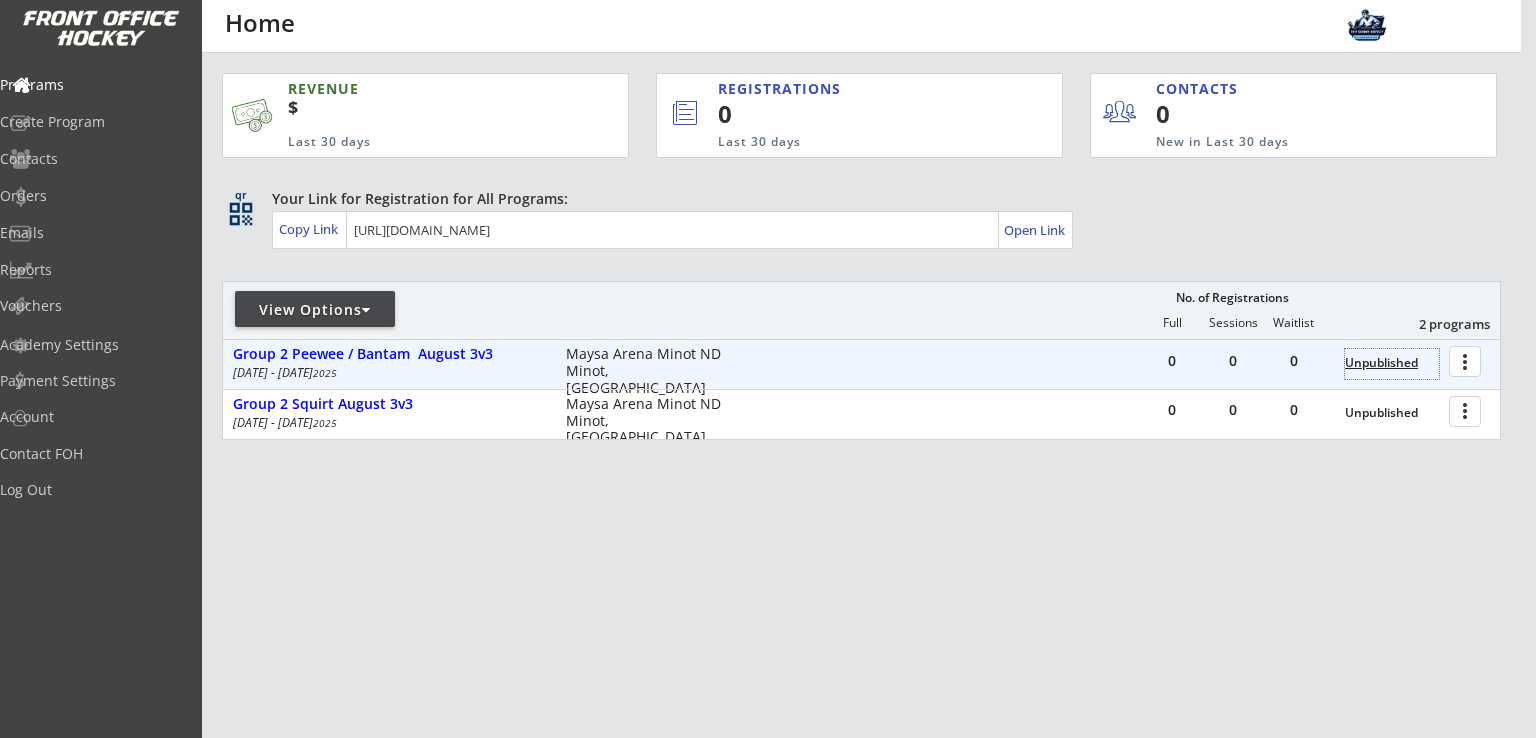 click on "Unpublished" at bounding box center [1392, 364] 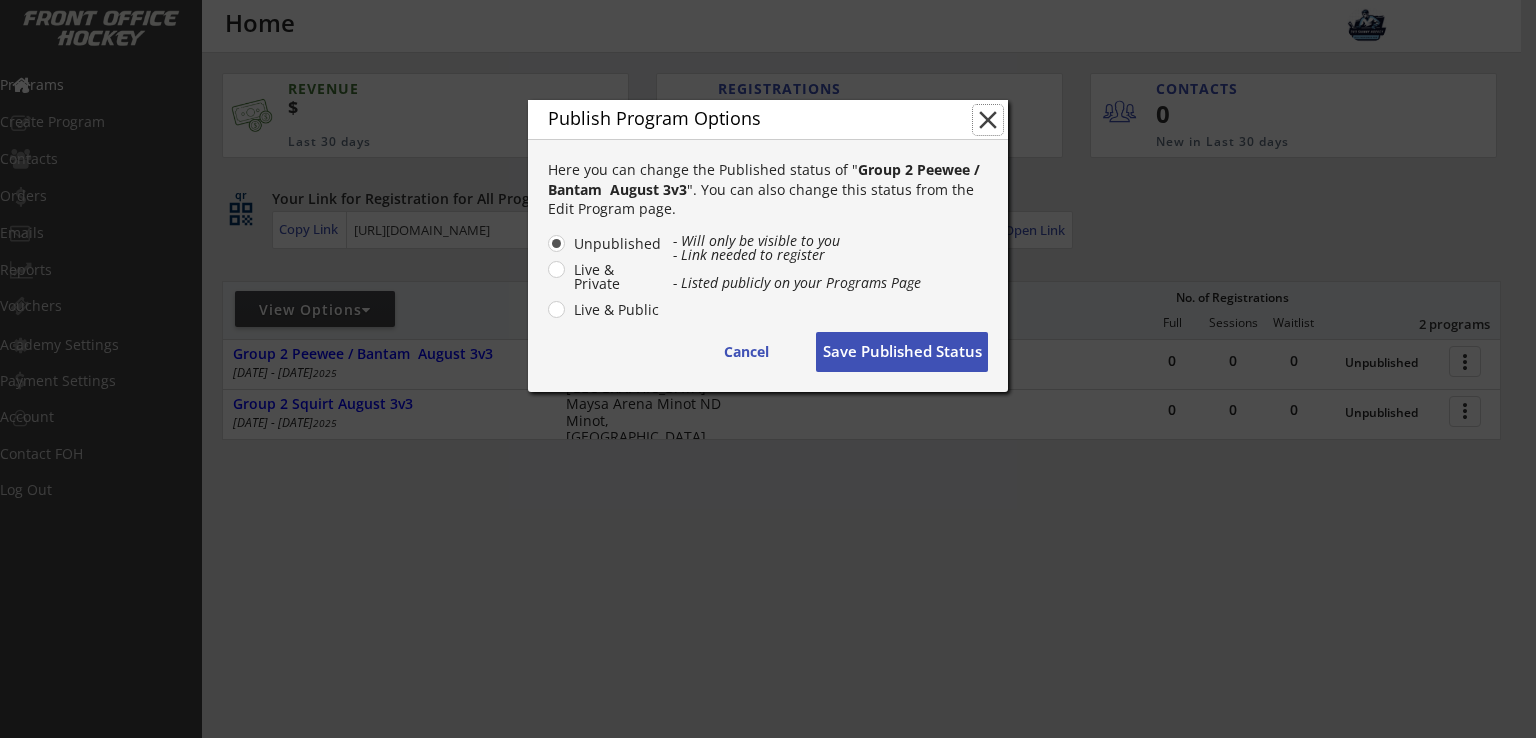 click on "close" at bounding box center [988, 120] 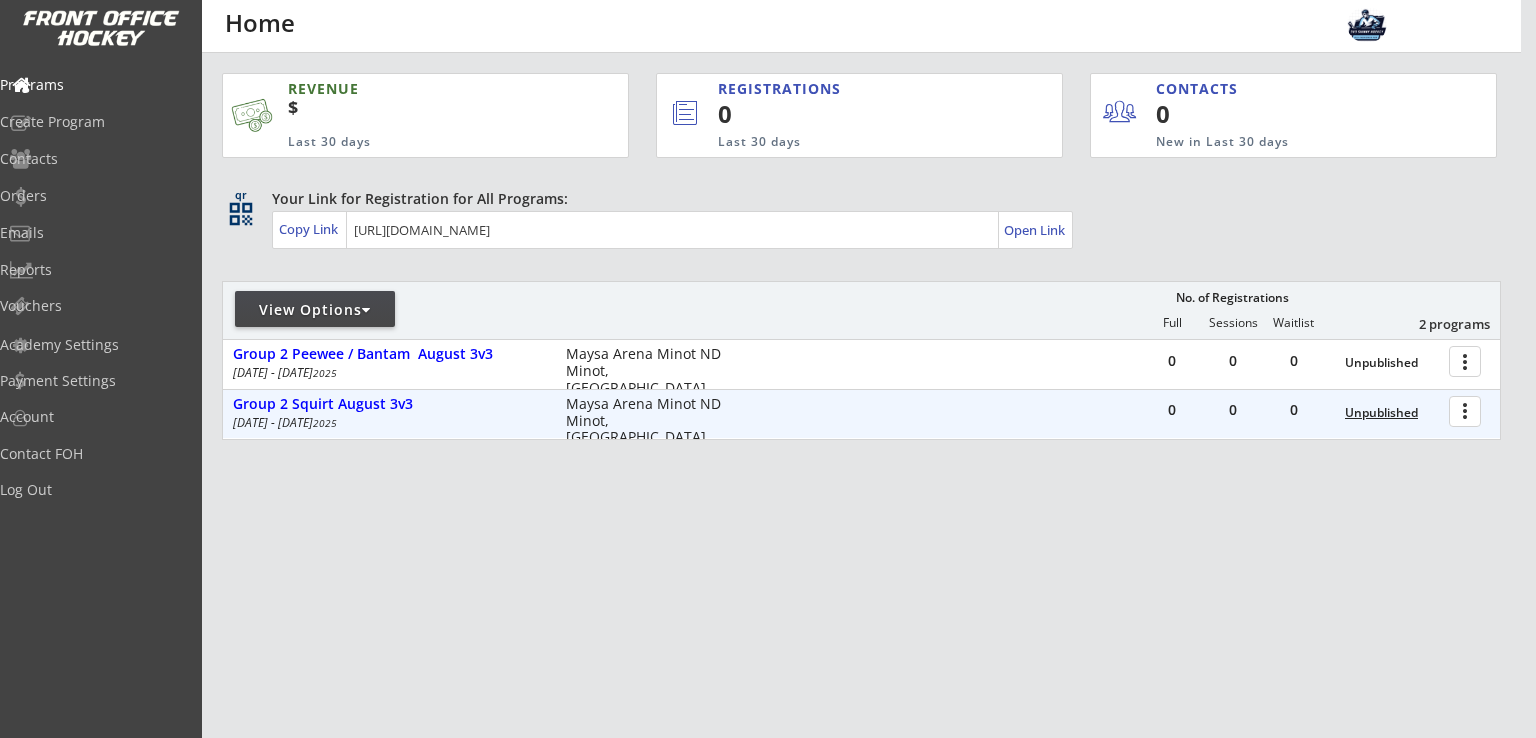 click on "Unpublished" at bounding box center (1392, 413) 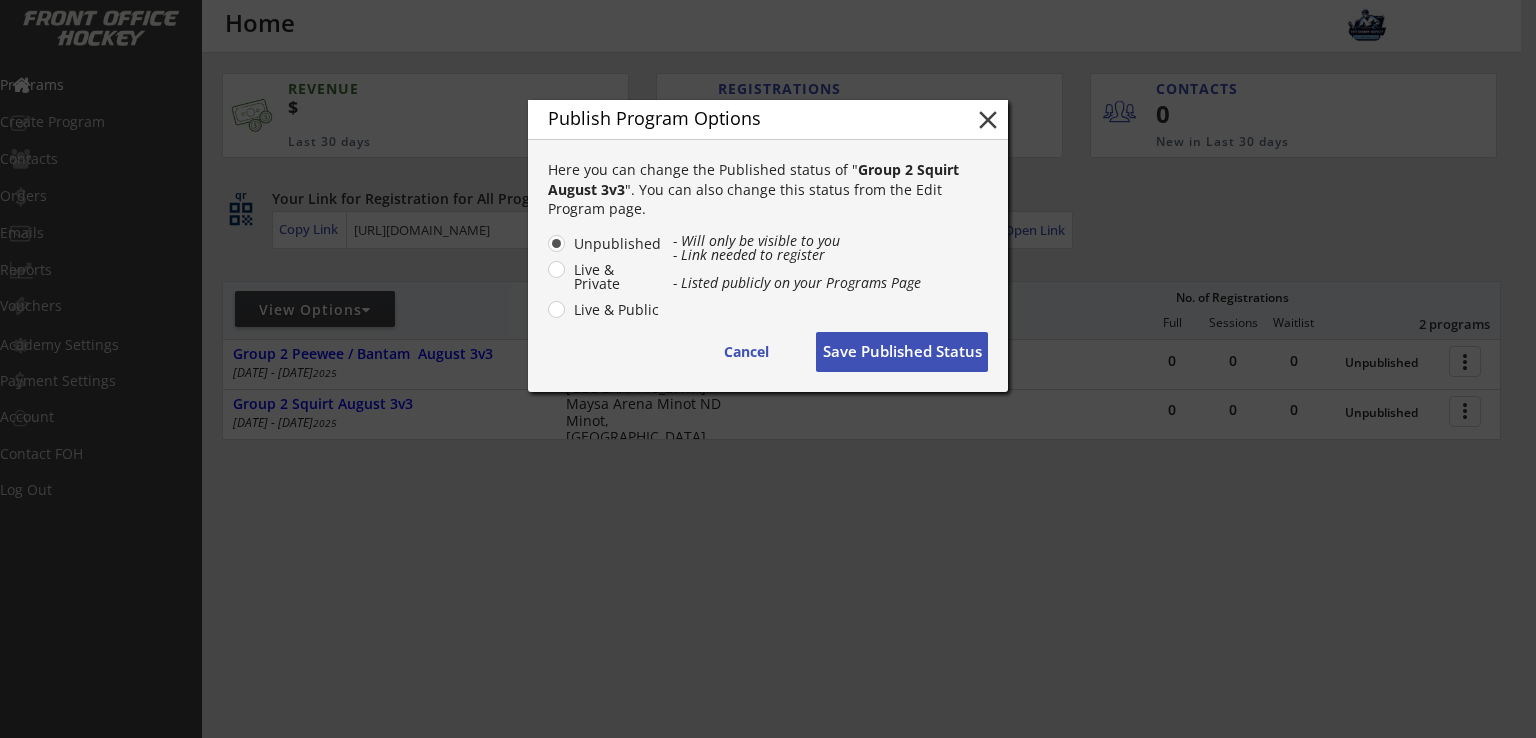 click on "Live & Private" at bounding box center [615, 277] 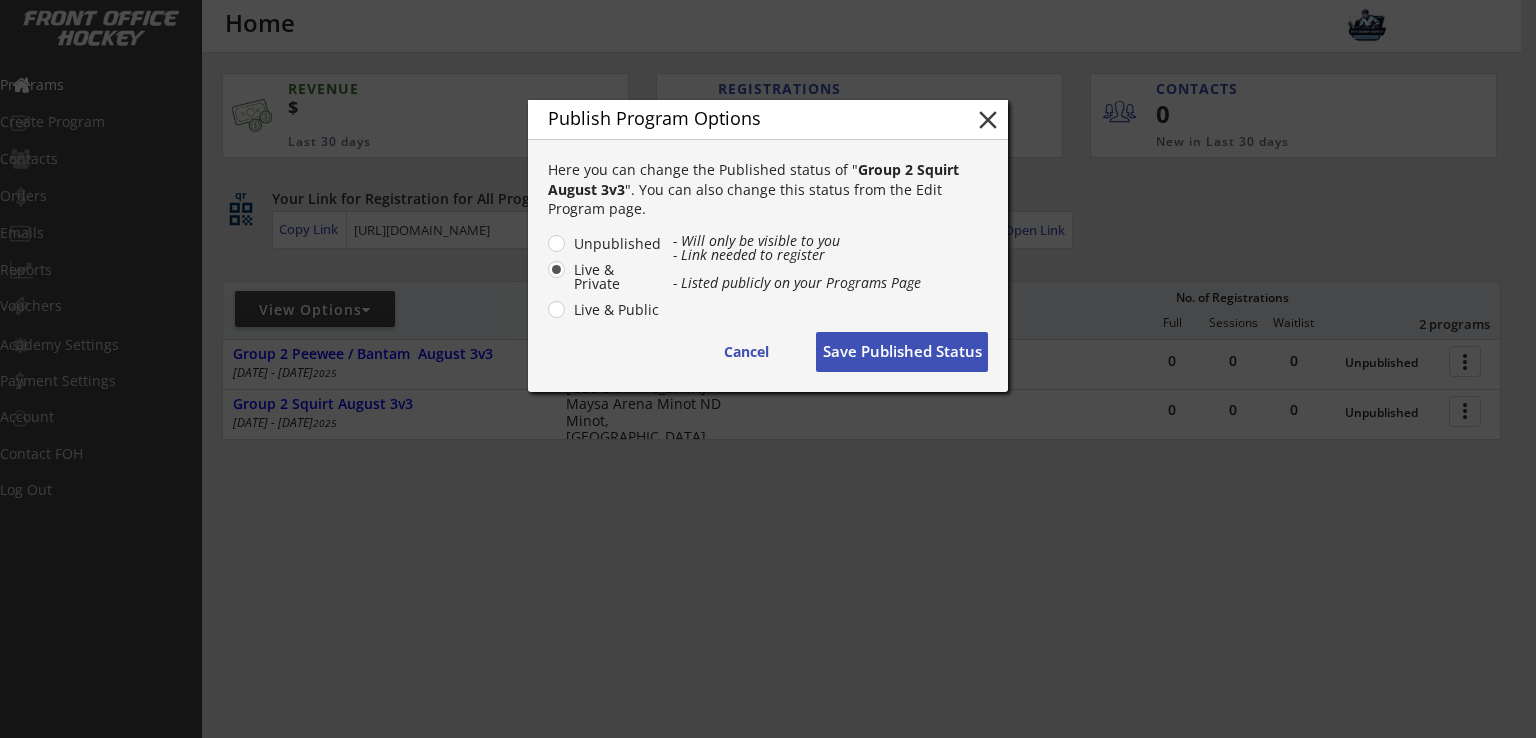 click on "Save Published Status" at bounding box center [902, 352] 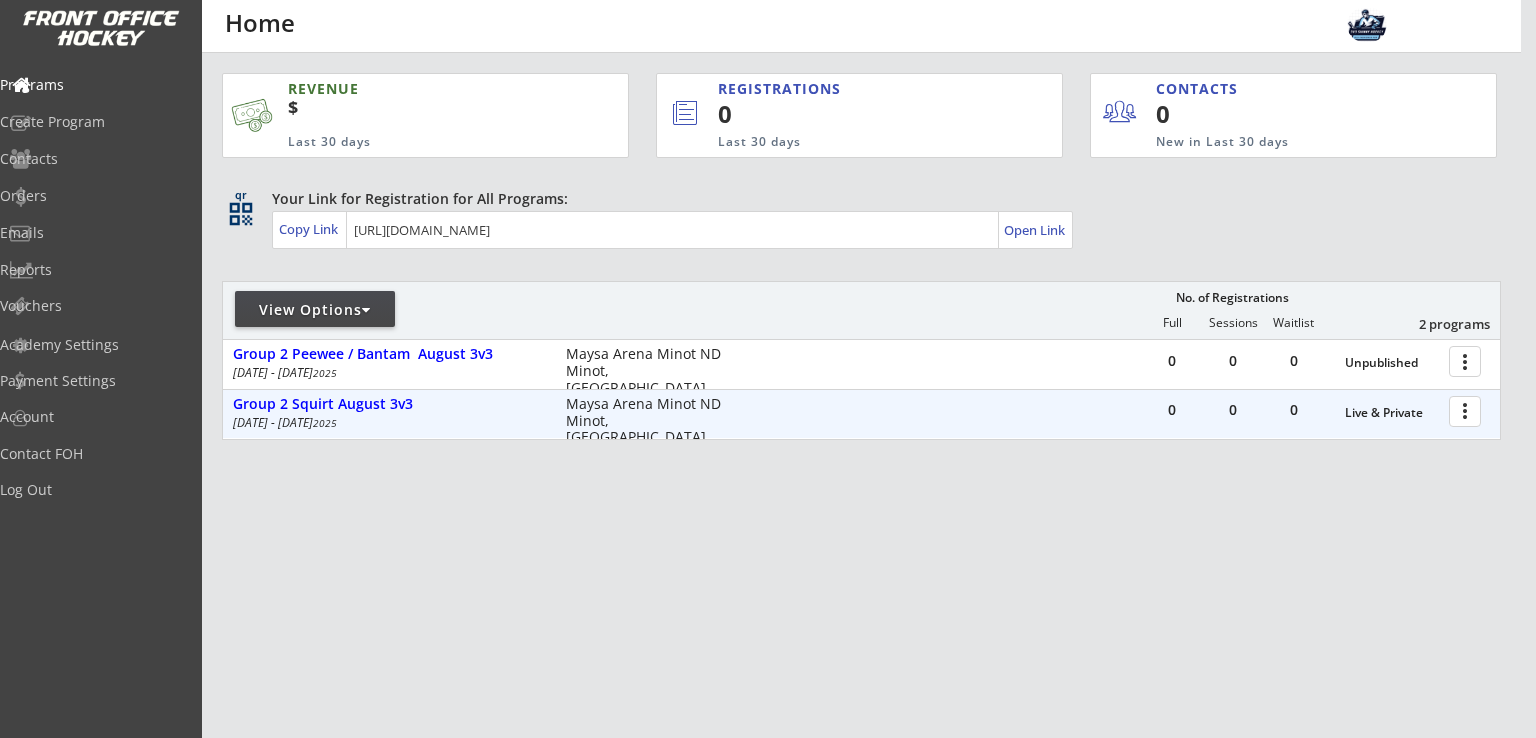 click at bounding box center [1468, 410] 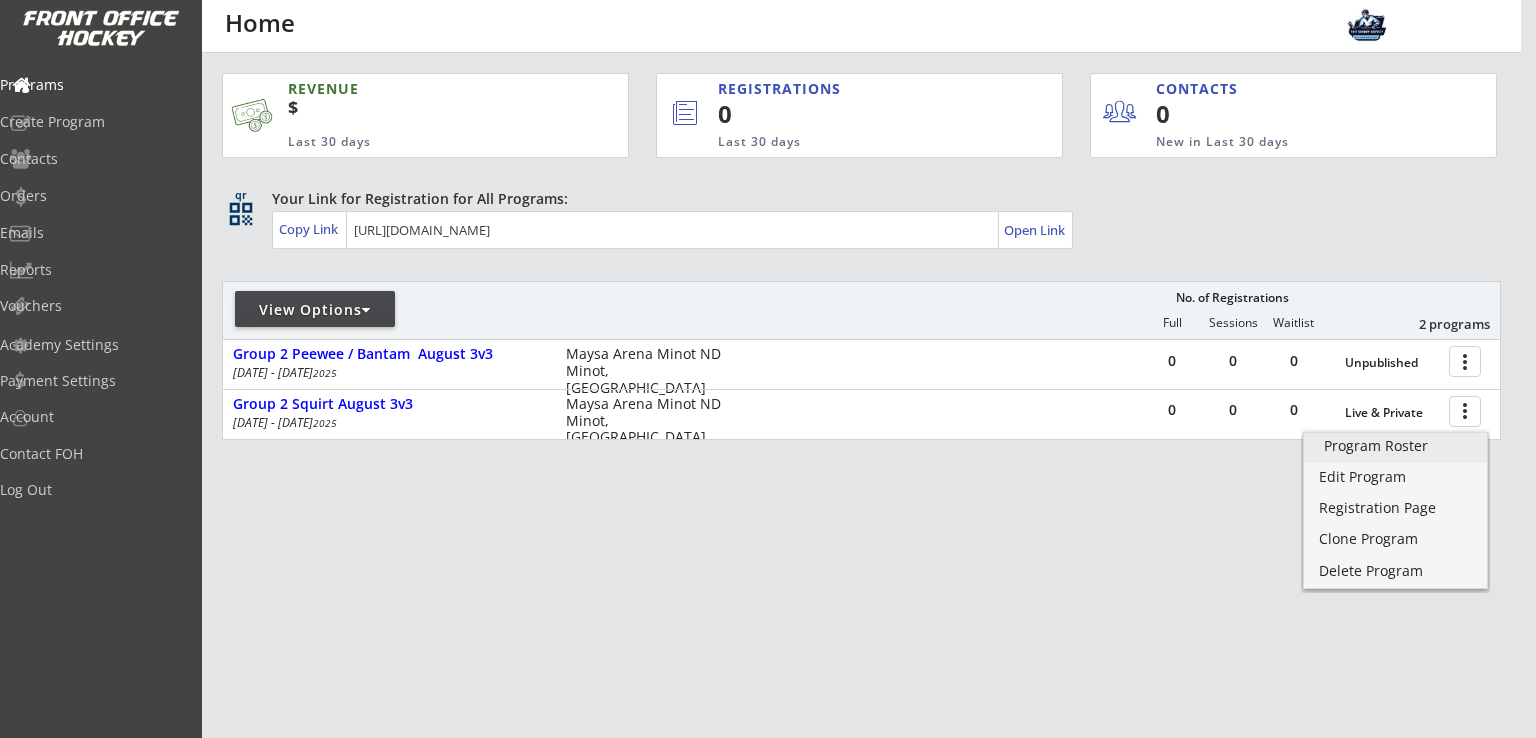 click on "Program Roster" at bounding box center [1395, 446] 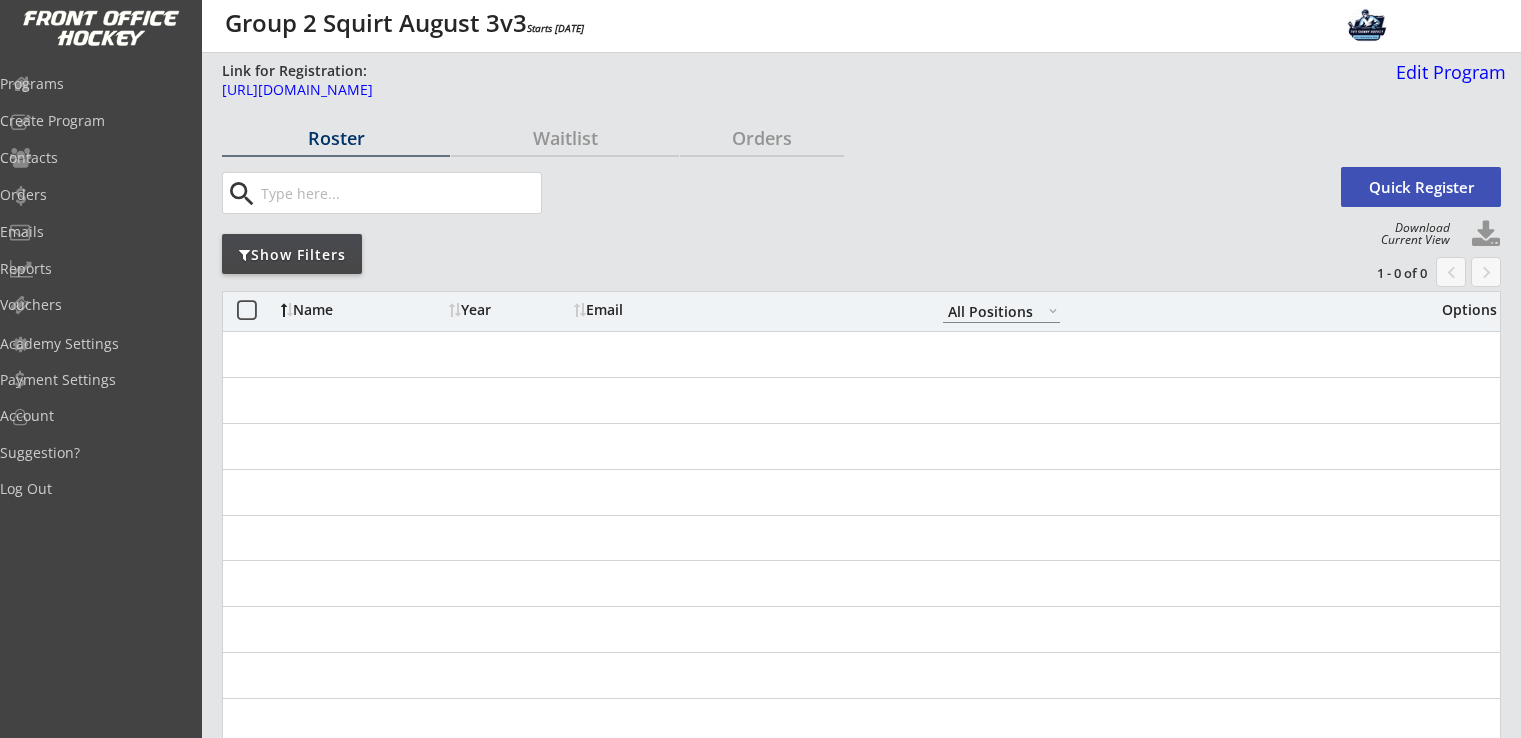 select on ""All Positions"" 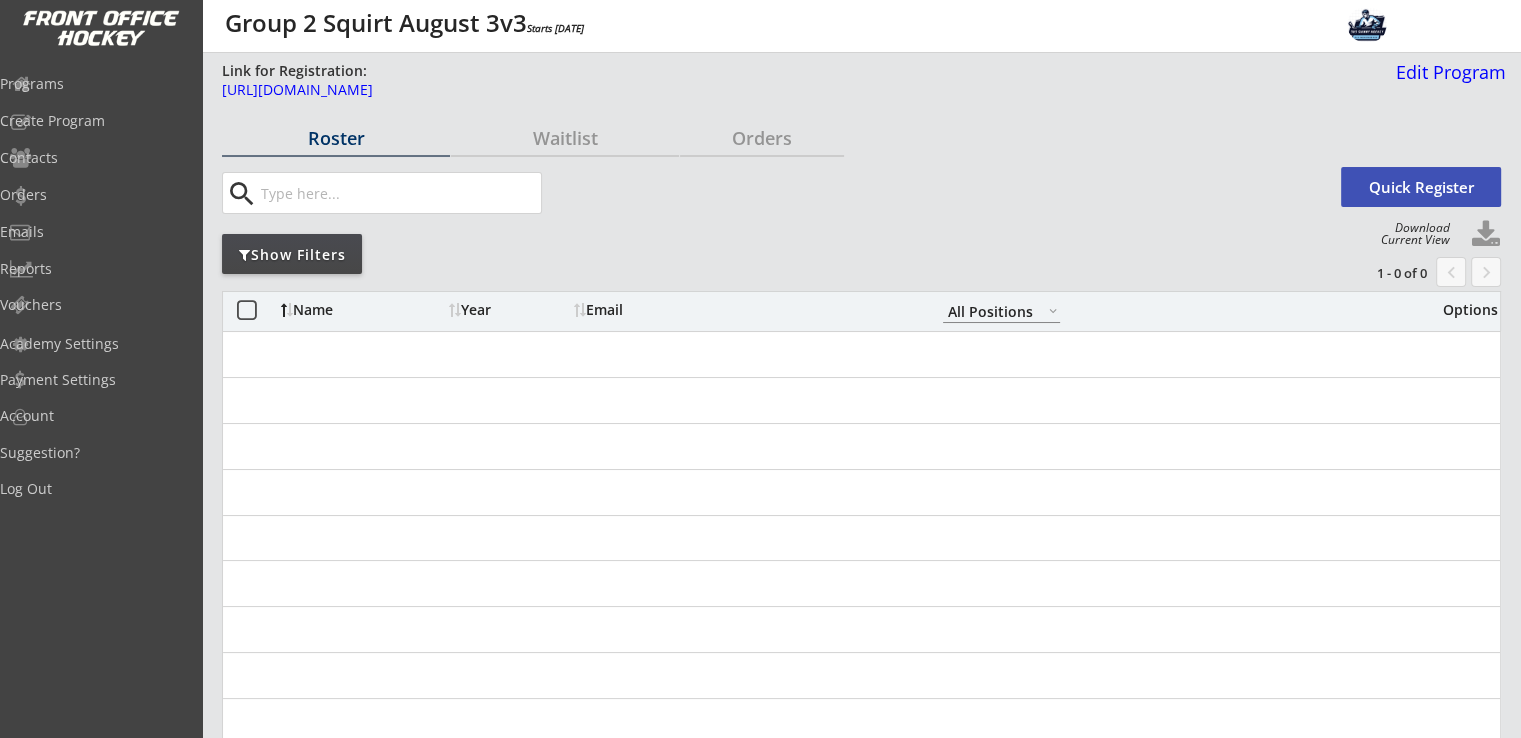 scroll, scrollTop: 0, scrollLeft: 0, axis: both 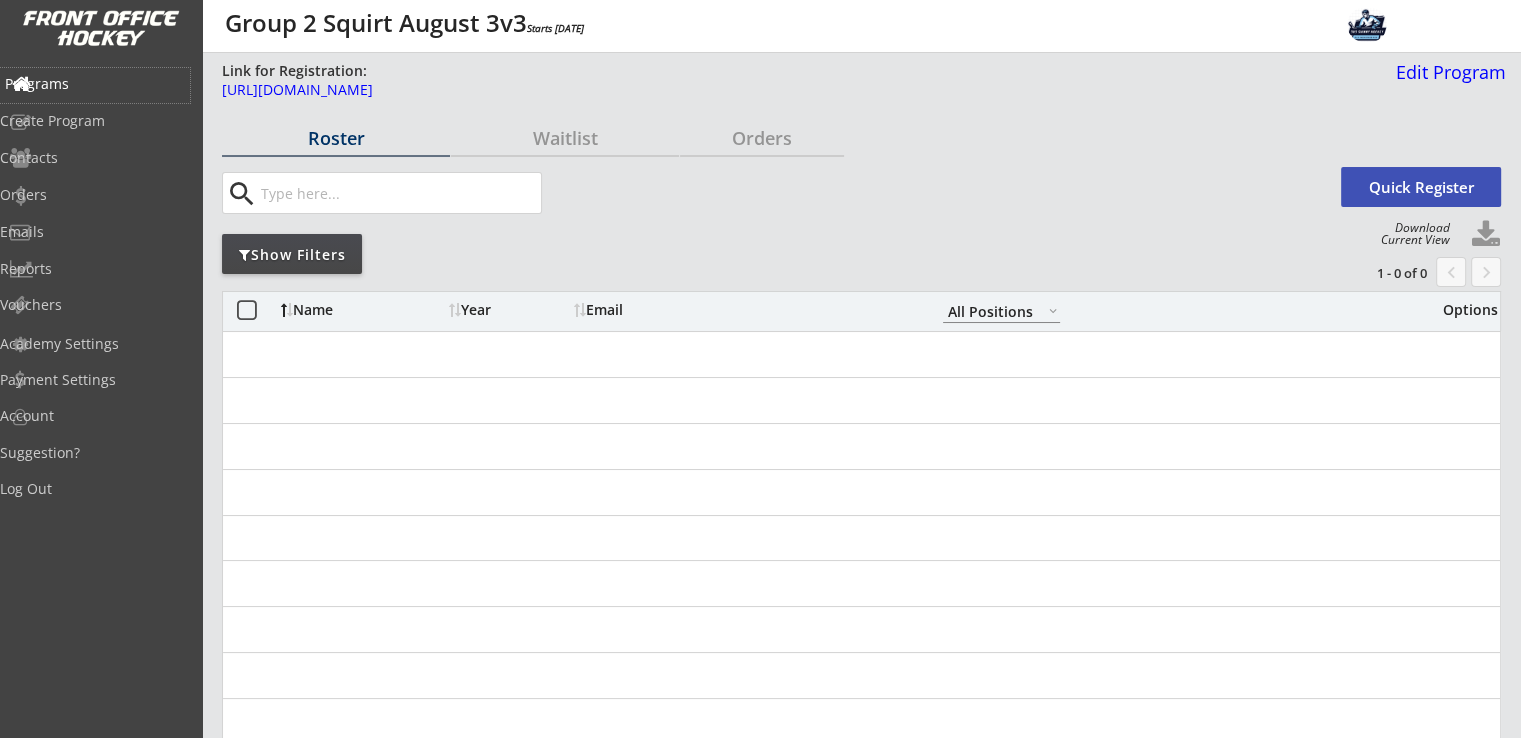 click on "Programs" at bounding box center (95, 84) 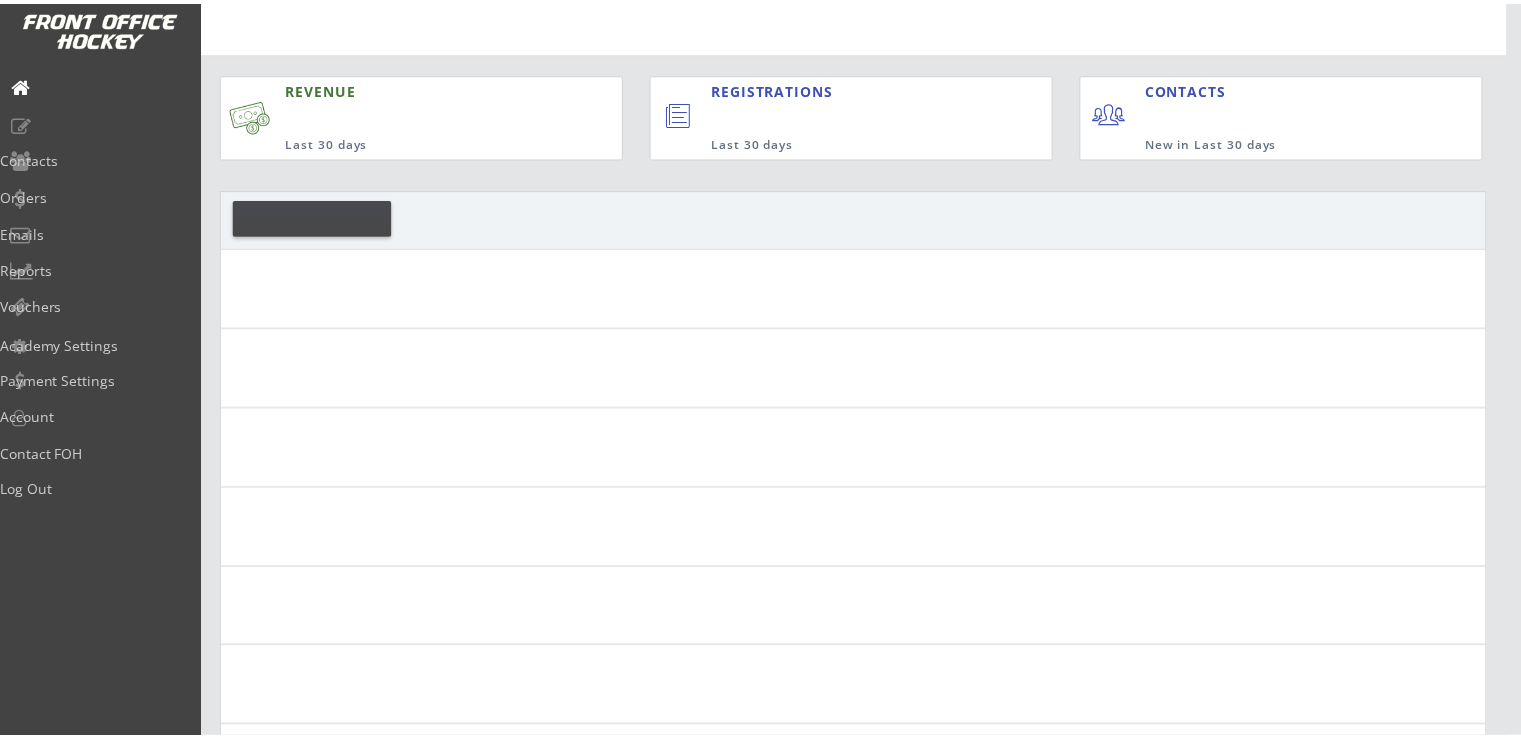 scroll, scrollTop: 0, scrollLeft: 0, axis: both 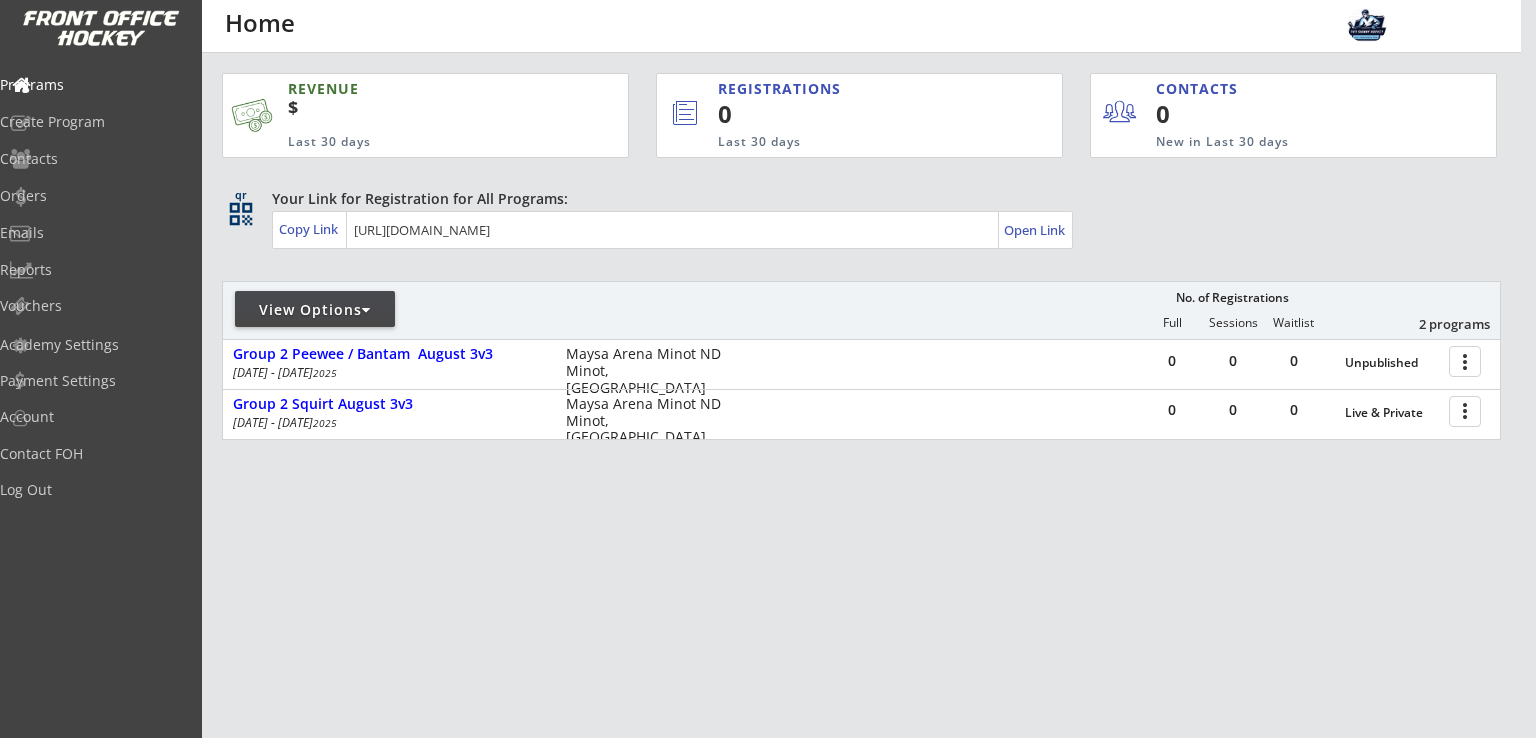 click on "REVENUE $   Last 30 days REGISTRATIONS 0 Last 30 days CONTACTS 0 New in Last 30 days qr qr_code Your Link for Registration for All Programs: Copy Link Open Link View Options   No. of Registrations Full Sessions Waitlist 2 programs
0 0 0 Unpublished more_vert Group 2 Peewee / Bantam  August 3v3  Aug 6 - Aug 18    2025 Maysa Arena Minot ND
Minot, ND
0 0 0 Live & Private more_vert Group 2 Squirt August 3v3  Aug 6 - Aug 18    2025 Maysa Arena Minot ND
Minot, ND" at bounding box center [861, 361] 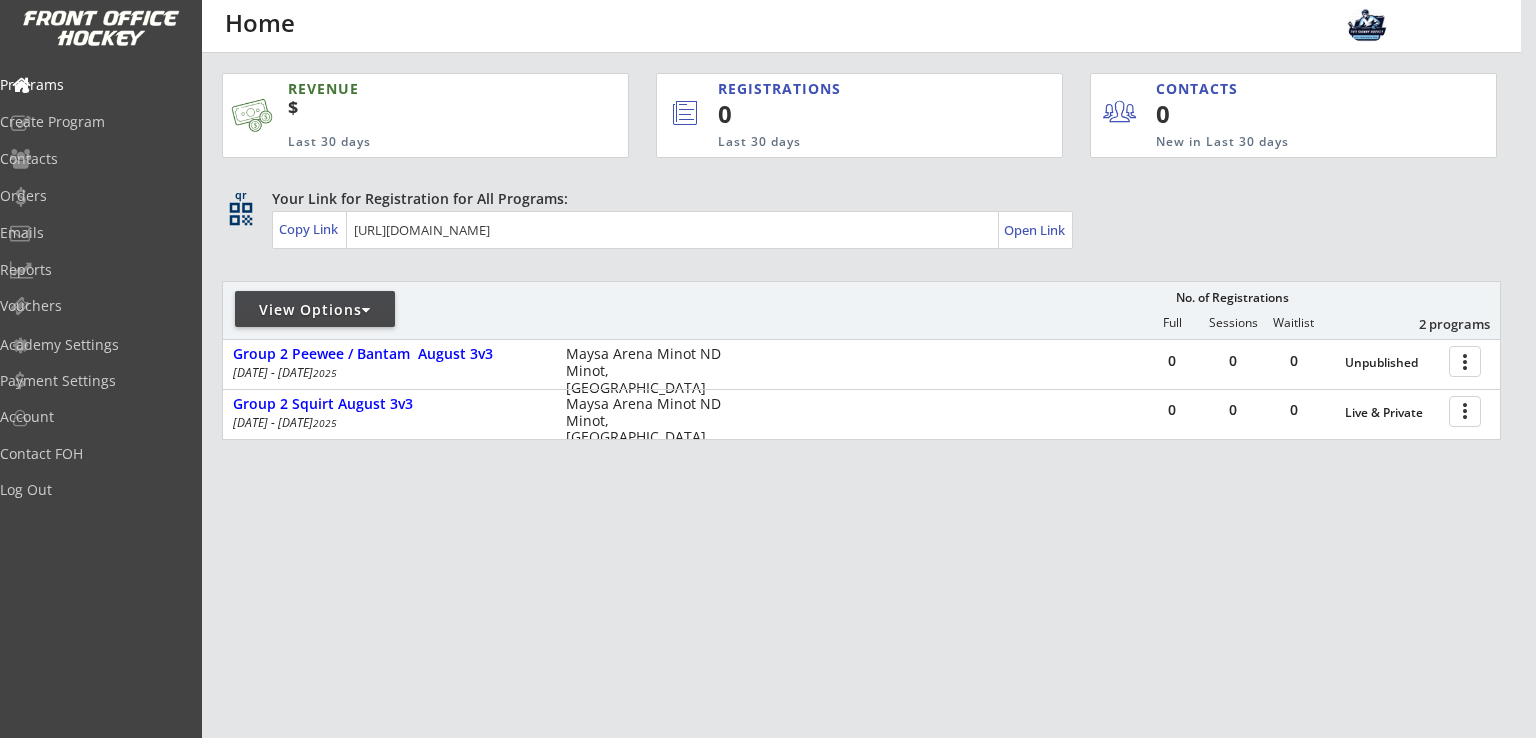 click on "REVENUE $   Last 30 days REGISTRATIONS 0 Last 30 days CONTACTS 0 New in Last 30 days qr qr_code Your Link for Registration for All Programs: Copy Link Open Link View Options   No. of Registrations Full Sessions Waitlist 2 programs
0 0 0 Unpublished more_vert Group 2 Peewee / Bantam  August 3v3  Aug 6 - Aug 18    2025 Maysa Arena Minot ND
Minot, ND
0 0 0 Live & Private more_vert Group 2 Squirt August 3v3  Aug 6 - Aug 18    2025 Maysa Arena Minot ND
Minot, ND" at bounding box center [861, 361] 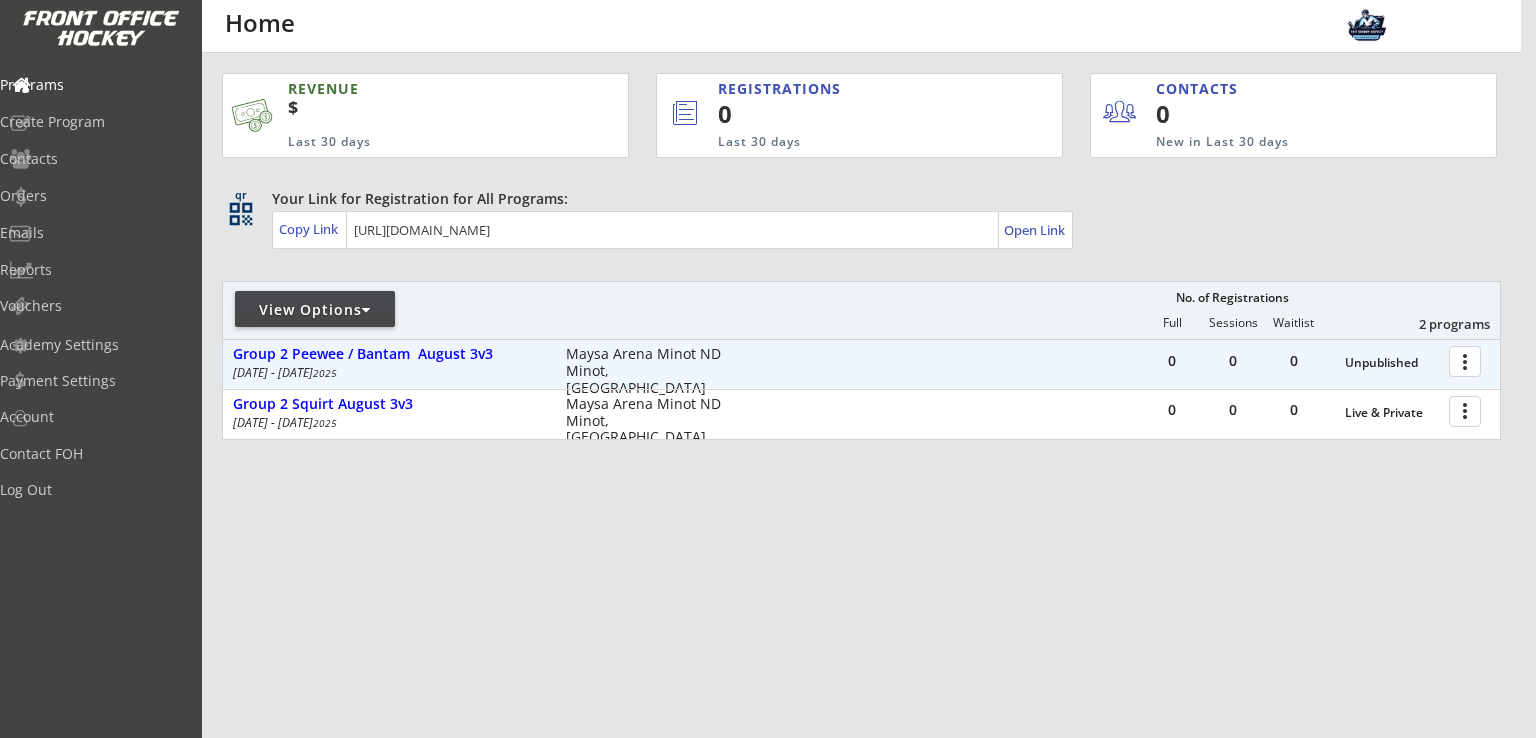 click at bounding box center [1468, 360] 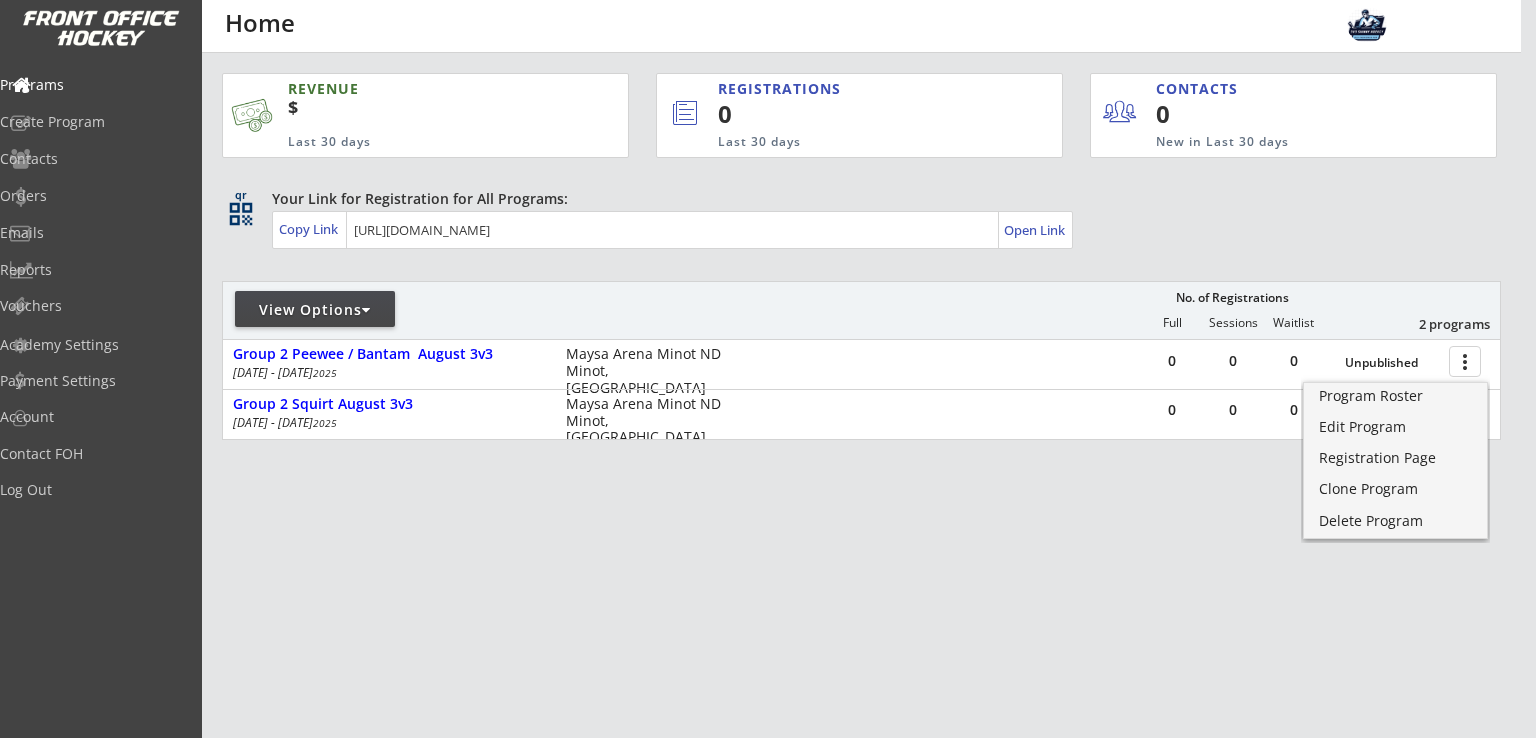 click on "REVENUE $   Last 30 days REGISTRATIONS 0 Last 30 days CONTACTS 0 New in Last 30 days qr qr_code Your Link for Registration for All Programs: Copy Link Open Link View Options   No. of Registrations Full Sessions Waitlist 2 programs
0 0 0 Unpublished more_vert Group 2 Peewee / Bantam  August 3v3  Aug 6 - Aug 18    2025 Maysa Arena Minot ND
Minot, ND
0 0 0 Live & Private more_vert Group 2 Squirt August 3v3  Aug 6 - Aug 18    2025 Maysa Arena Minot ND
Minot, ND" at bounding box center [861, 361] 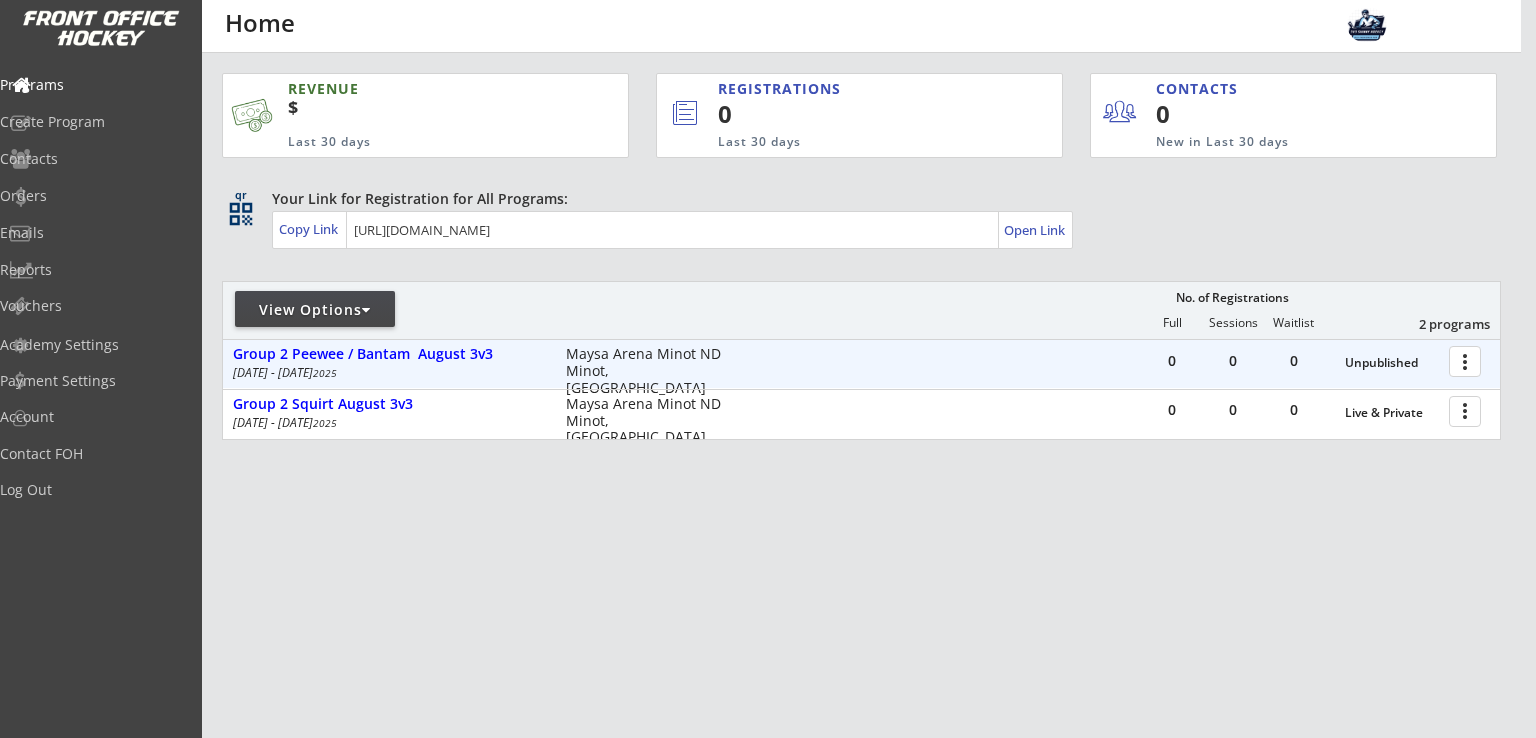 click at bounding box center (1468, 360) 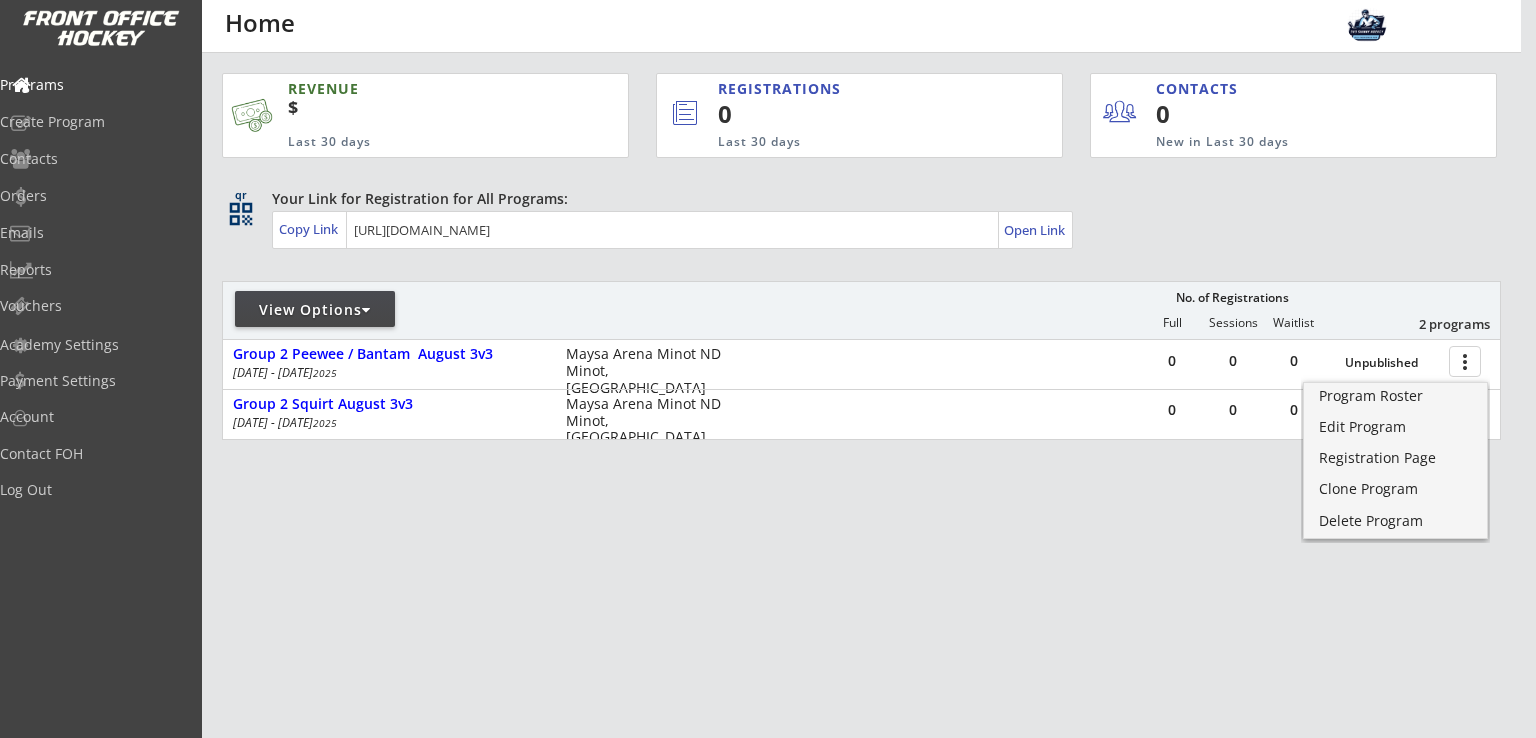 click on "REVENUE $   Last 30 days REGISTRATIONS 0 Last 30 days CONTACTS 0 New in Last 30 days qr qr_code Your Link for Registration for All Programs: Copy Link Open Link View Options   No. of Registrations Full Sessions Waitlist 2 programs
0 0 0 Unpublished more_vert Group 2 Peewee / Bantam  August 3v3  Aug 6 - Aug 18    2025 Maysa Arena Minot ND
Minot, ND
0 0 0 Live & Private more_vert Group 2 Squirt August 3v3  Aug 6 - Aug 18    2025 Maysa Arena Minot ND
Minot, ND" at bounding box center (861, 361) 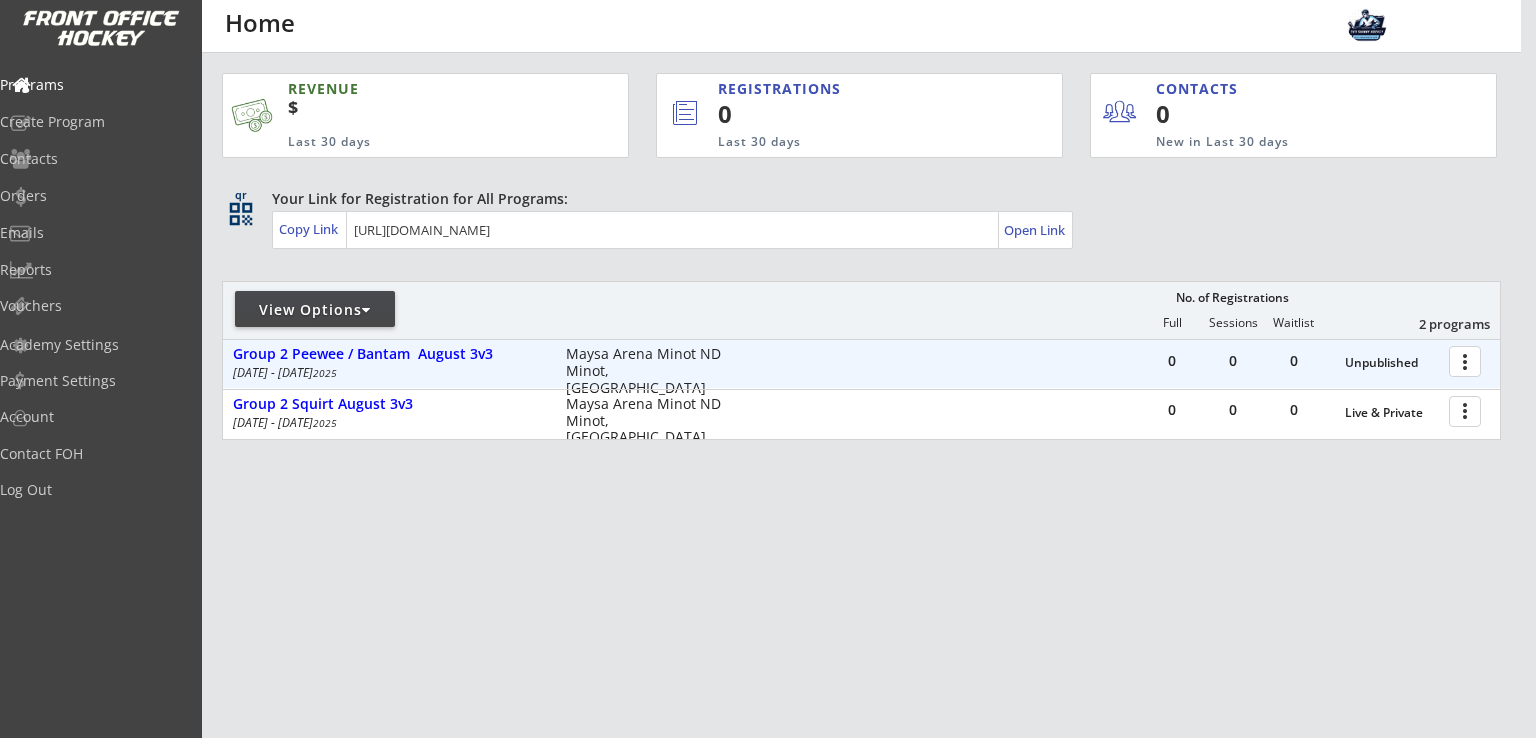 click on "0 0 0 Unpublished more_vert" at bounding box center (1321, 364) 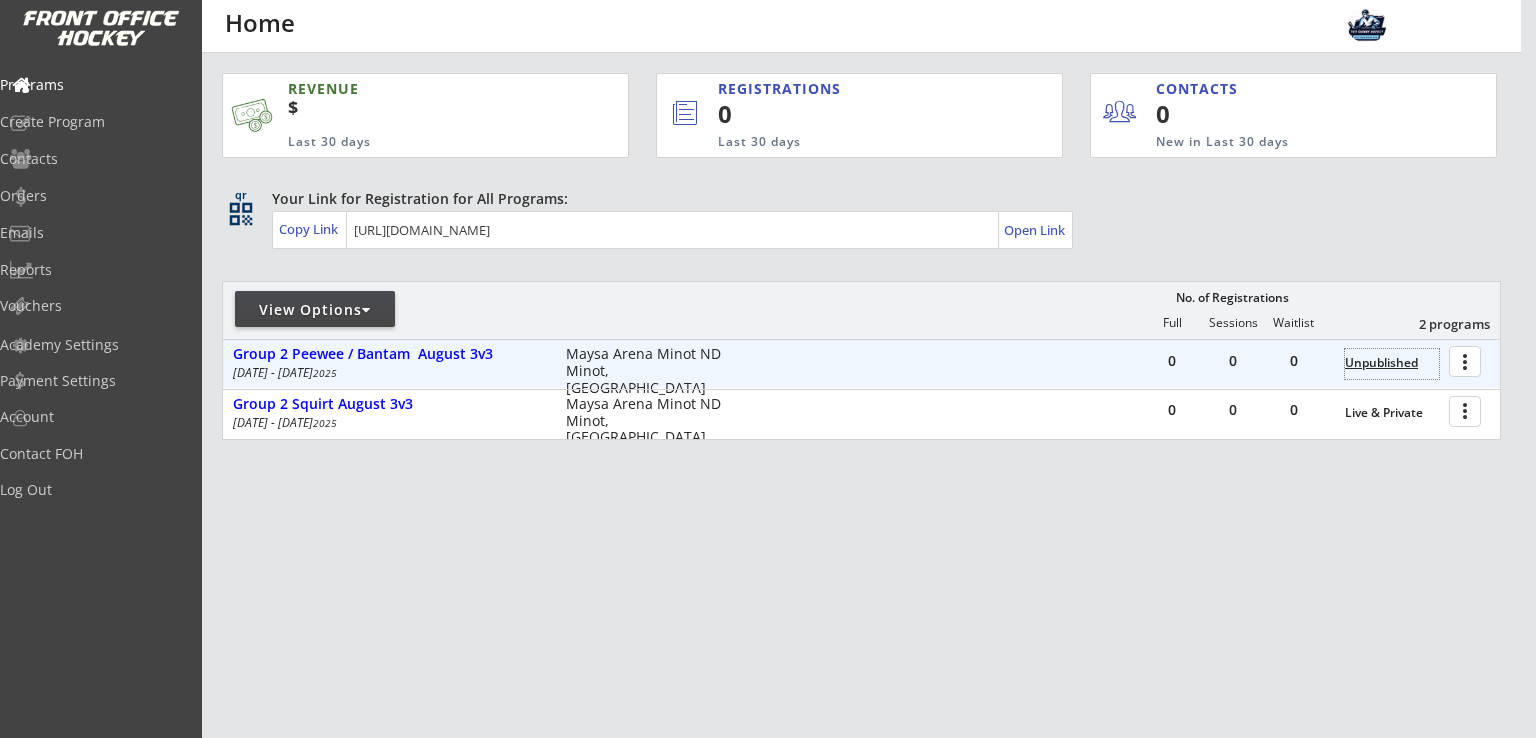 click on "Unpublished" at bounding box center [1392, 363] 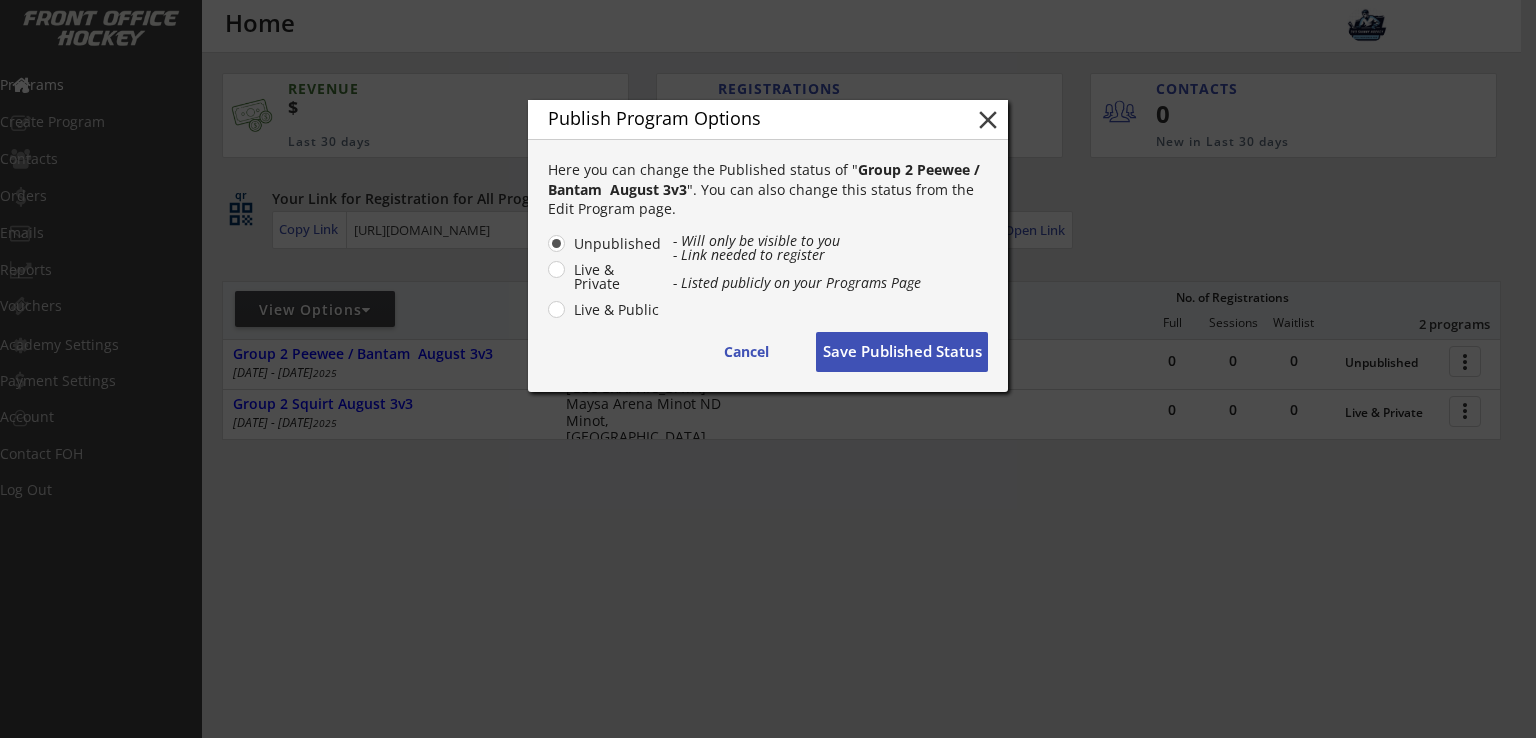 click on "Live & Private" at bounding box center (615, 277) 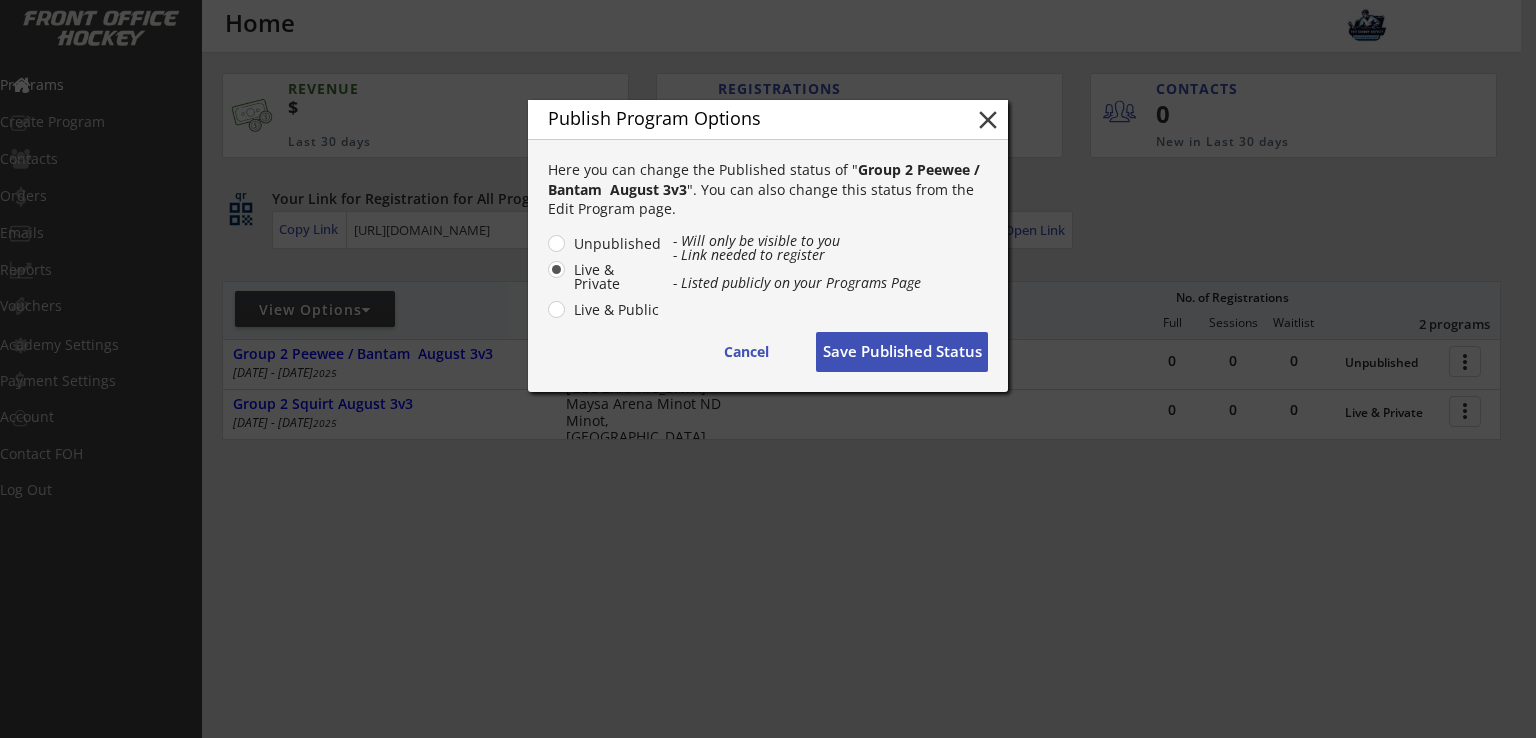 click on "Save Published Status" at bounding box center (902, 352) 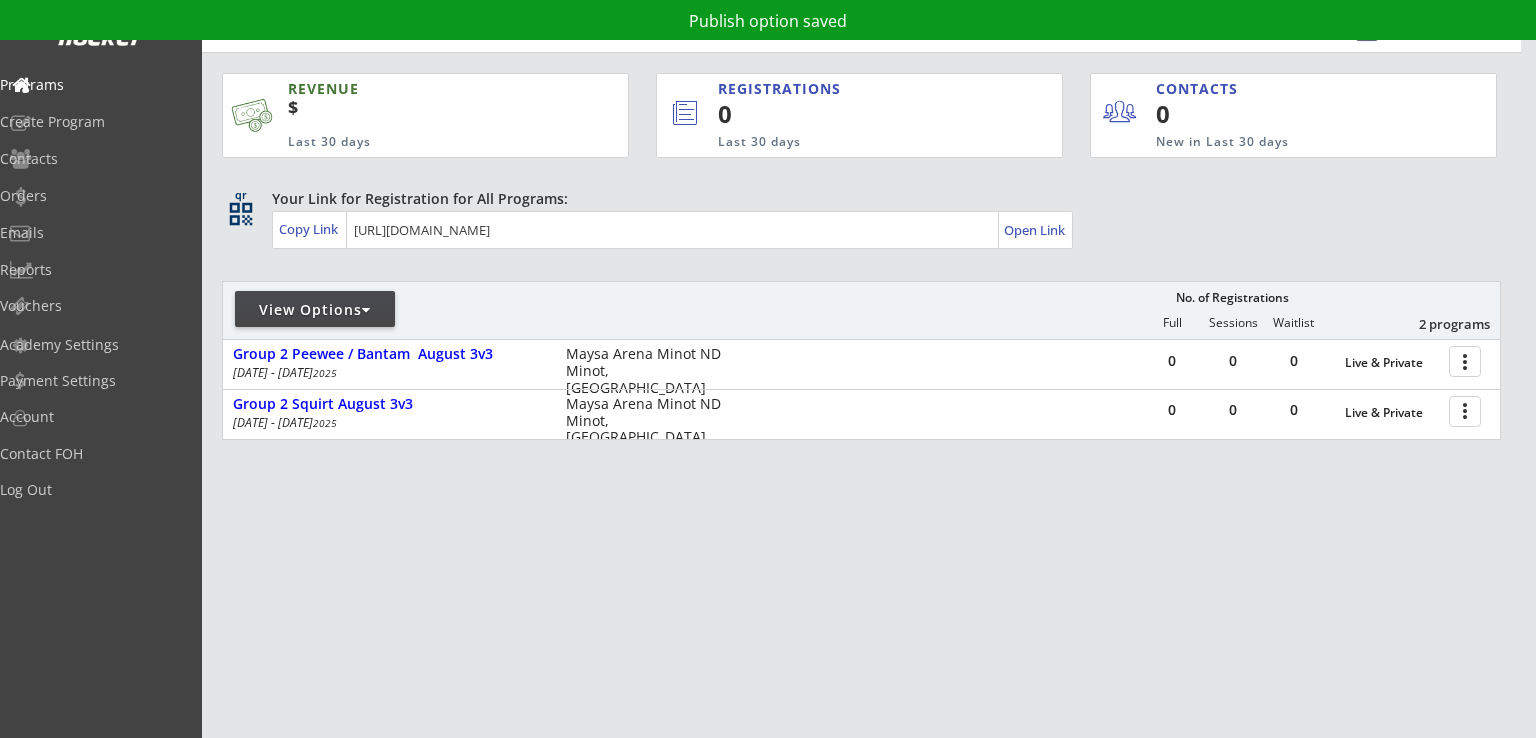 click on "REVENUE $   Last 30 days REGISTRATIONS 0 Last 30 days CONTACTS 0 New in Last 30 days qr qr_code Your Link for Registration for All Programs: Copy Link Open Link View Options   No. of Registrations Full Sessions Waitlist 2 programs
0 0 0 Live & Private more_vert Group 2 Peewee / Bantam  August 3v3  Aug 6 - Aug 18    2025 Maysa Arena Minot ND
Minot, ND
0 0 0 Live & Private more_vert Group 2 Squirt August 3v3  Aug 6 - Aug 18    2025 Maysa Arena Minot ND
Minot, ND" at bounding box center (861, 361) 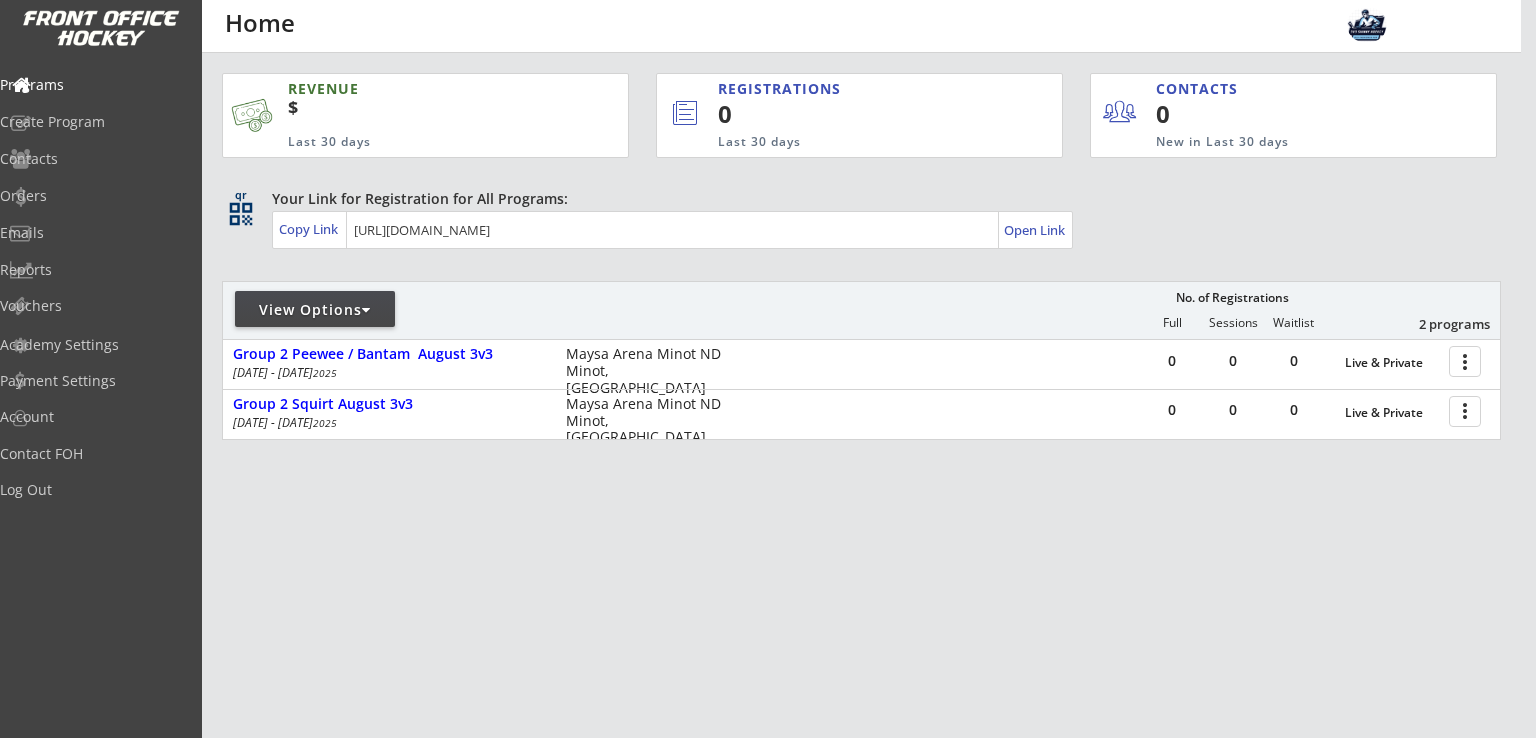 click on "REVENUE $   Last 30 days REGISTRATIONS 0 Last 30 days CONTACTS 0 New in Last 30 days qr qr_code Your Link for Registration for All Programs: Copy Link Open Link View Options   No. of Registrations Full Sessions Waitlist 2 programs
0 0 0 Live & Private more_vert Group 2 Peewee / Bantam  August 3v3  Aug 6 - Aug 18    2025 Maysa Arena Minot ND
Minot, ND
0 0 0 Live & Private more_vert Group 2 Squirt August 3v3  Aug 6 - Aug 18    2025 Maysa Arena Minot ND
Minot, ND" at bounding box center [861, 361] 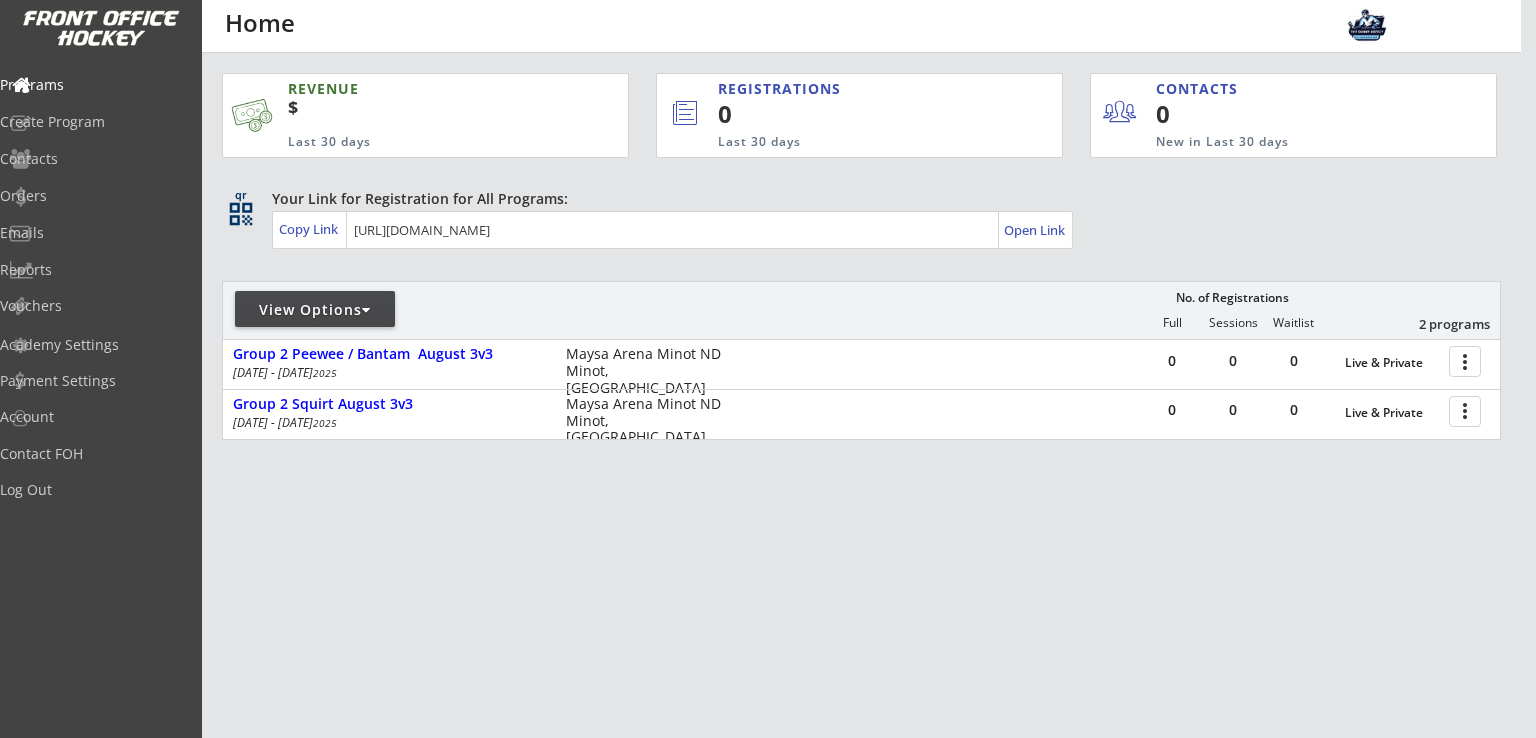 click on "REVENUE $   Last 30 days REGISTRATIONS 0 Last 30 days CONTACTS 0 New in Last 30 days qr qr_code Your Link for Registration for All Programs: Copy Link Open Link View Options   No. of Registrations Full Sessions Waitlist 2 programs
0 0 0 Live & Private more_vert Group 2 Peewee / Bantam  August 3v3  Aug 6 - Aug 18    2025 Maysa Arena Minot ND
Minot, ND
0 0 0 Live & Private more_vert Group 2 Squirt August 3v3  Aug 6 - Aug 18    2025 Maysa Arena Minot ND
Minot, ND" at bounding box center (861, 361) 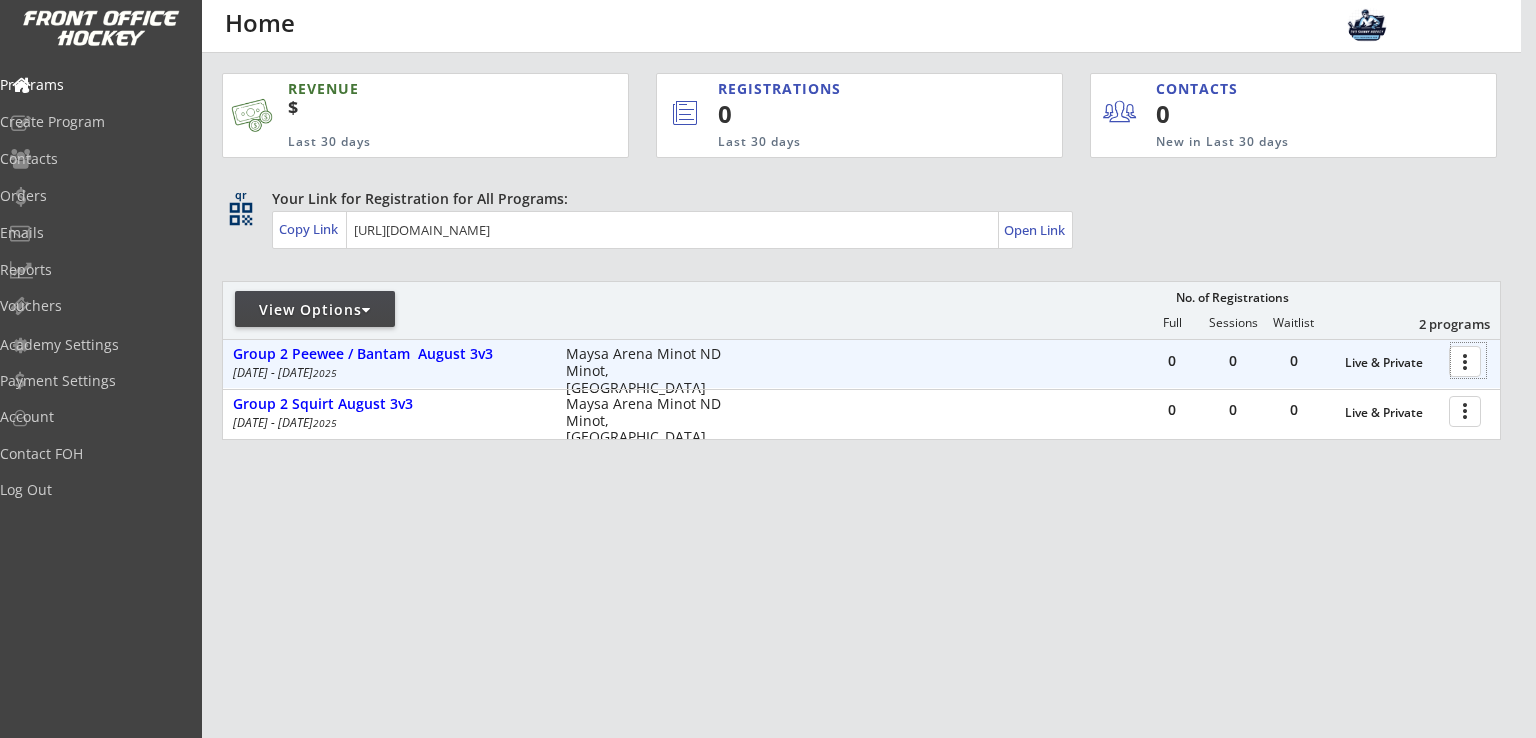click at bounding box center (1468, 360) 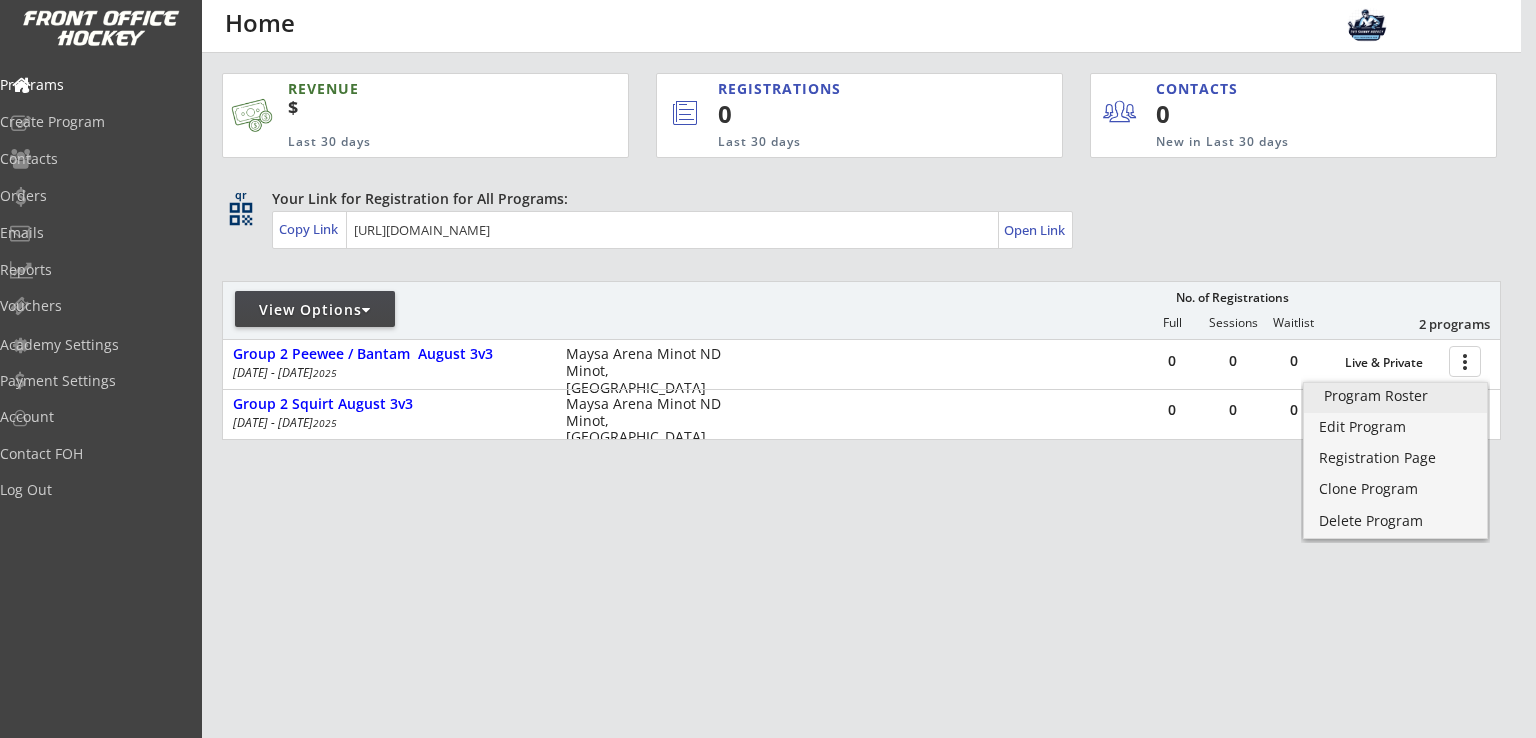 click on "Program Roster" at bounding box center (1395, 396) 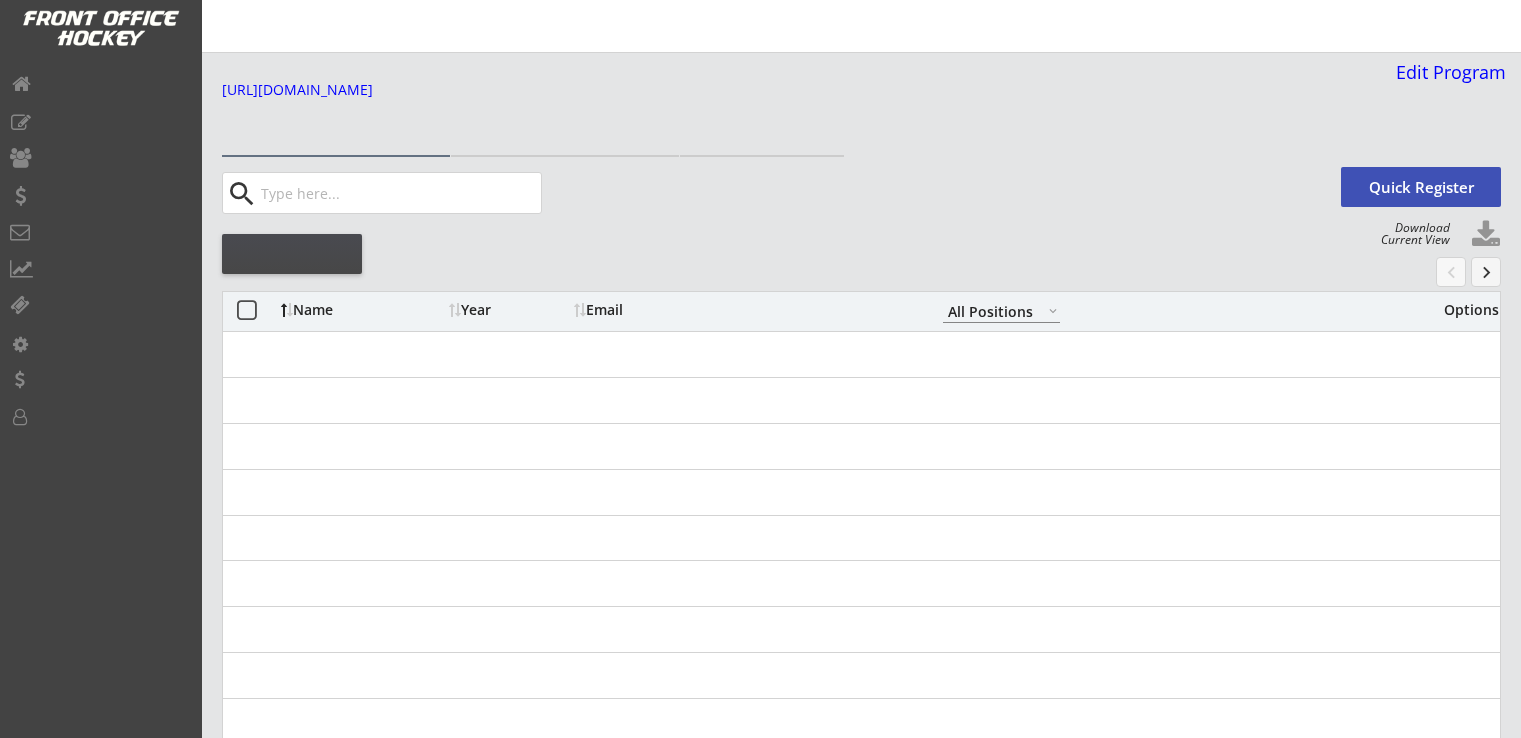 select on ""All Positions"" 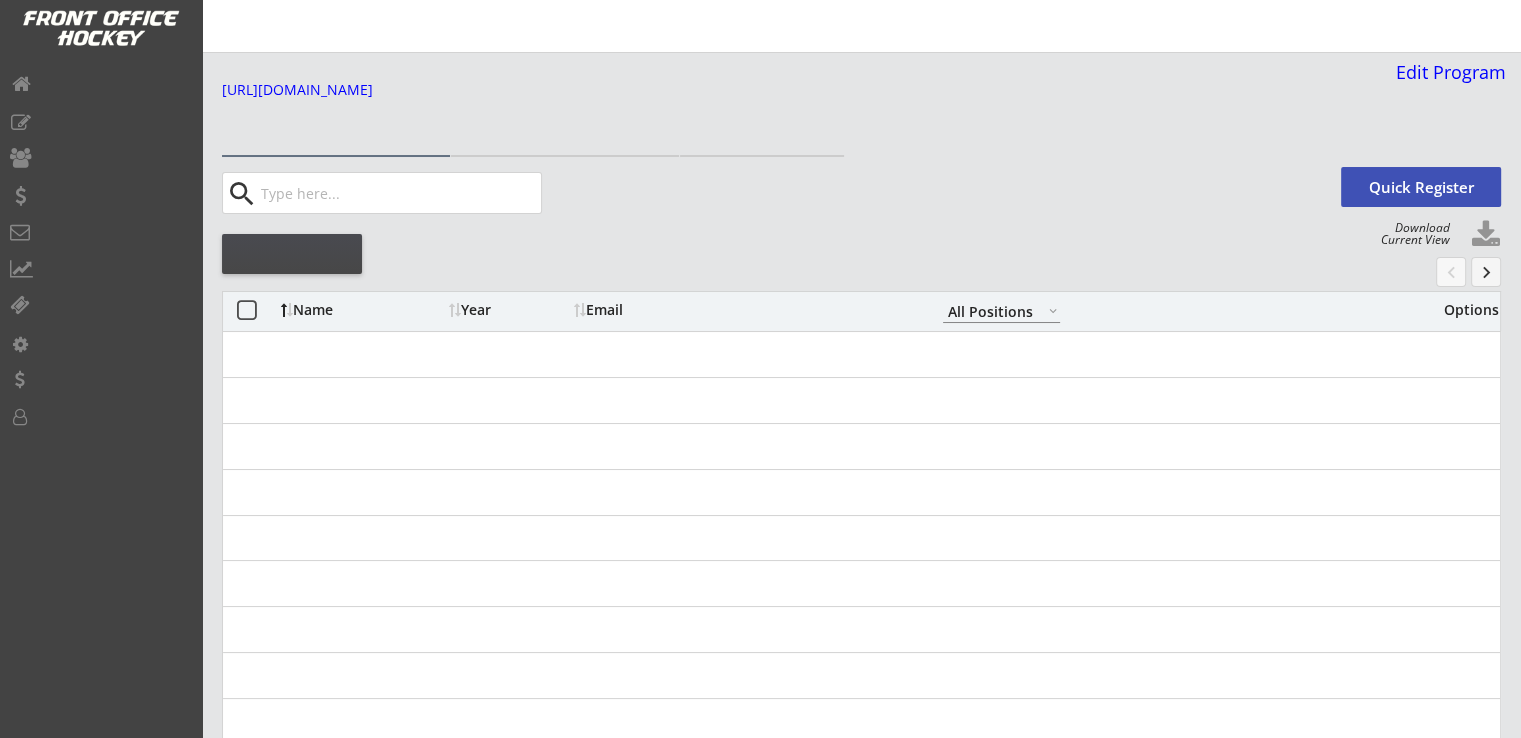 scroll, scrollTop: 0, scrollLeft: 0, axis: both 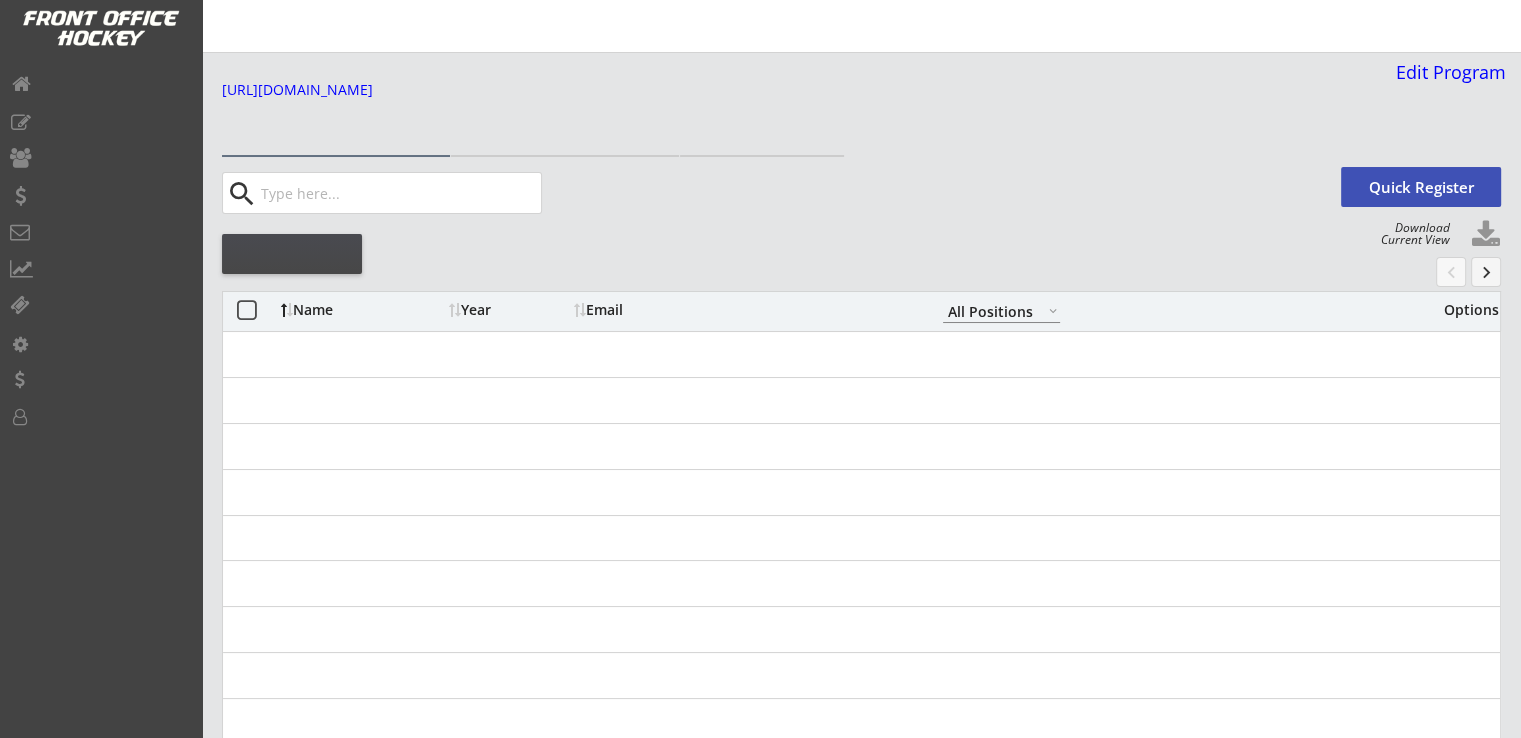 select on ""All Positions"" 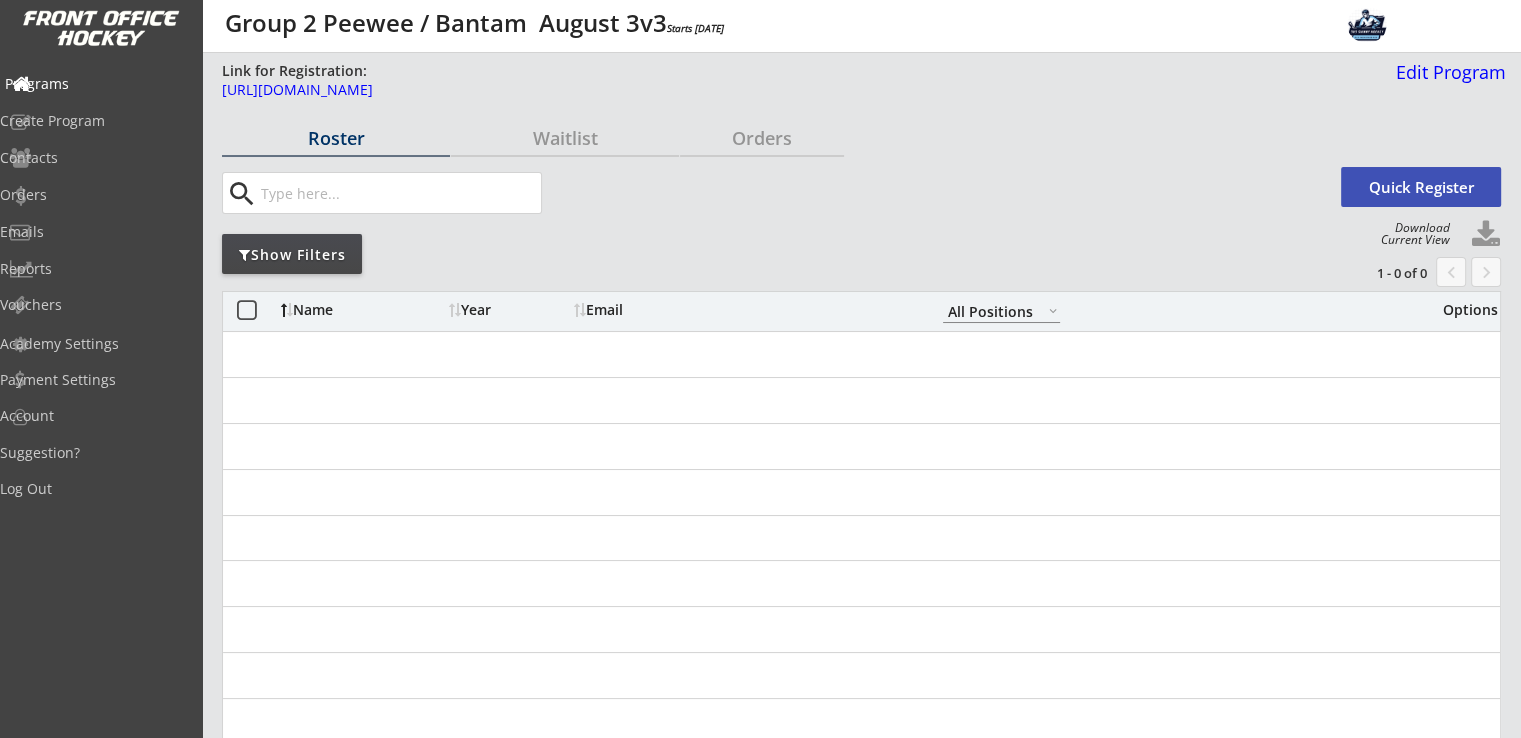 click on "Programs" at bounding box center (95, 84) 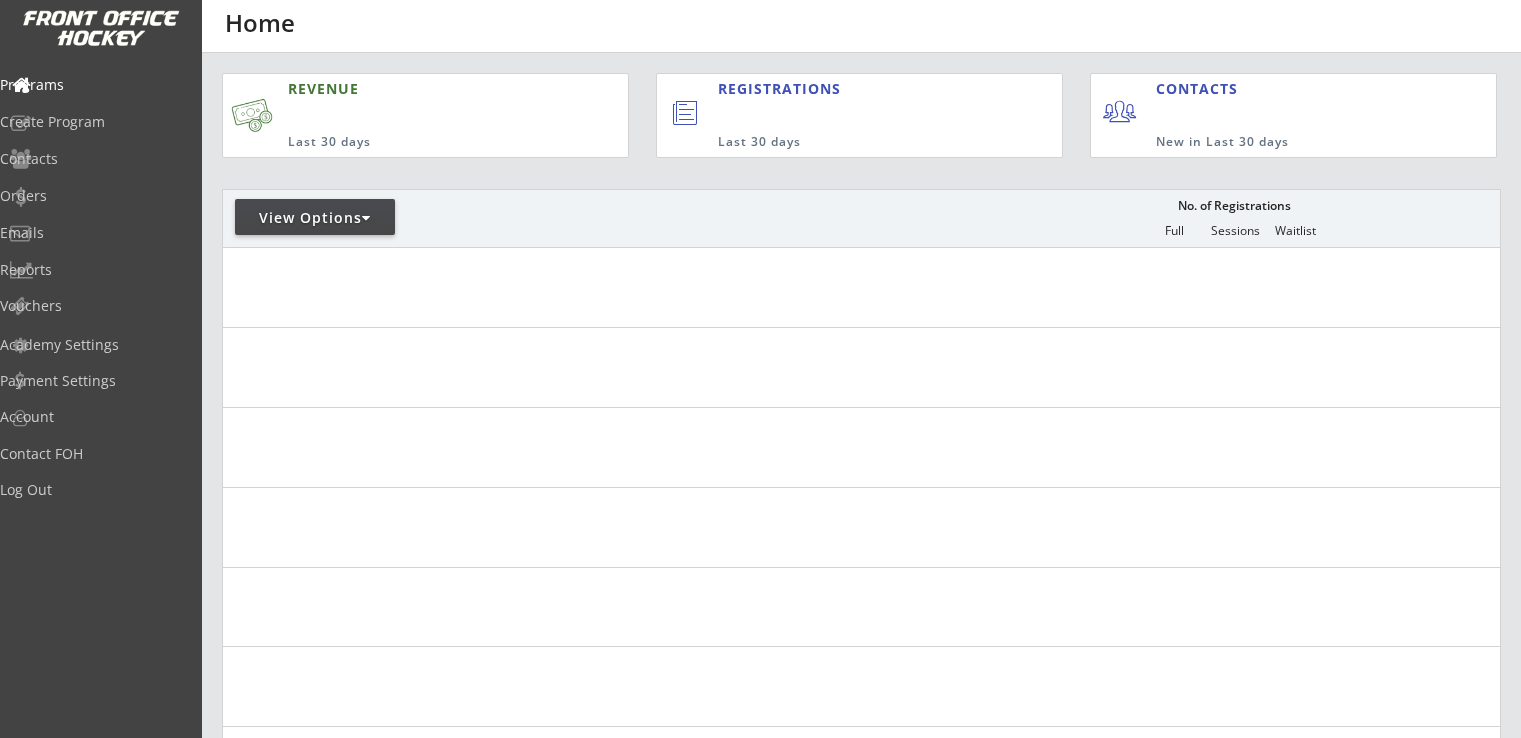 scroll, scrollTop: 0, scrollLeft: 0, axis: both 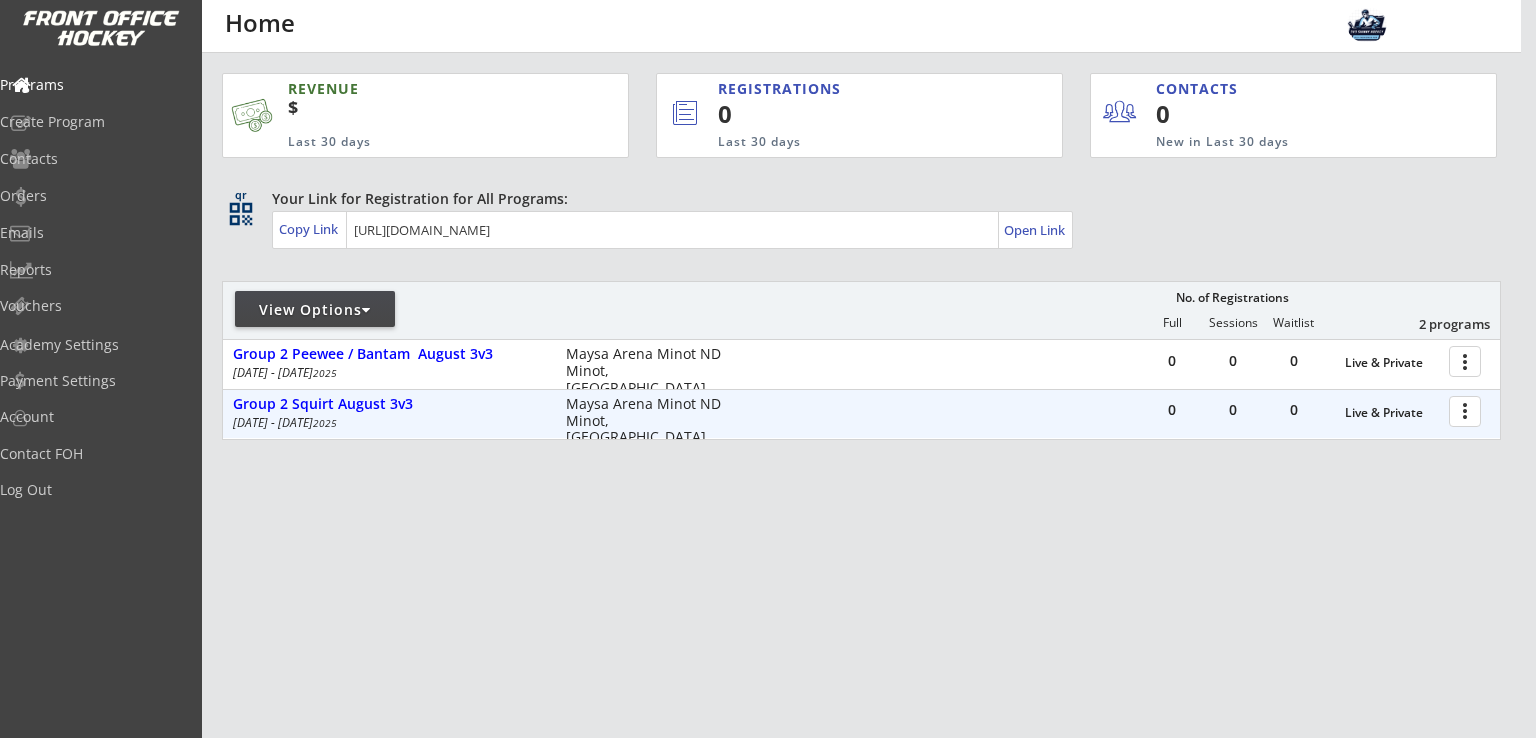 click at bounding box center (1468, 410) 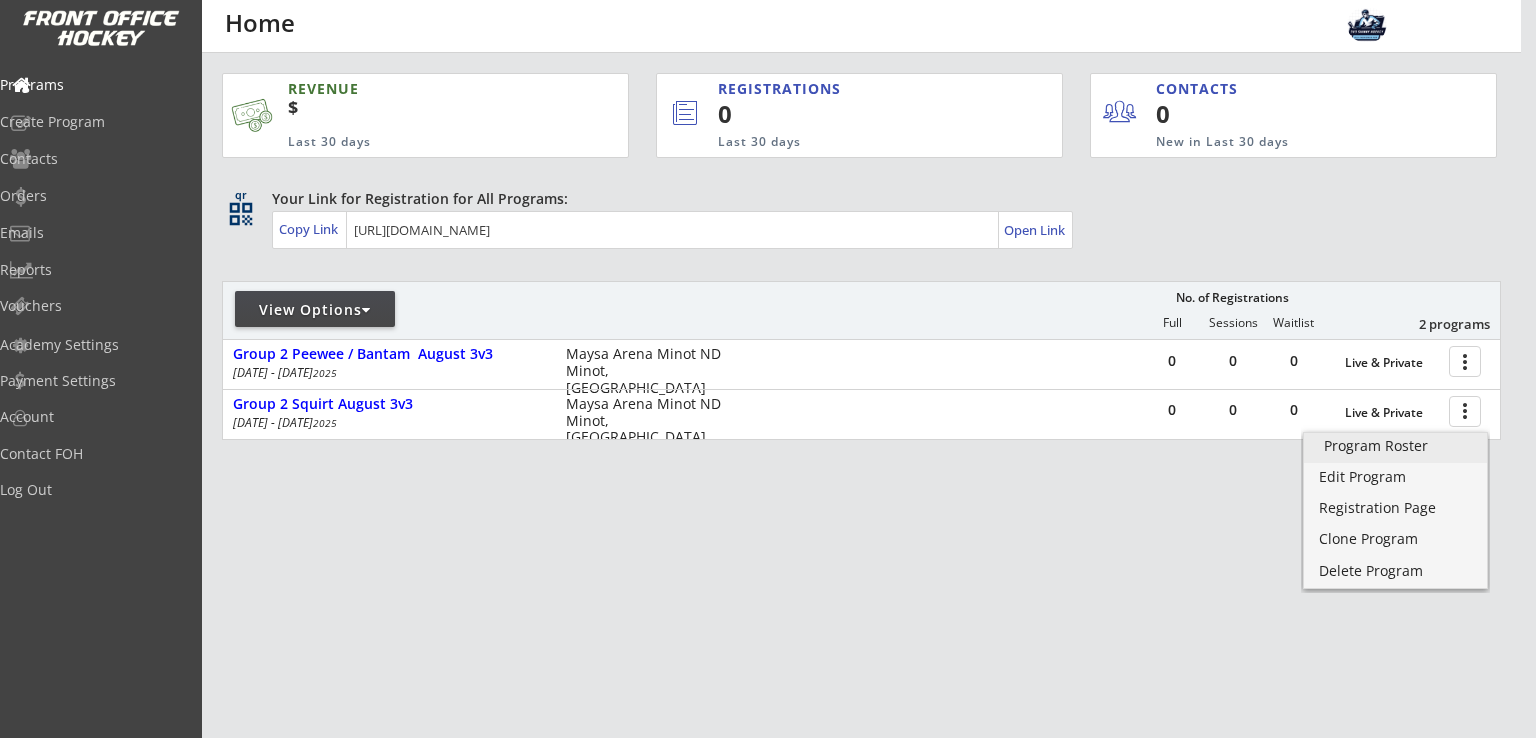 click on "Program Roster" at bounding box center [1395, 446] 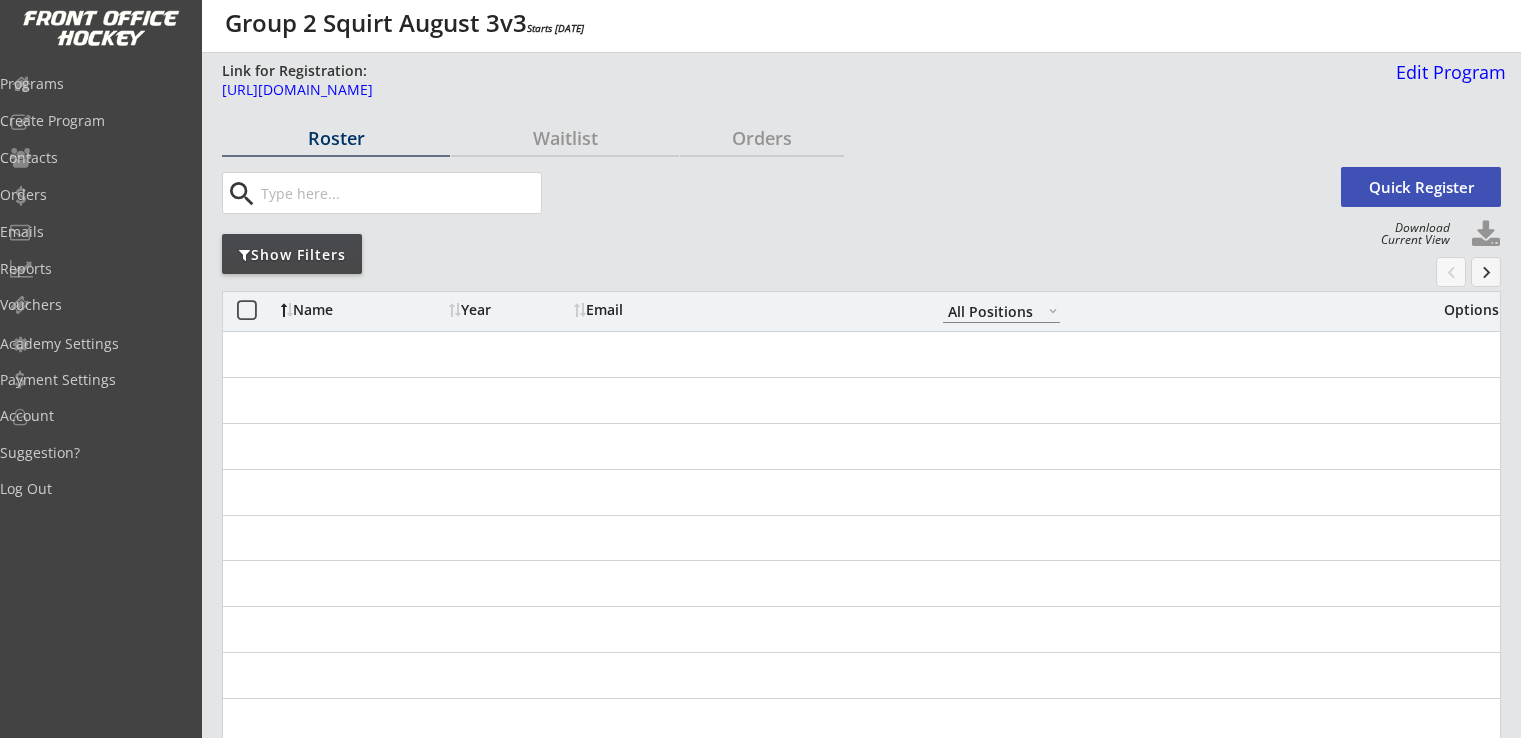 select on ""All Positions"" 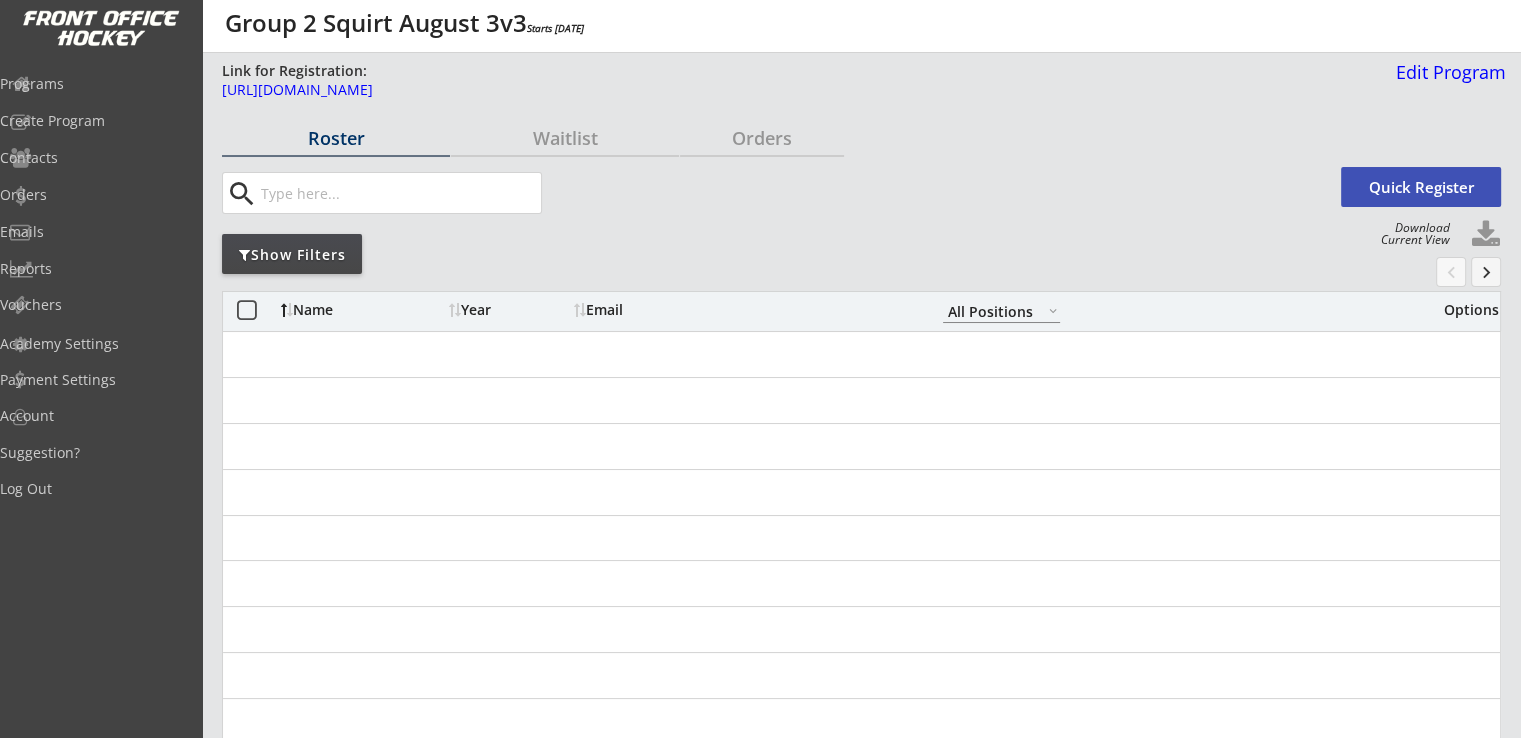 scroll, scrollTop: 0, scrollLeft: 0, axis: both 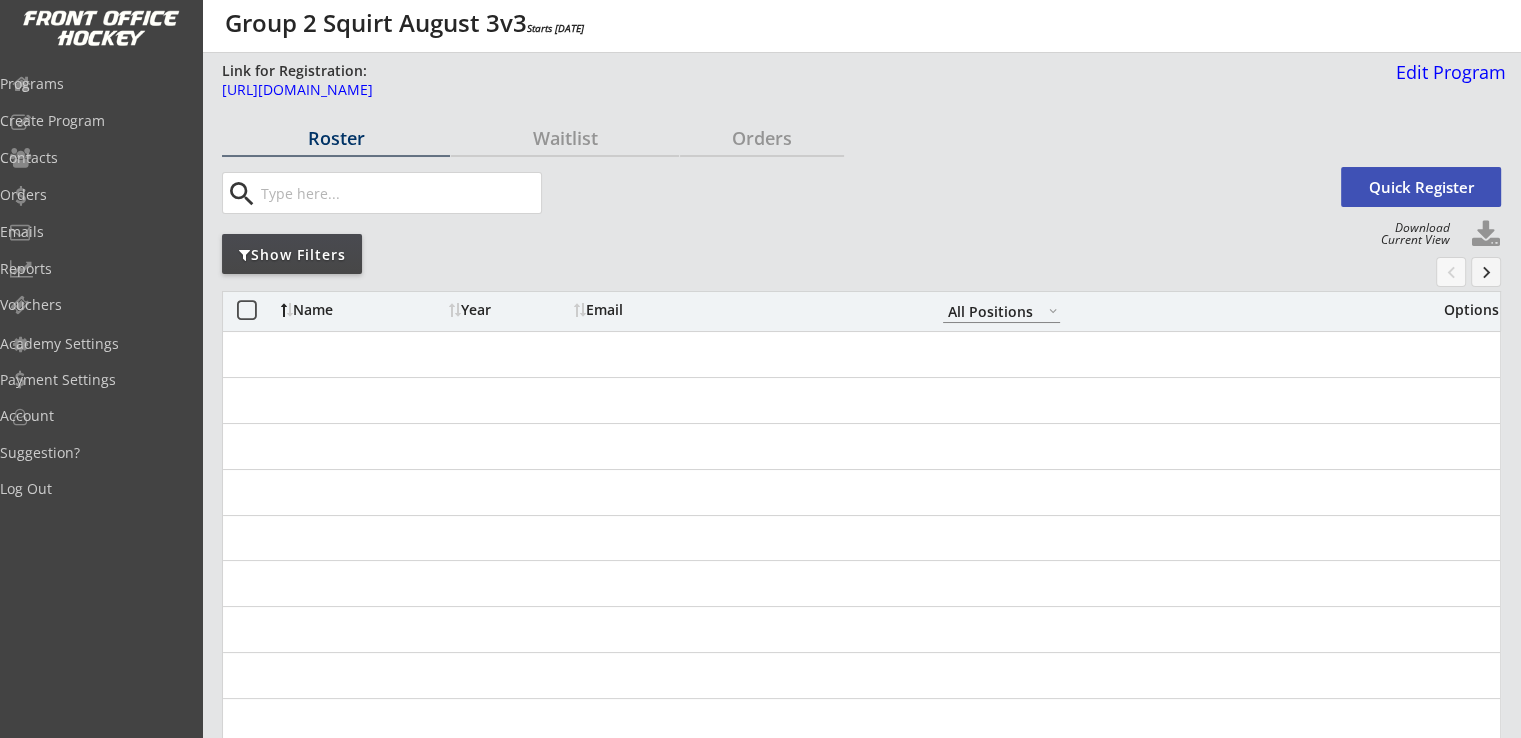 select on ""All Positions"" 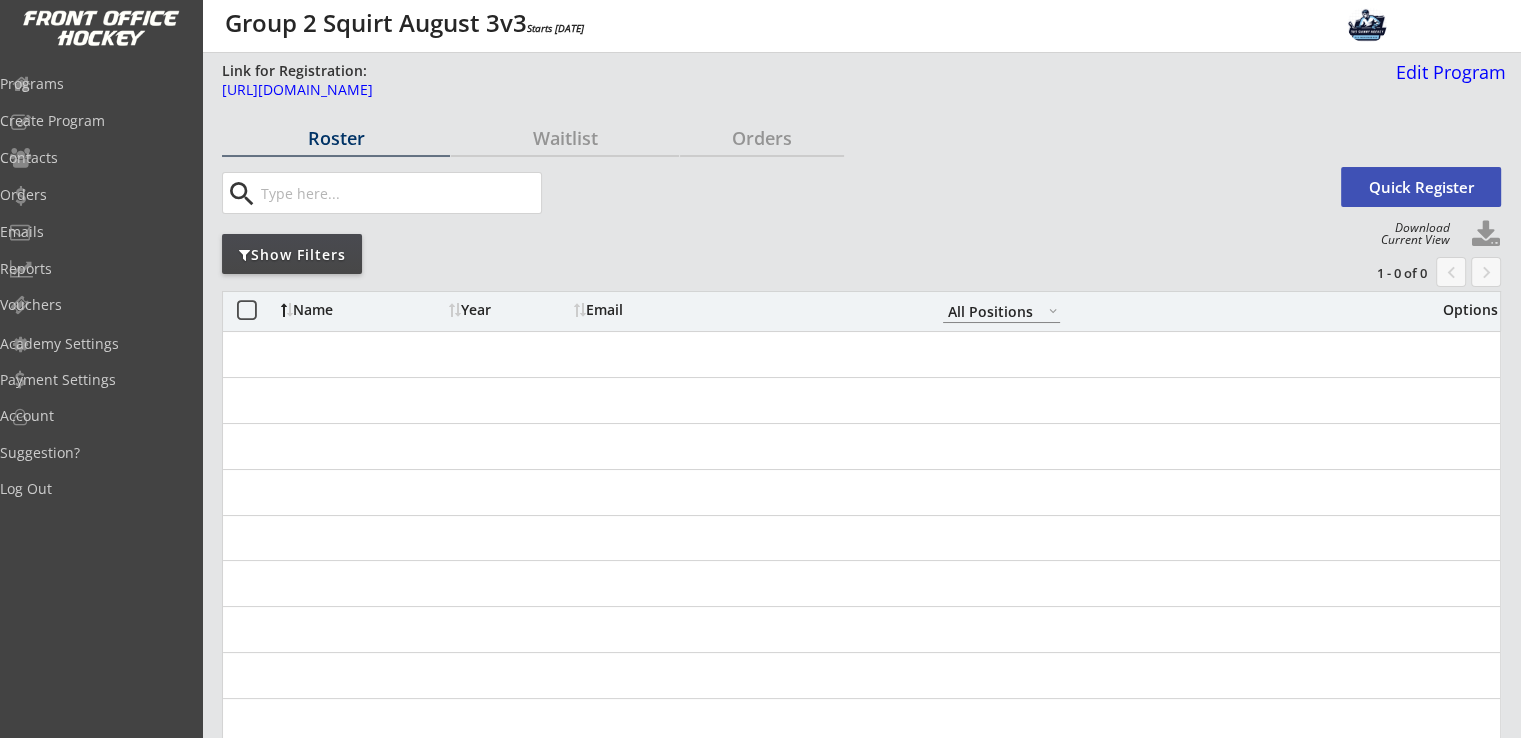 click on "Roster Waitlist Orders search Quick Register Download
Current View   Show Filters 1 - 0 of 0 chevron_left keyboard_arrow_right  Name  Year  Email All Positions Forward Defense Goalie Options     Loading.." at bounding box center (861, 4140) 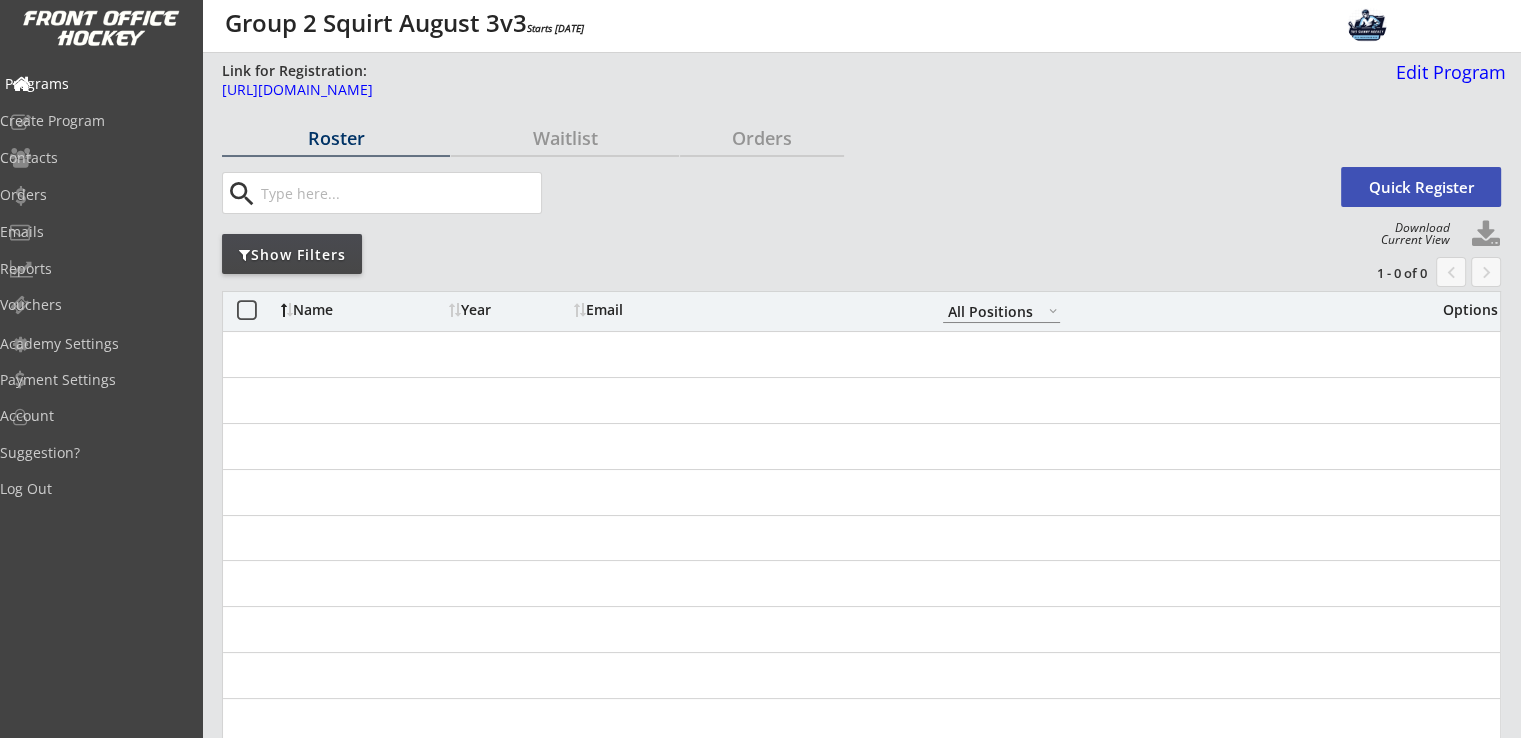 click on "Programs" at bounding box center (95, 84) 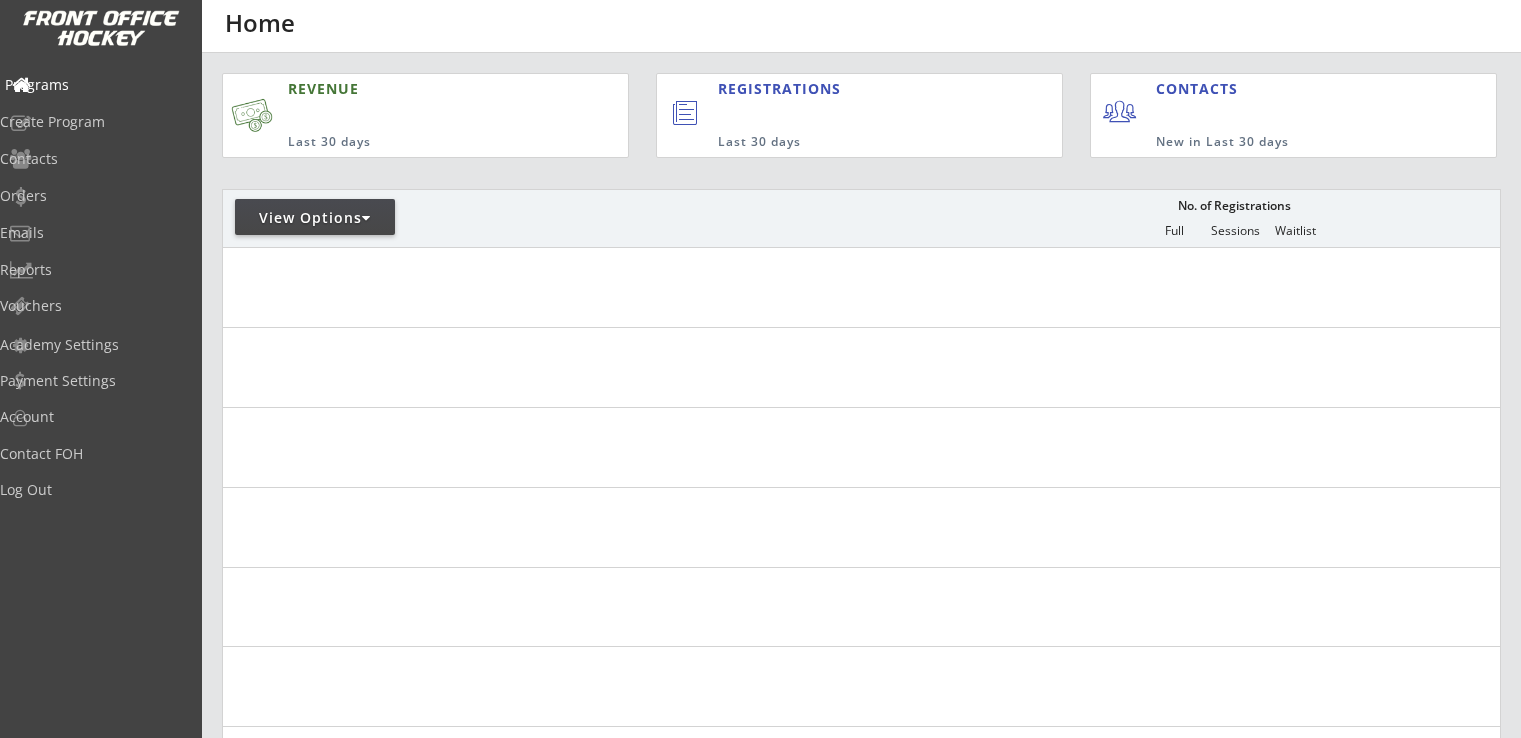 scroll, scrollTop: 0, scrollLeft: 0, axis: both 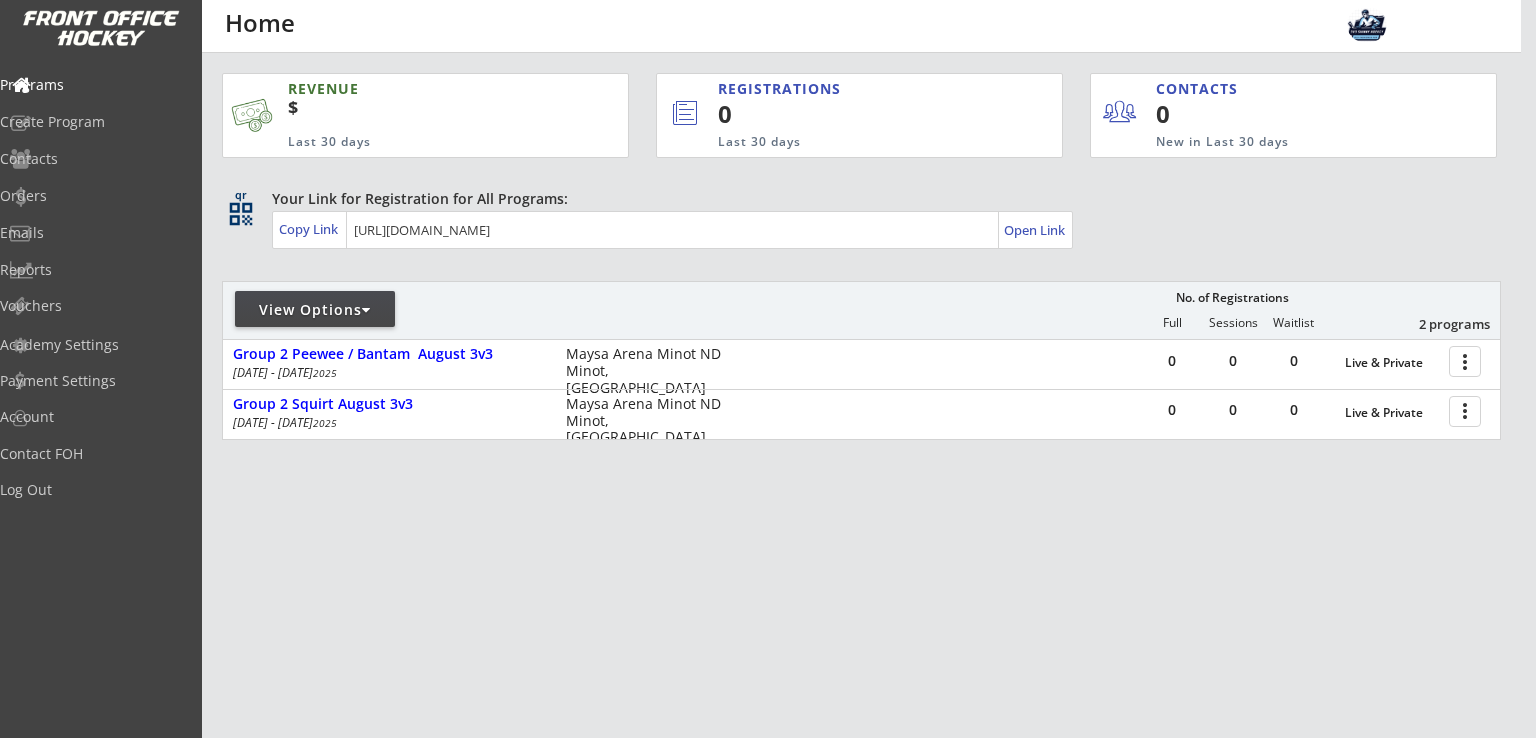 click on "REVENUE $   Last 30 days REGISTRATIONS 0 Last 30 days CONTACTS 0 New in Last 30 days qr qr_code Your Link for Registration for All Programs: Copy Link Open Link View Options   No. of Registrations Full Sessions Waitlist 2 programs
0 0 0 Live & Private more_vert Group 2 Peewee / Bantam  August 3v3  [DATE] - [DATE] [GEOGRAPHIC_DATA] Minot ND
Minot, [GEOGRAPHIC_DATA]
0 0 0 Live & Private more_vert Group 2 Squirt August 3v3  [DATE] - [DATE] [GEOGRAPHIC_DATA] [GEOGRAPHIC_DATA] ND
Minot, [GEOGRAPHIC_DATA]" at bounding box center (861, 361) 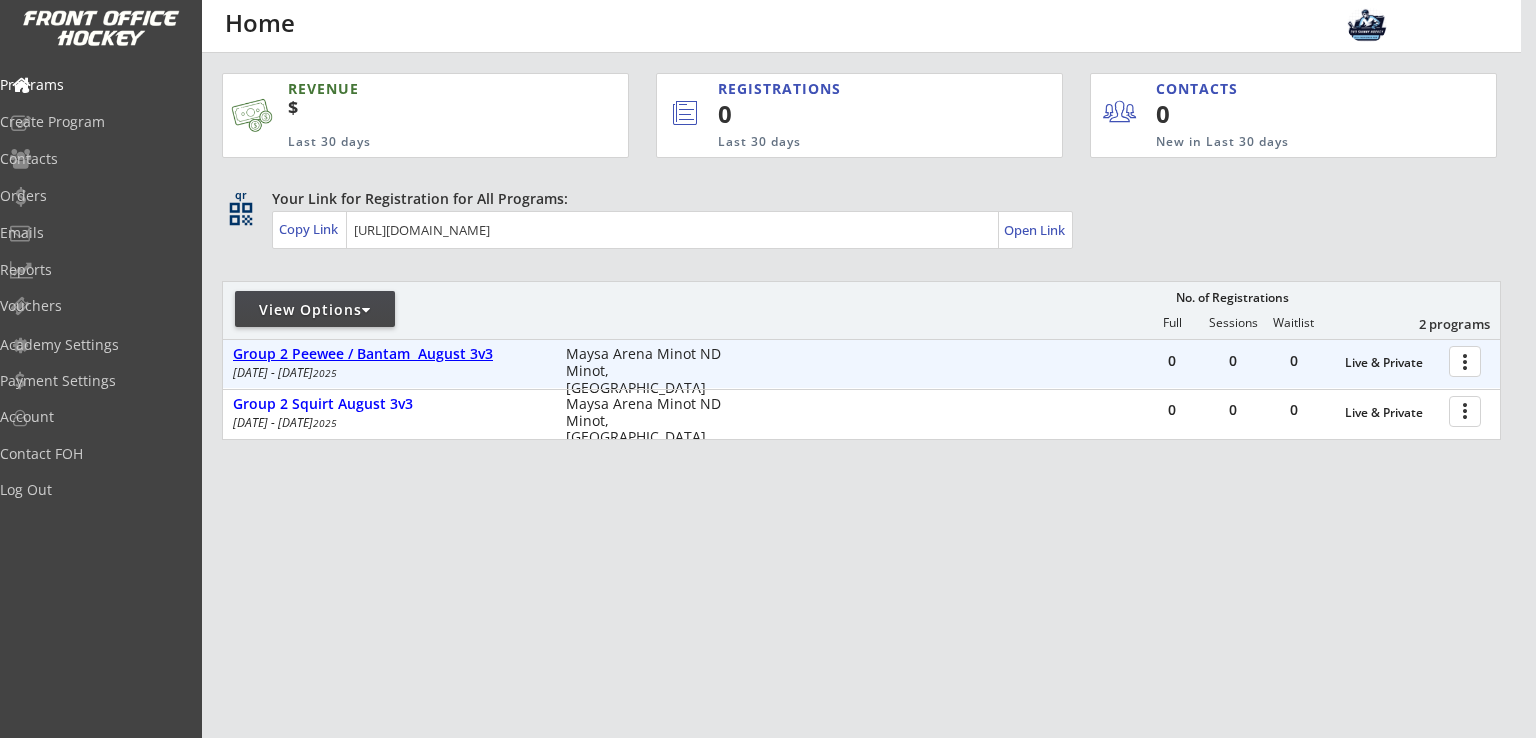click on "Group 2 Peewee / Bantam  August 3v3" at bounding box center (389, 354) 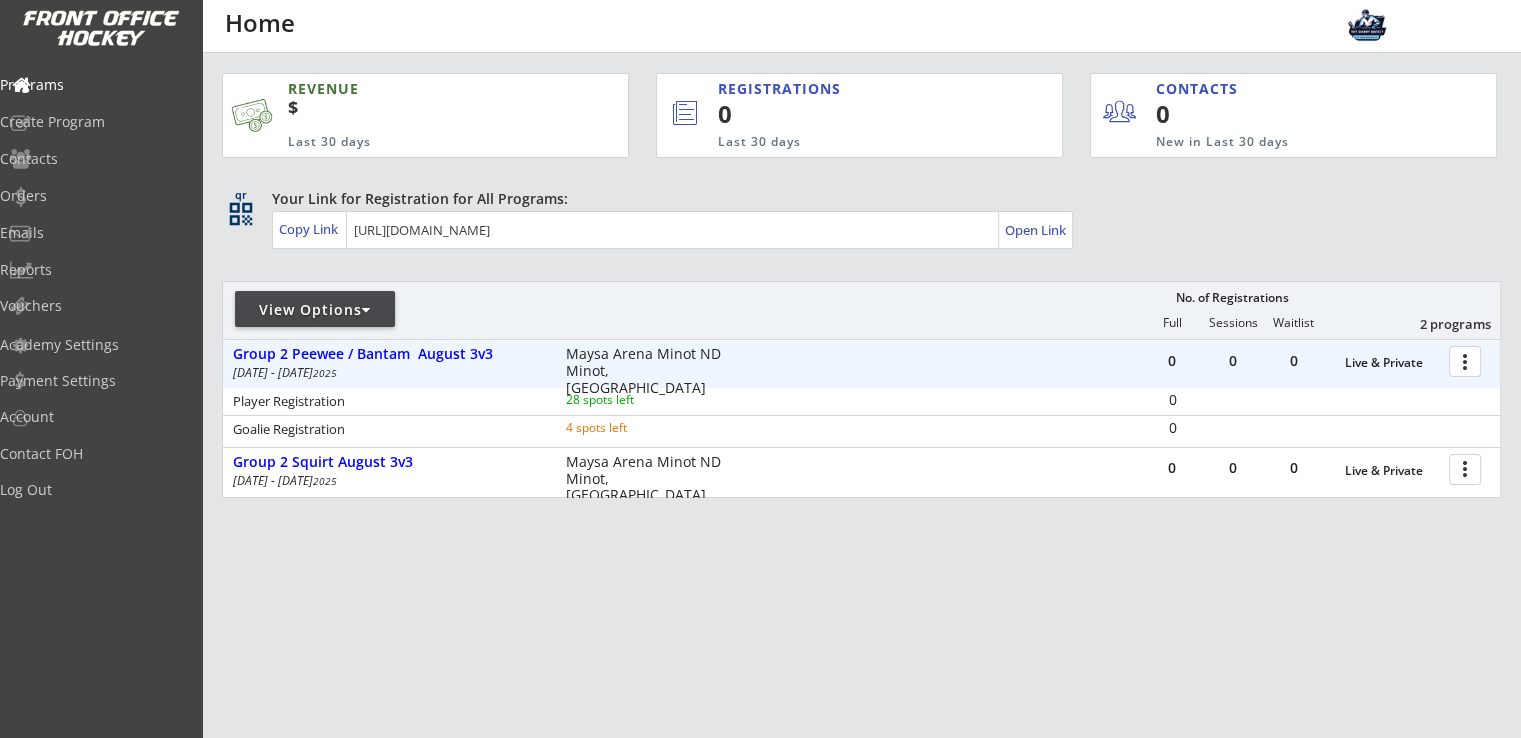 click at bounding box center [1468, 360] 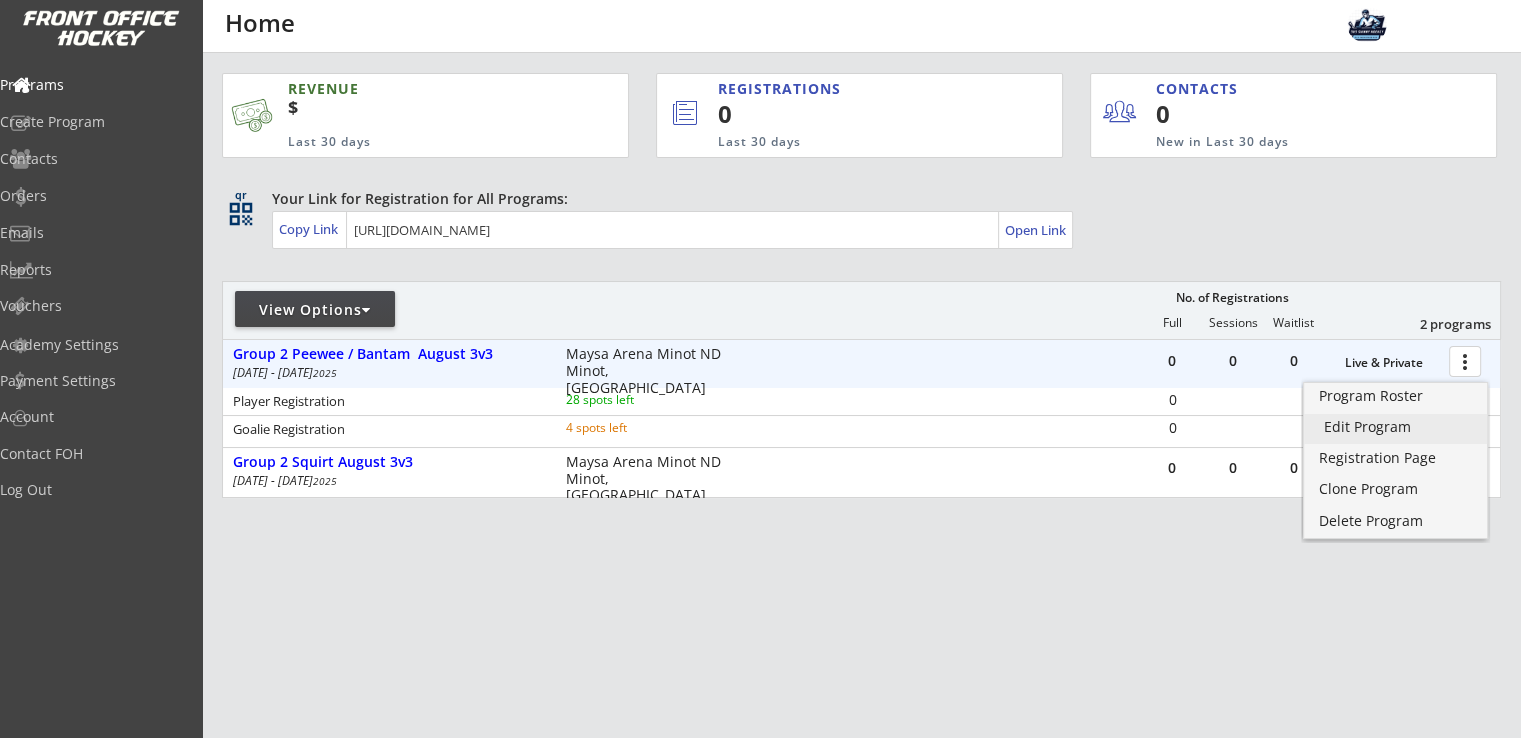click on "Edit Program" at bounding box center (1395, 427) 